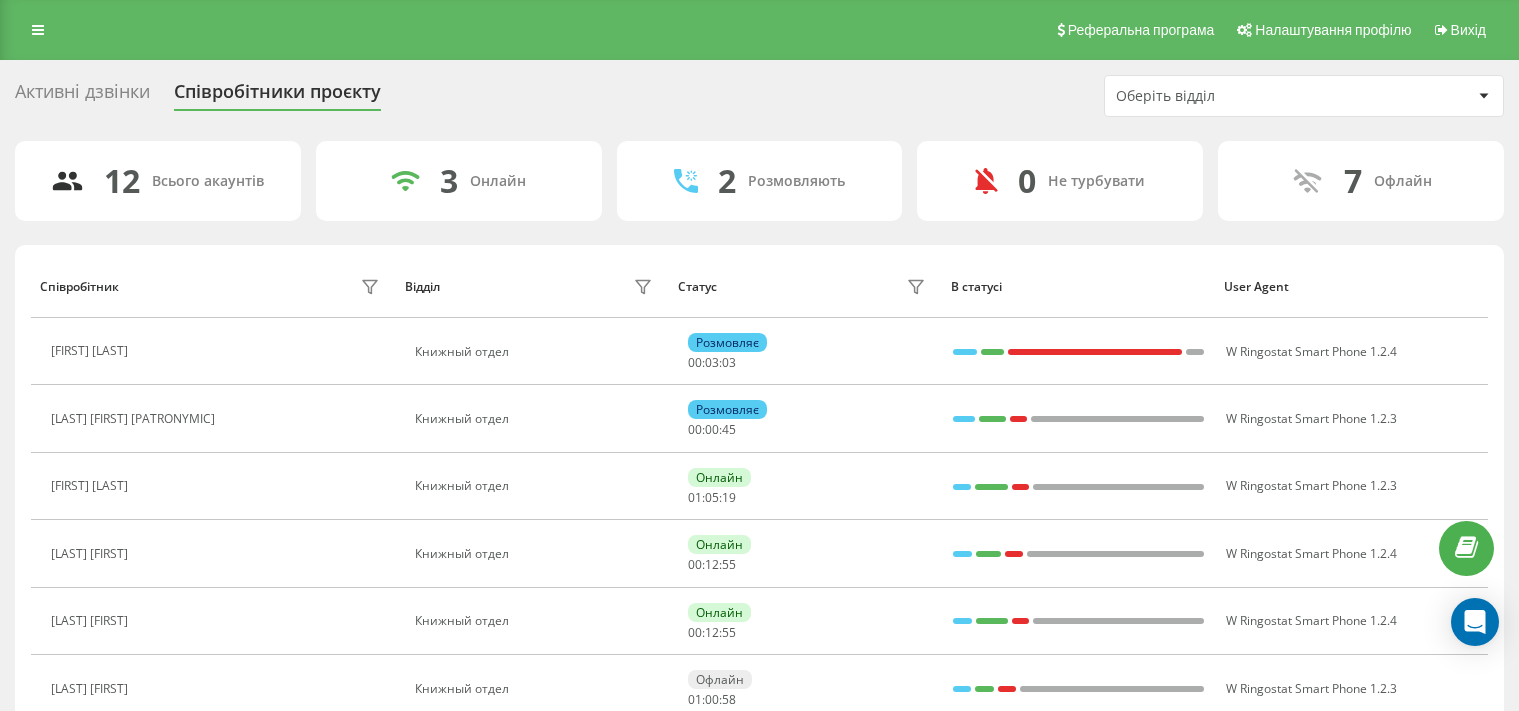 scroll, scrollTop: 0, scrollLeft: 0, axis: both 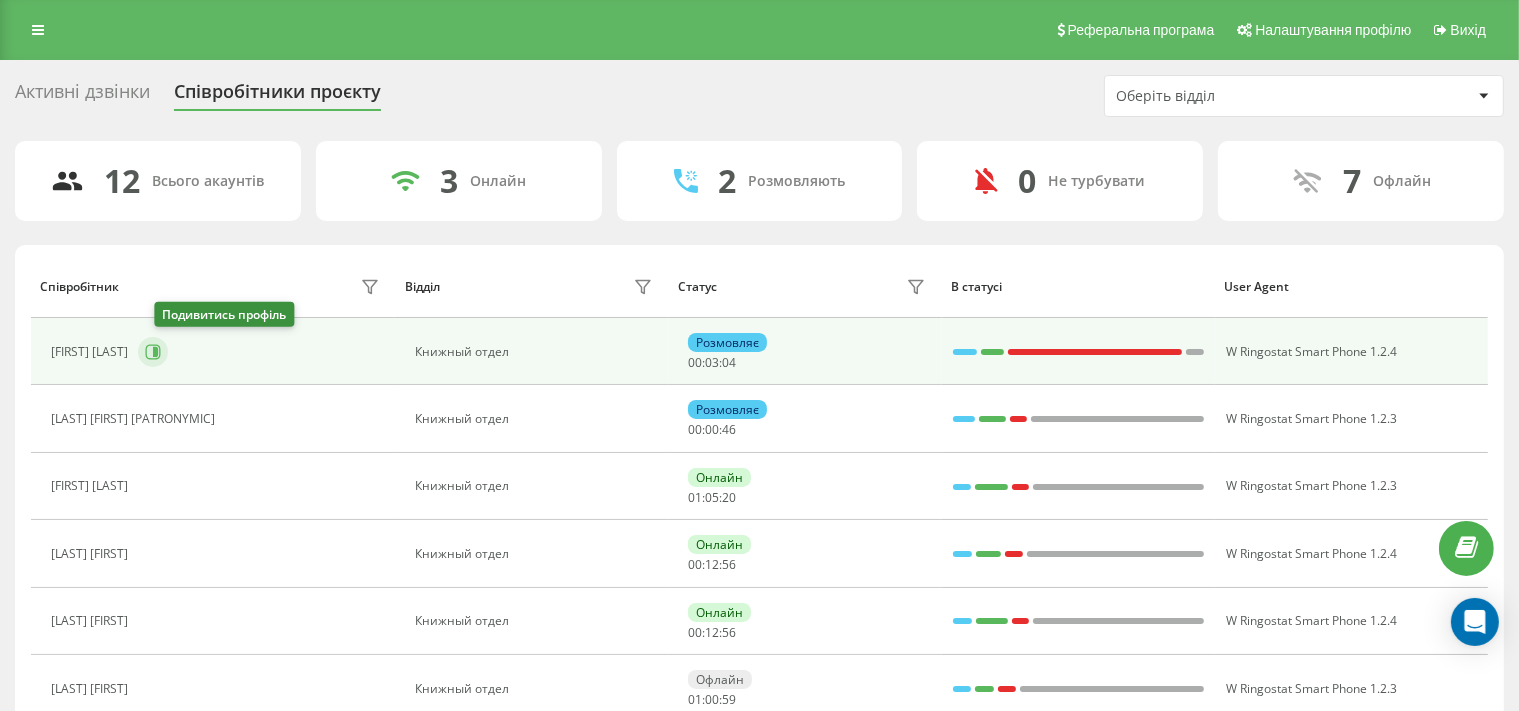 click 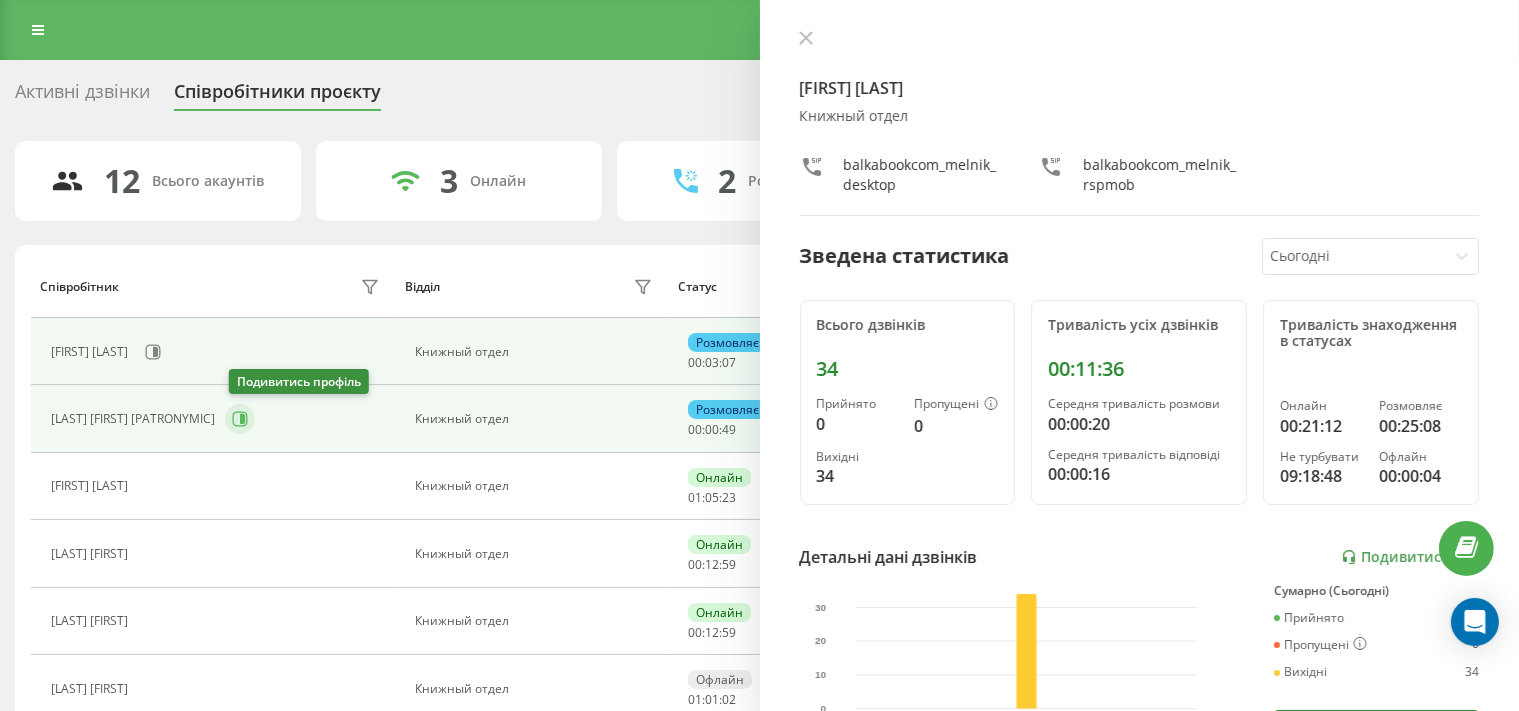 click 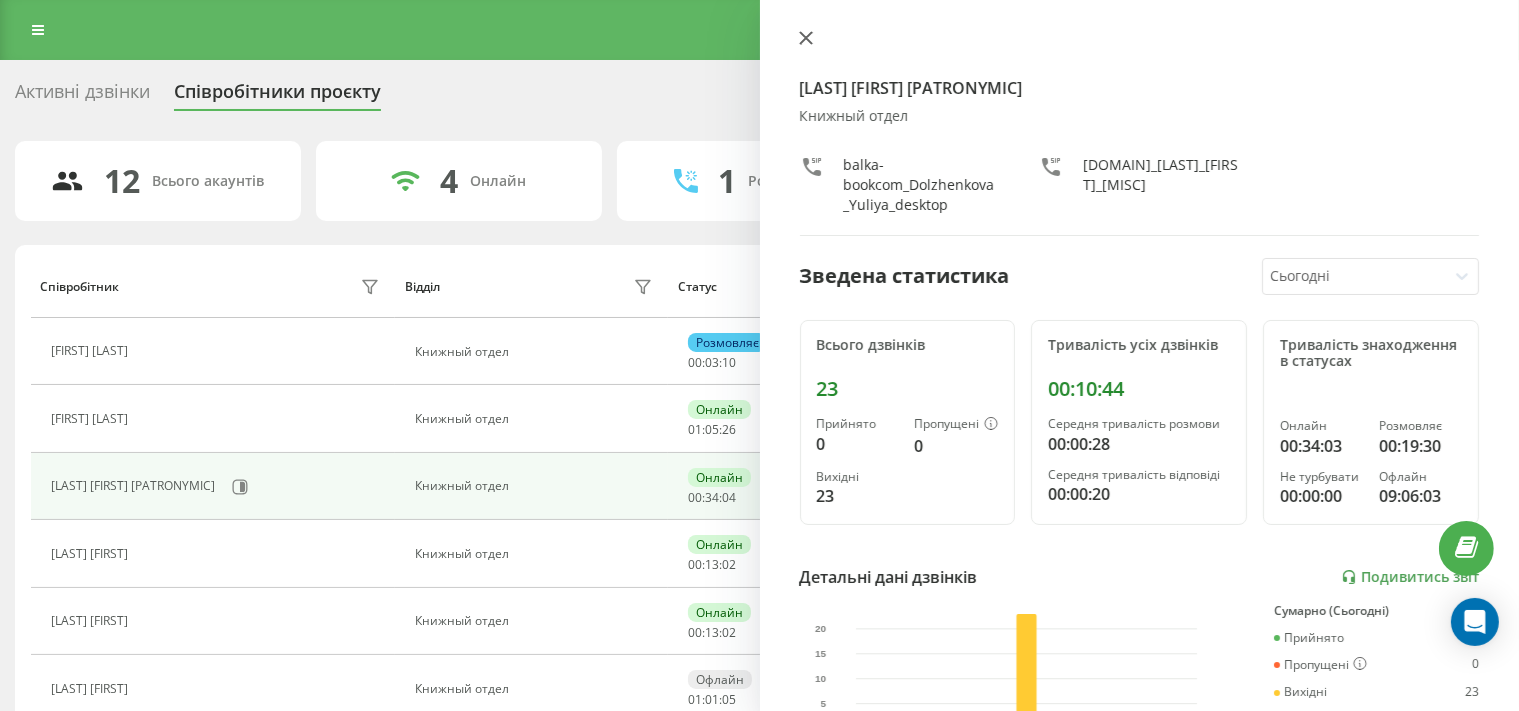 click at bounding box center [806, 39] 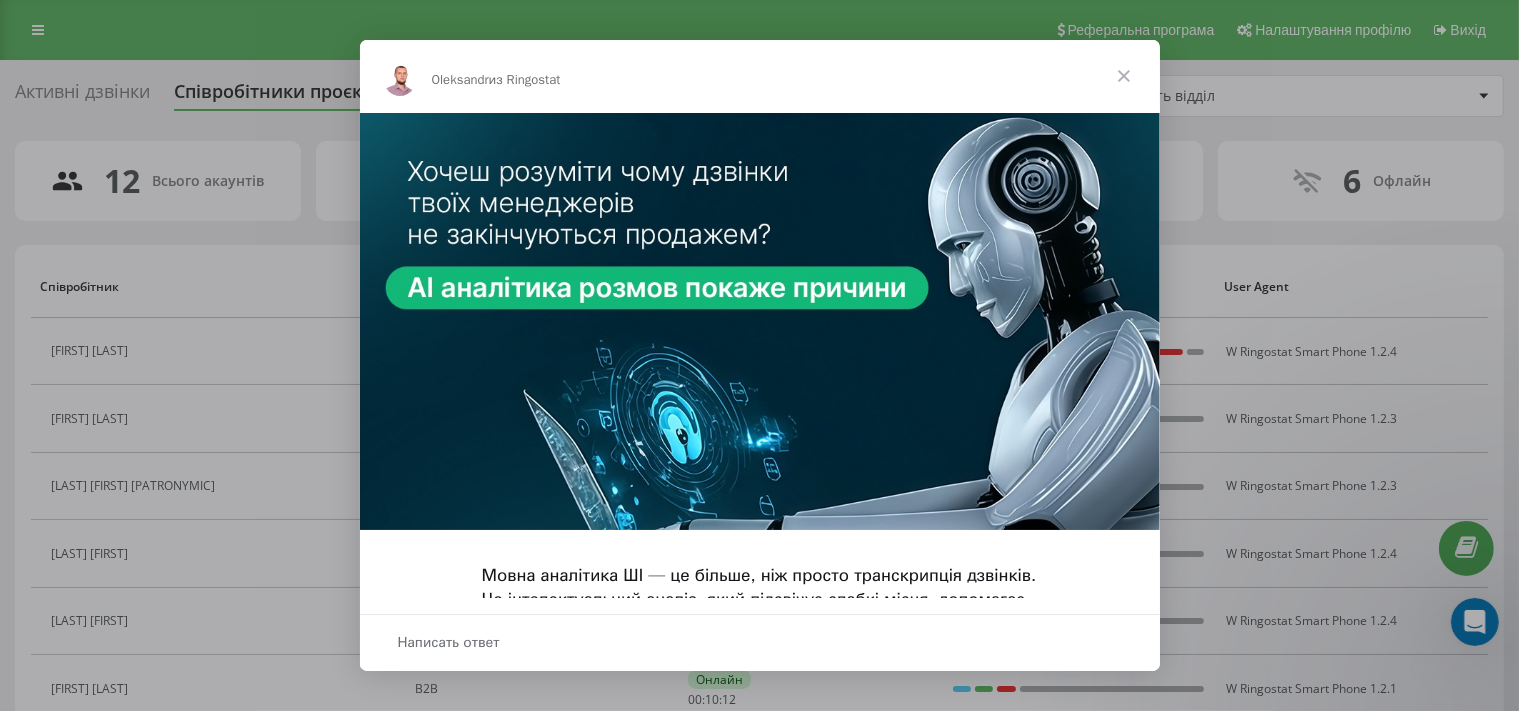 scroll, scrollTop: 0, scrollLeft: 0, axis: both 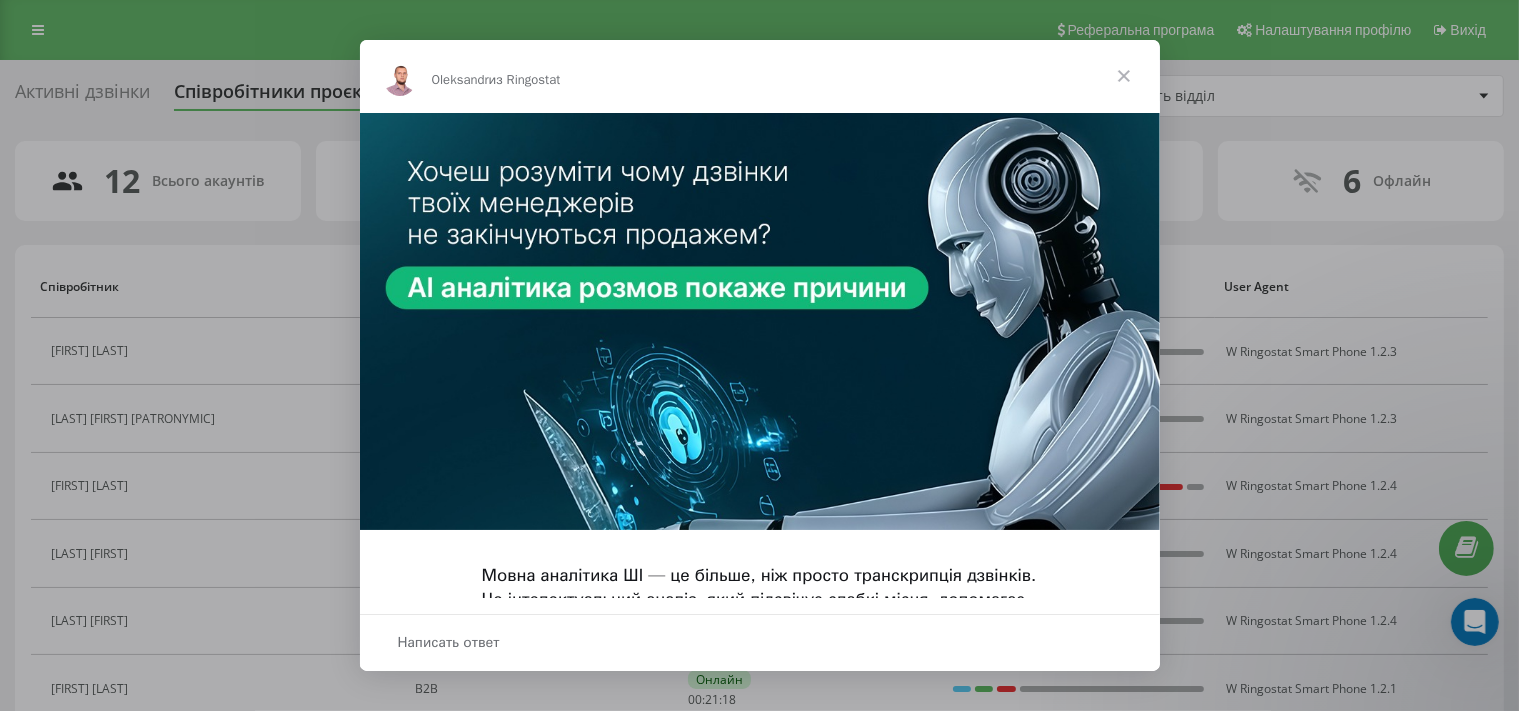 click at bounding box center [1124, 76] 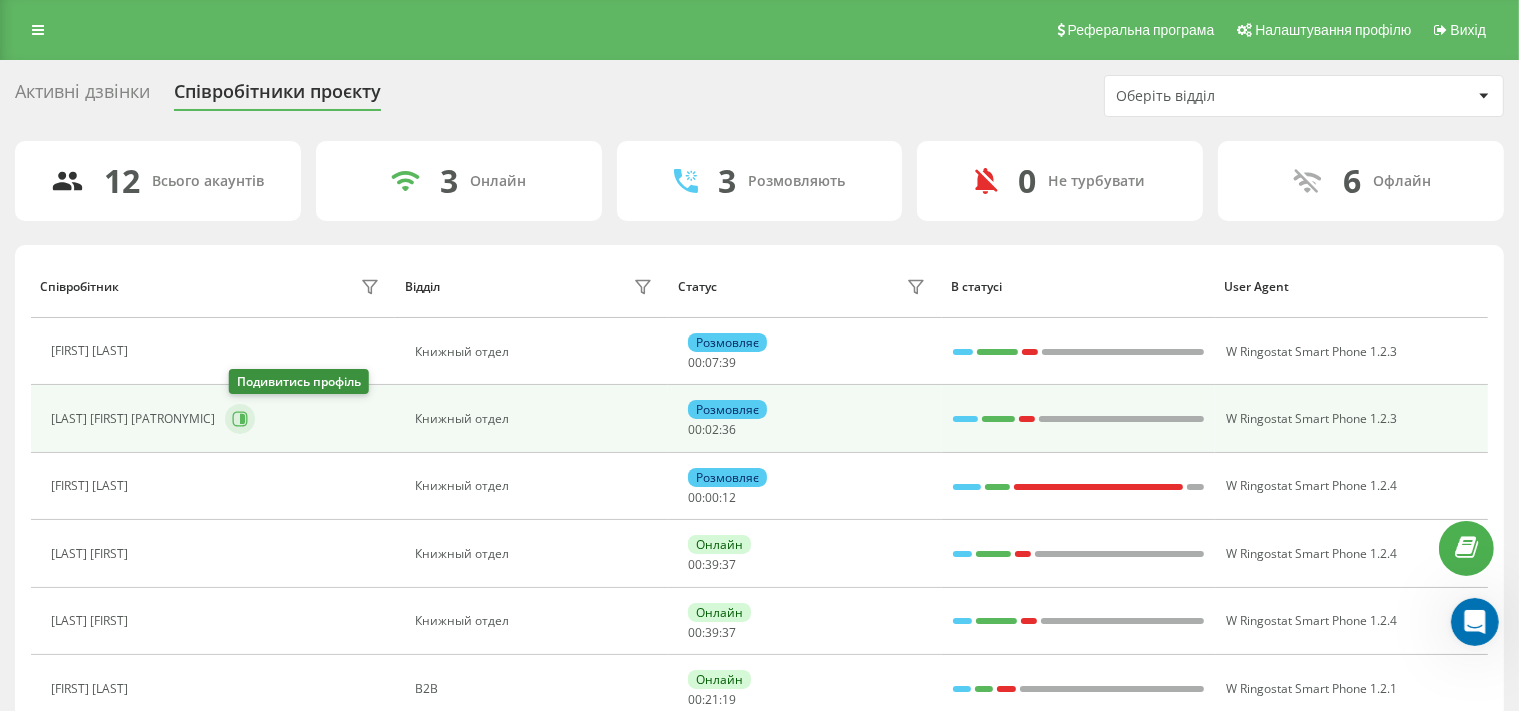 click at bounding box center [240, 419] 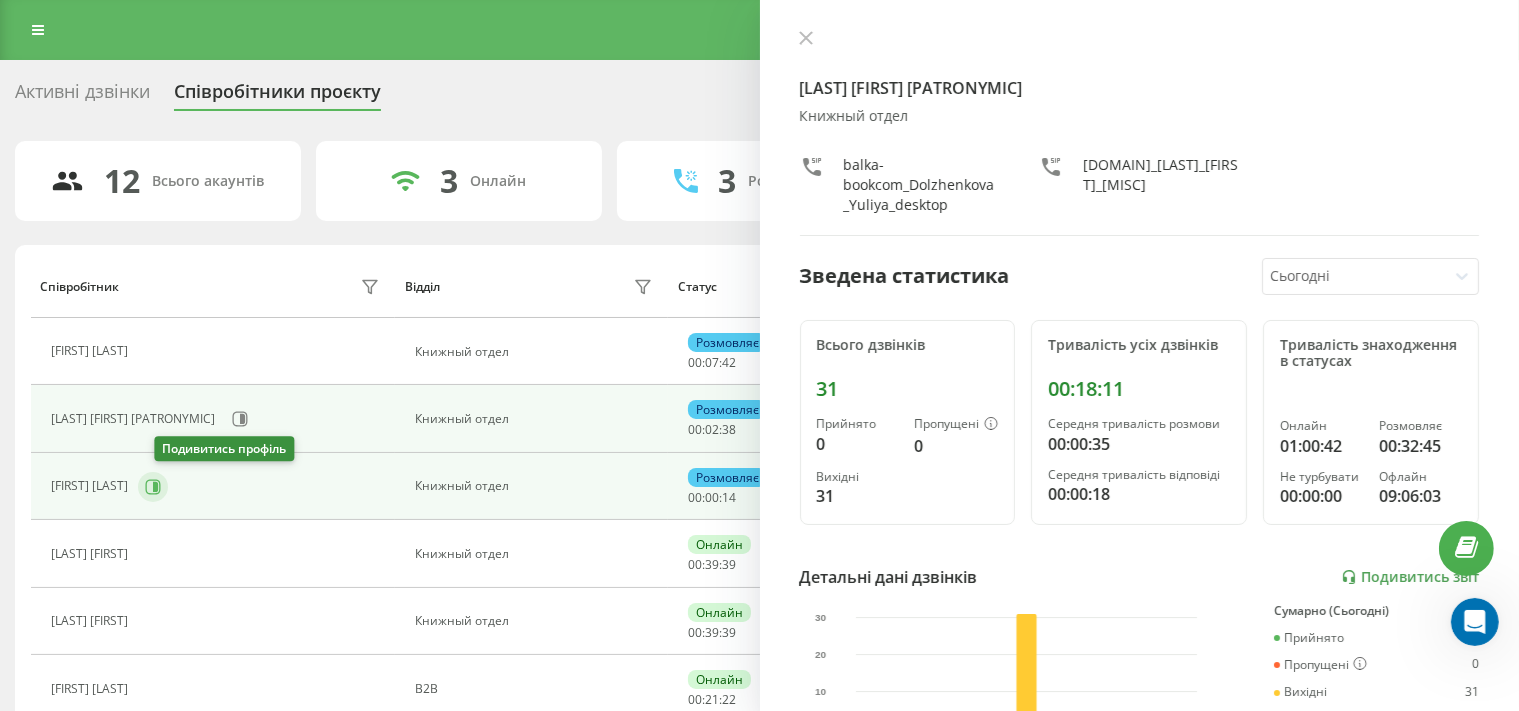 click 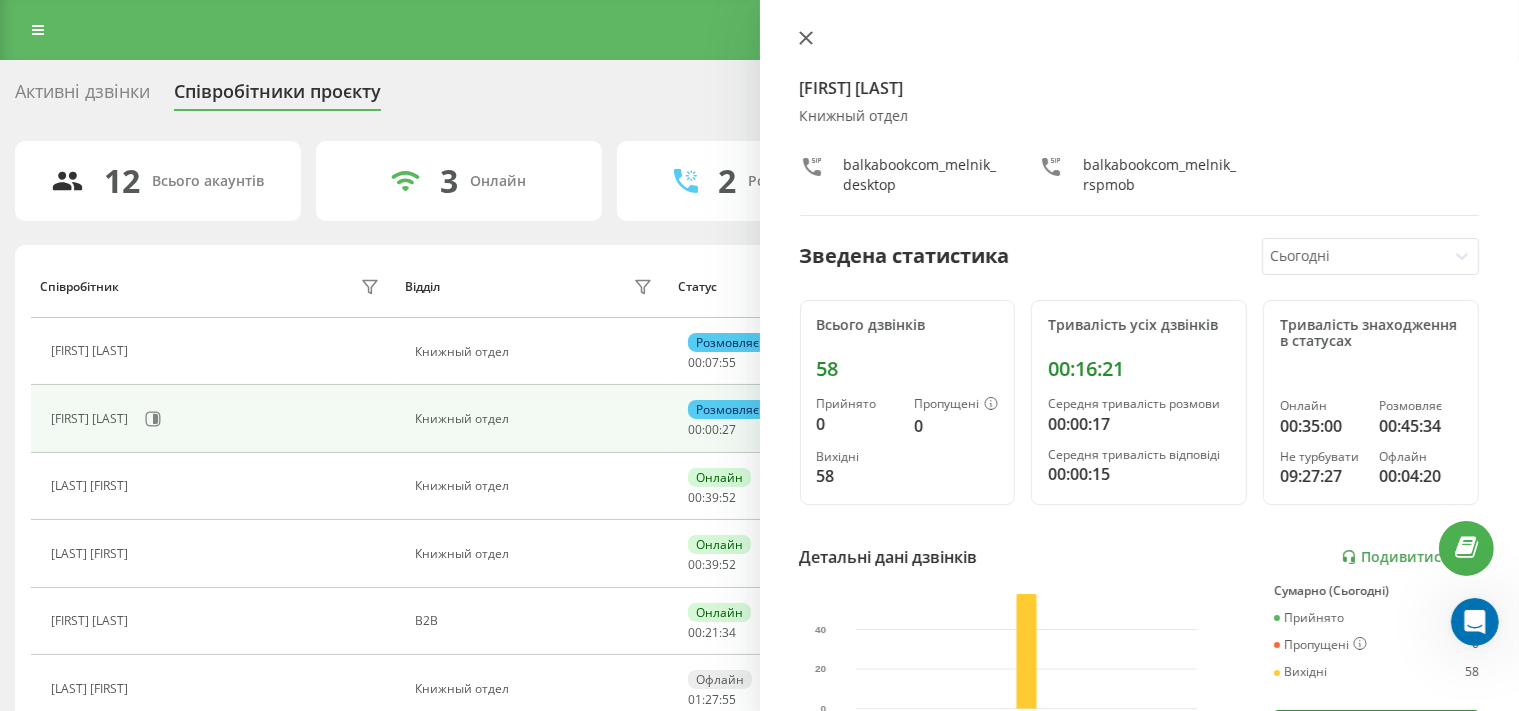 click 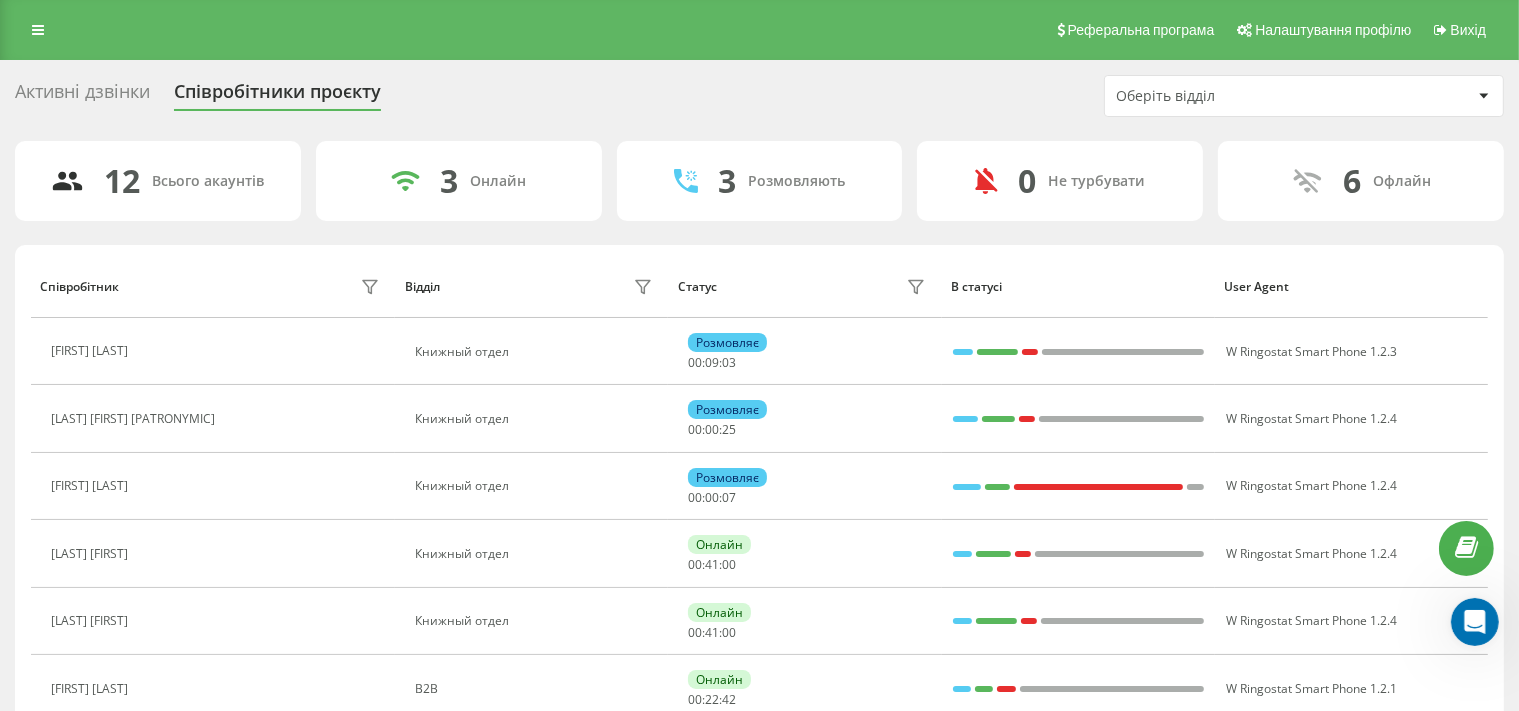 click at bounding box center [1474, 621] 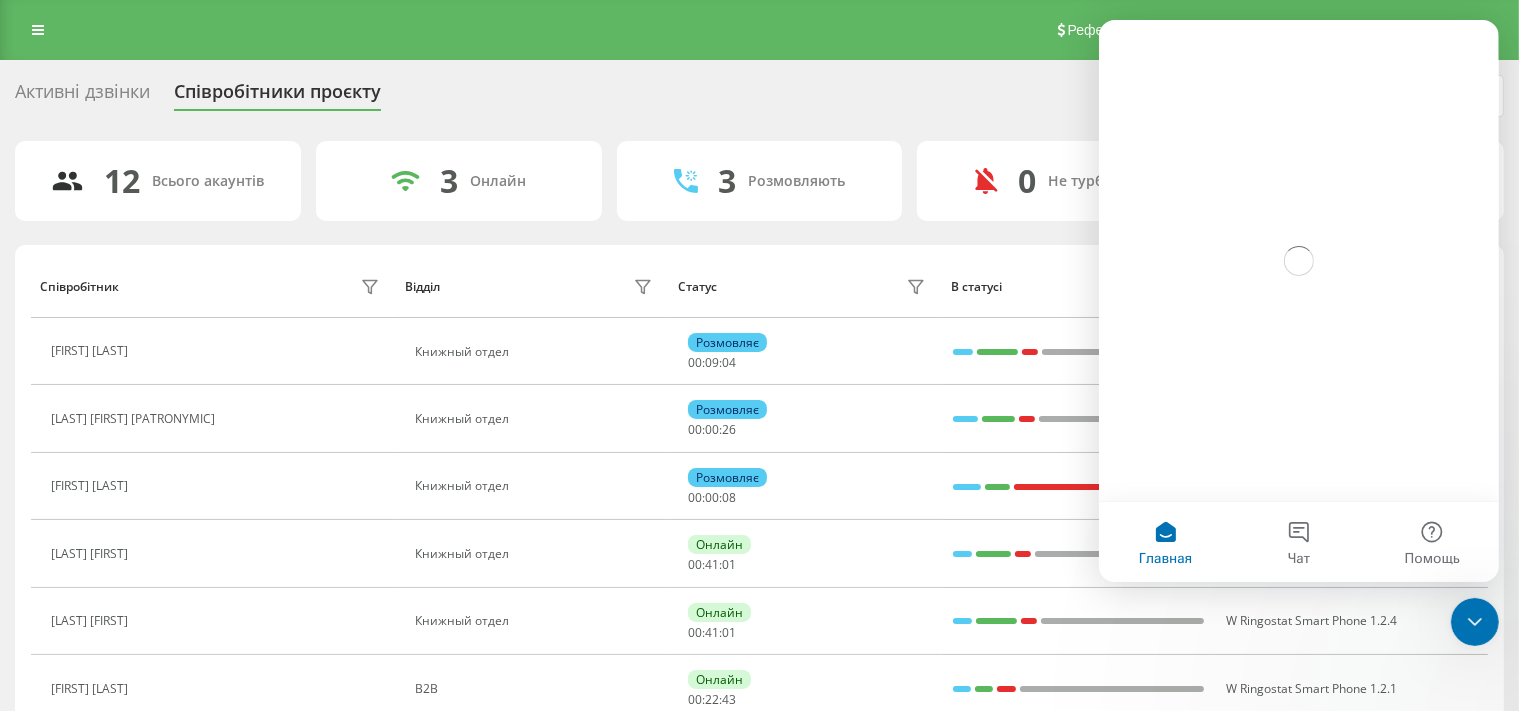 scroll, scrollTop: 0, scrollLeft: 0, axis: both 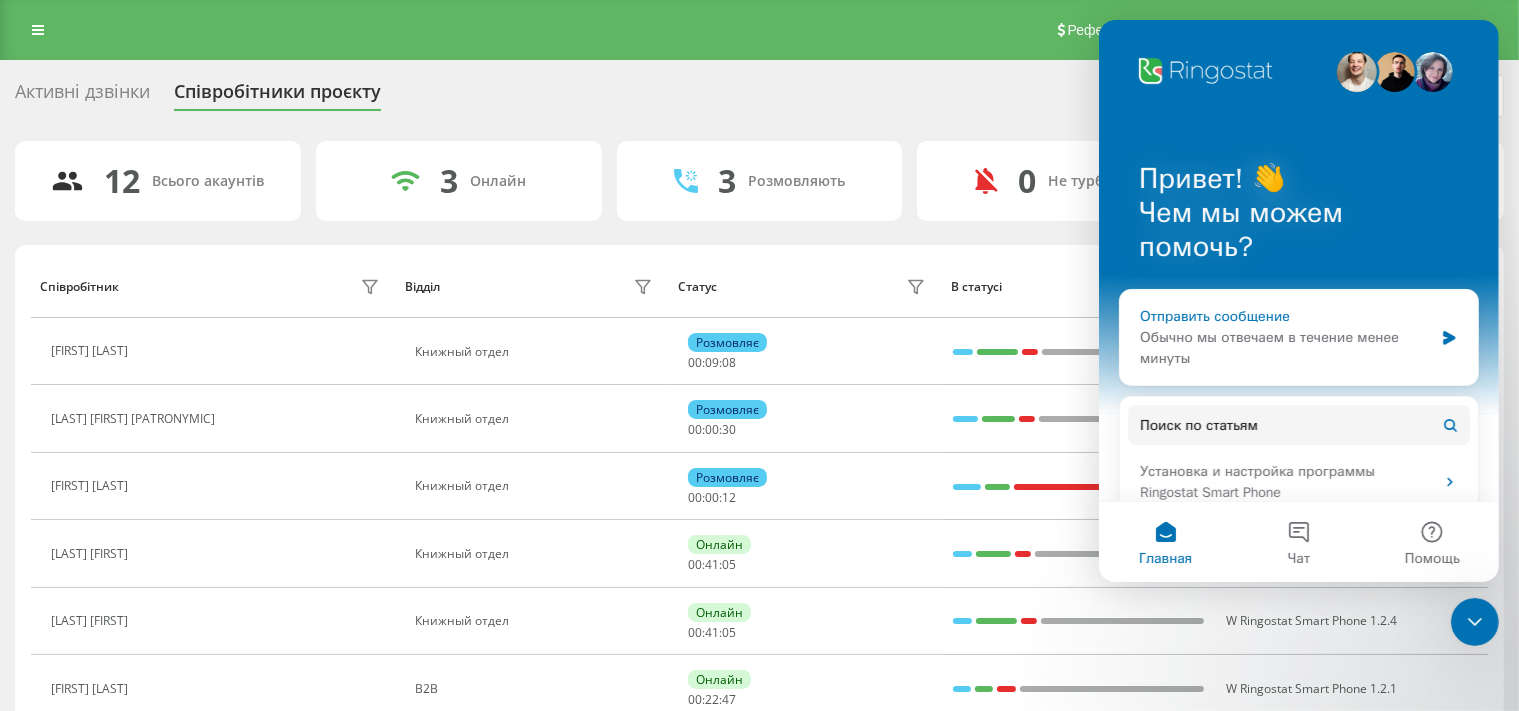 click on "Обычно мы отвечаем в течение менее минуты" at bounding box center [1285, 348] 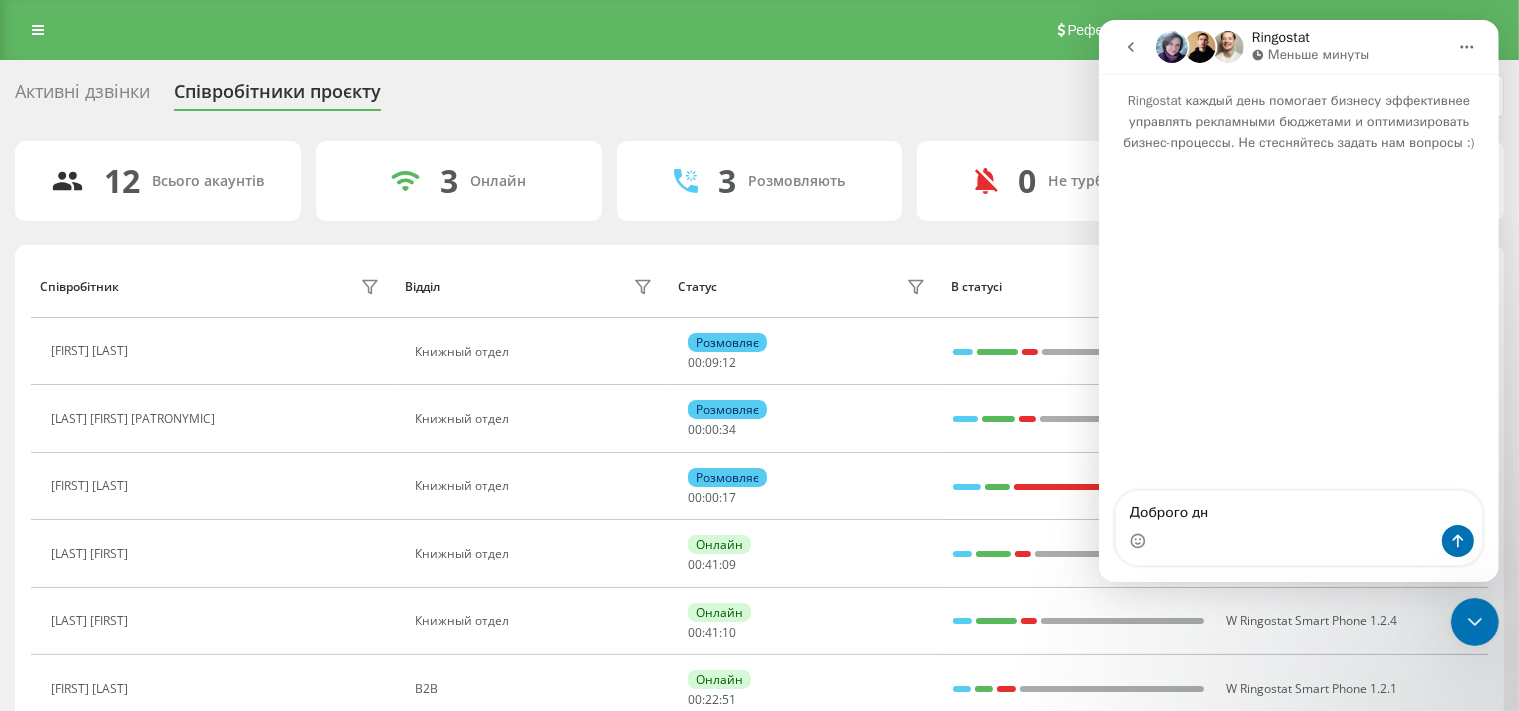 type on "Доброго дня" 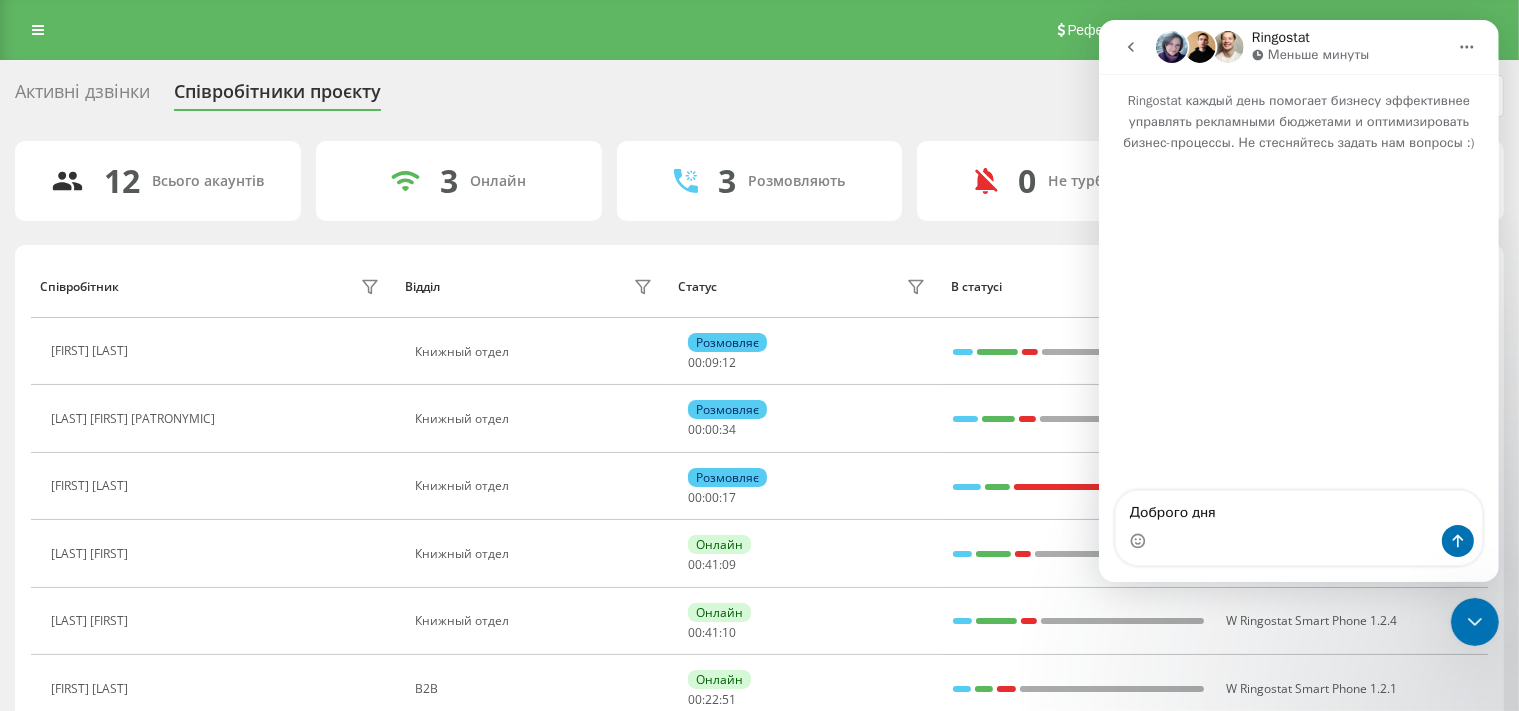 type 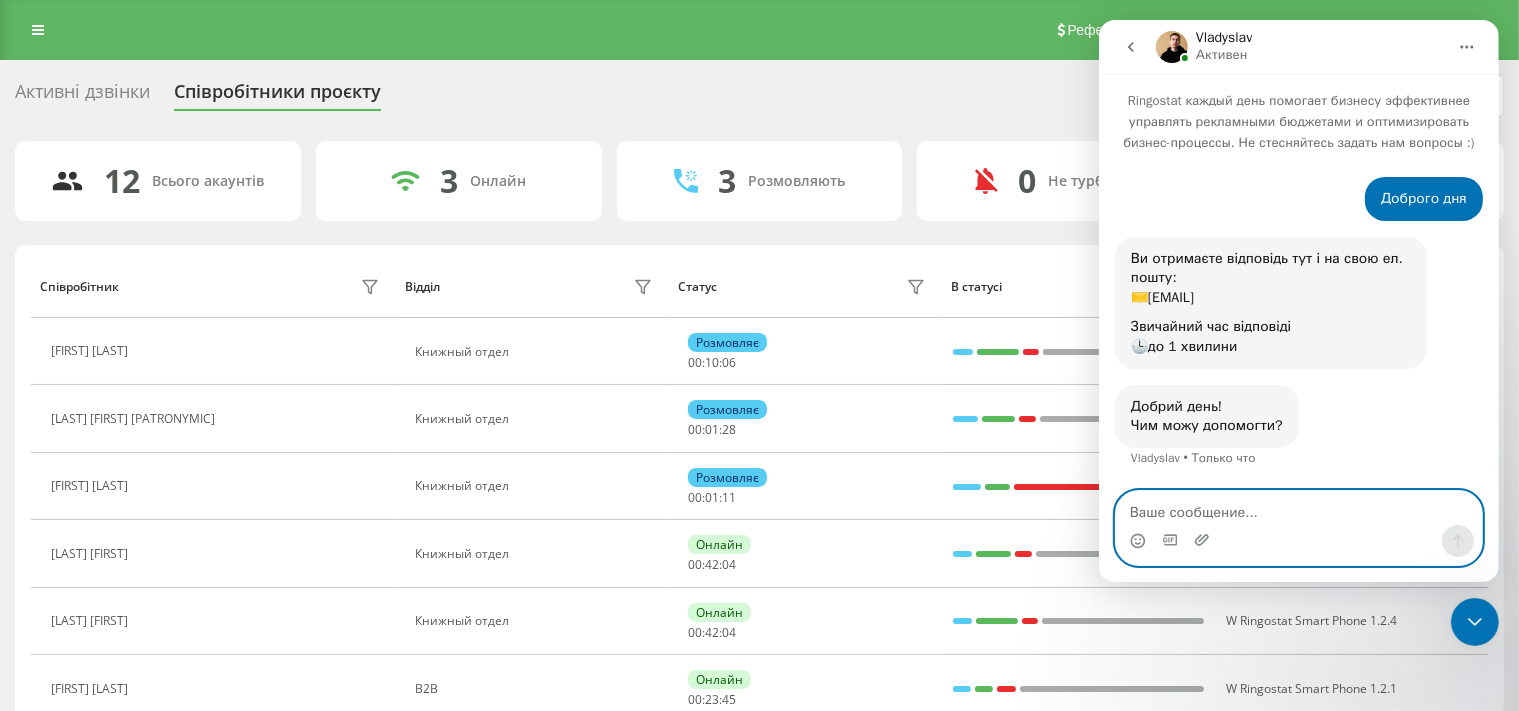 click at bounding box center (1298, 508) 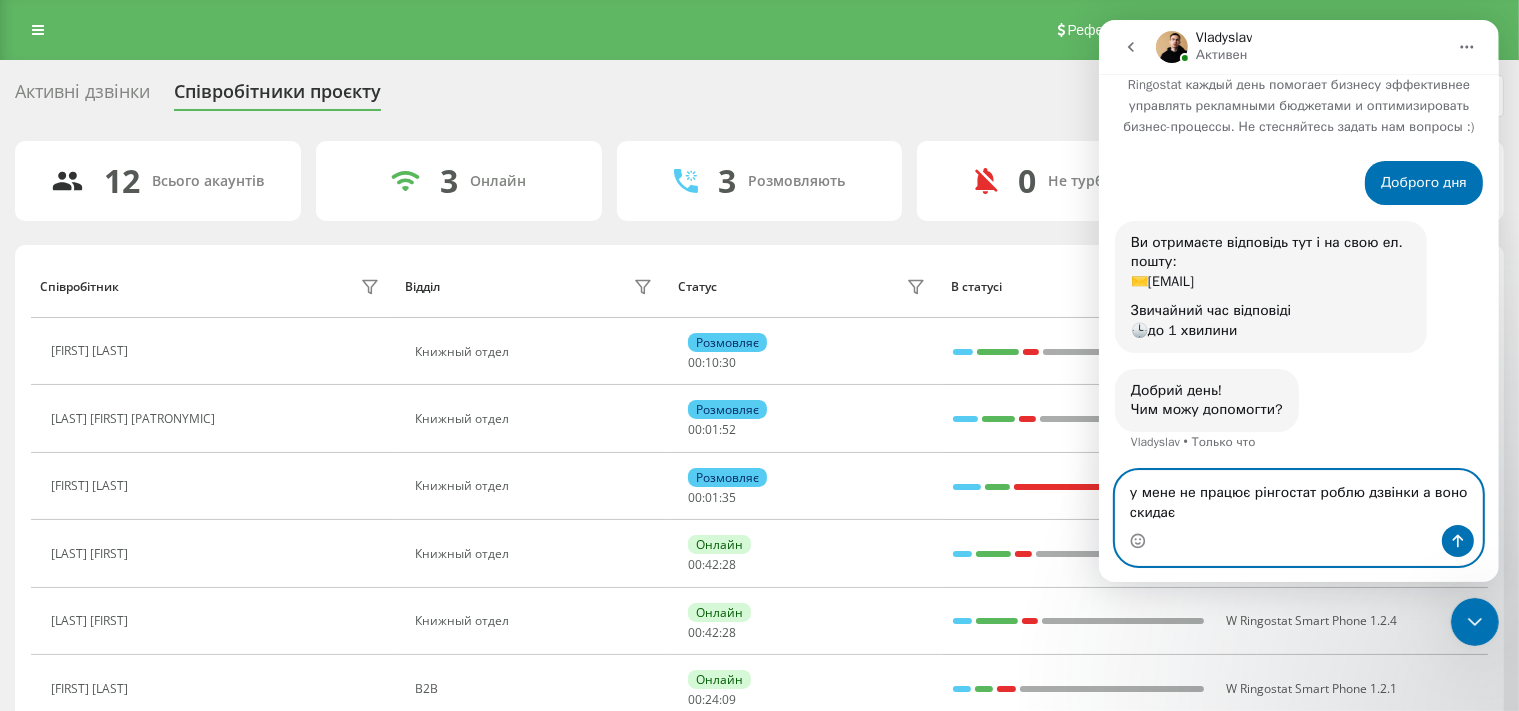 scroll, scrollTop: 17, scrollLeft: 0, axis: vertical 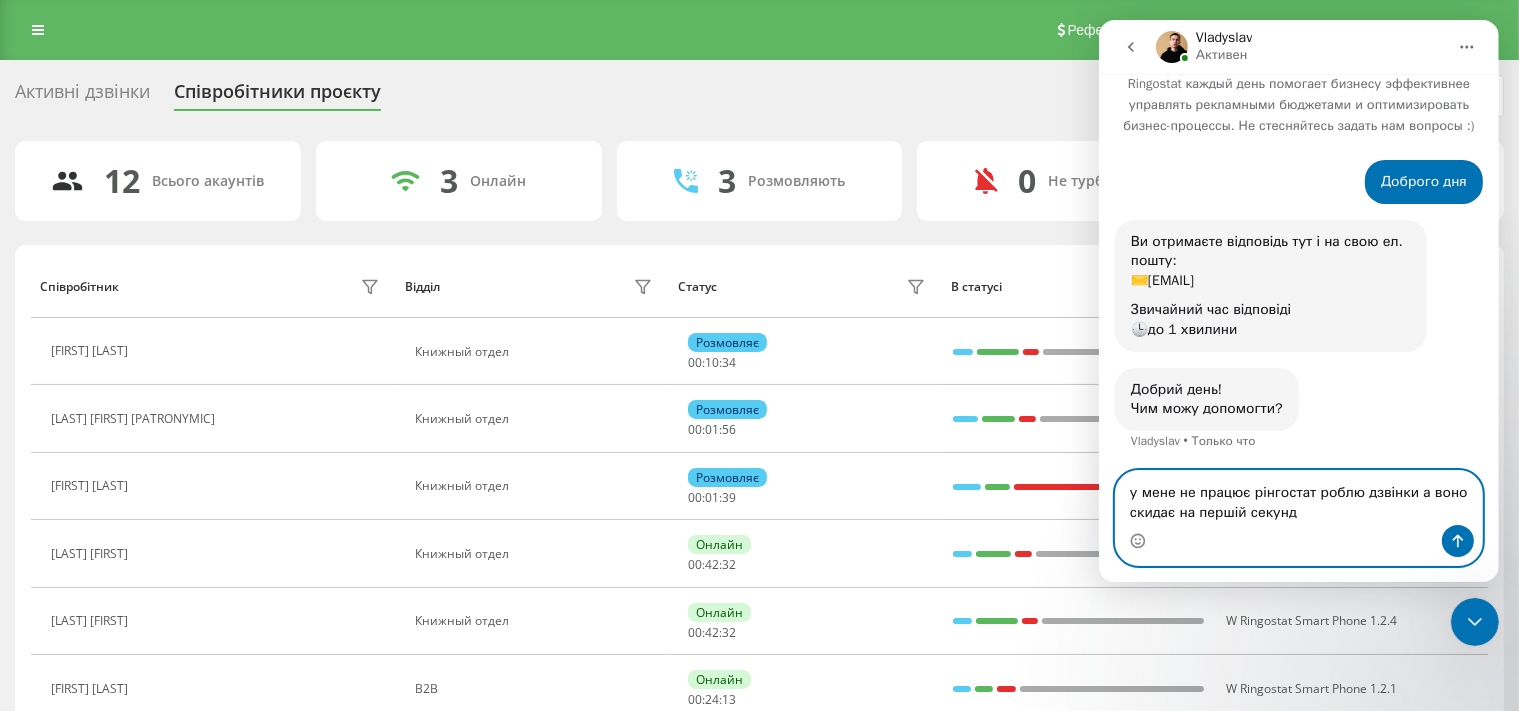 type on "у мене не працює рінгостат роблю дзвінки а воно скидає на першій секунді" 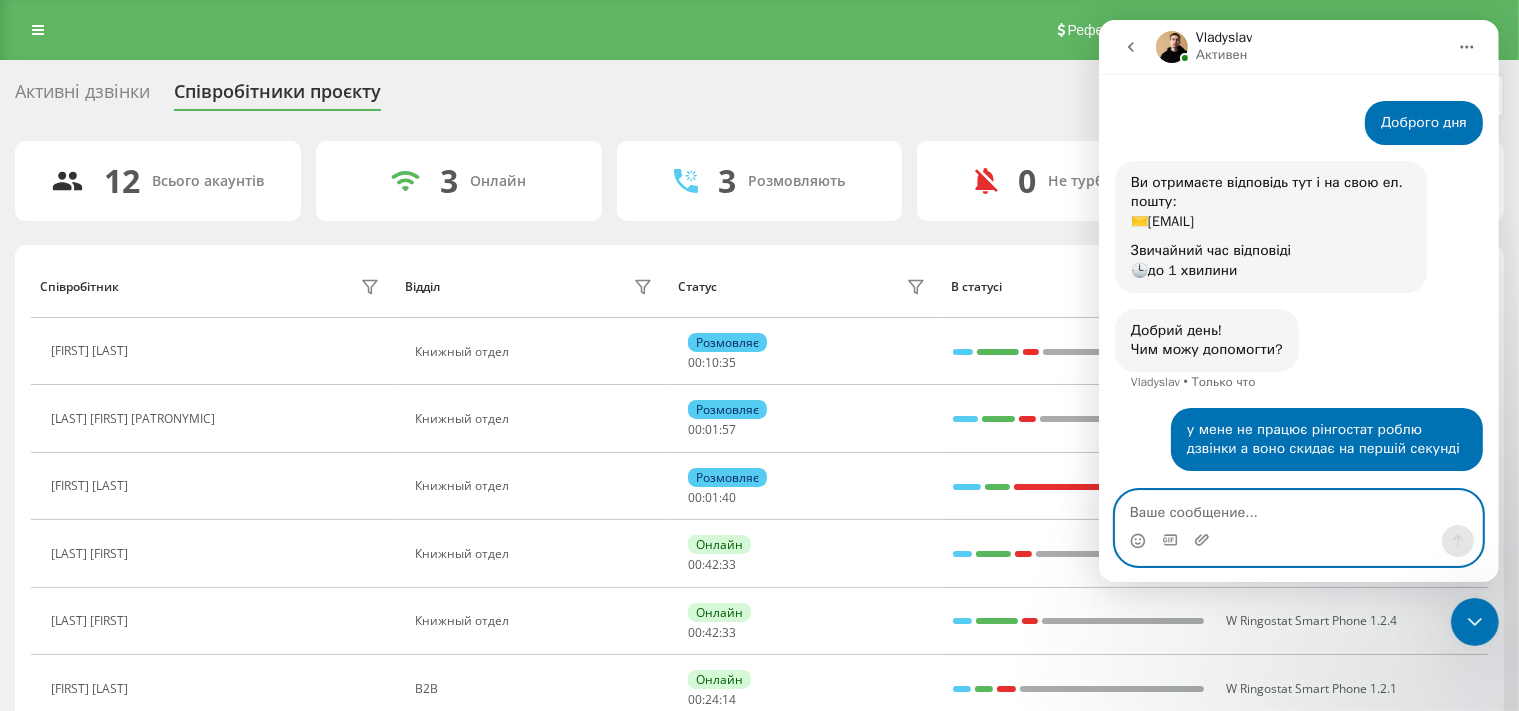 scroll, scrollTop: 76, scrollLeft: 0, axis: vertical 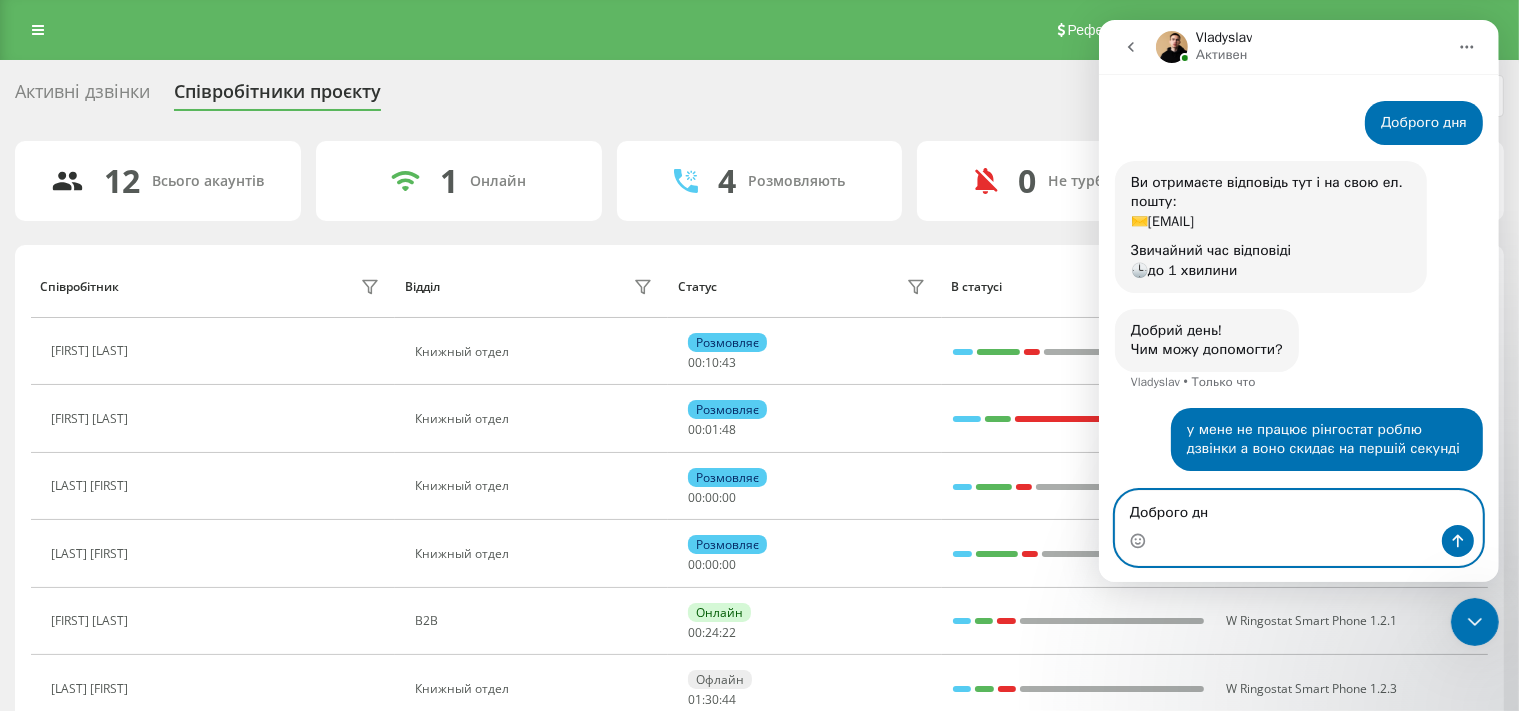 type on "Доброго дня" 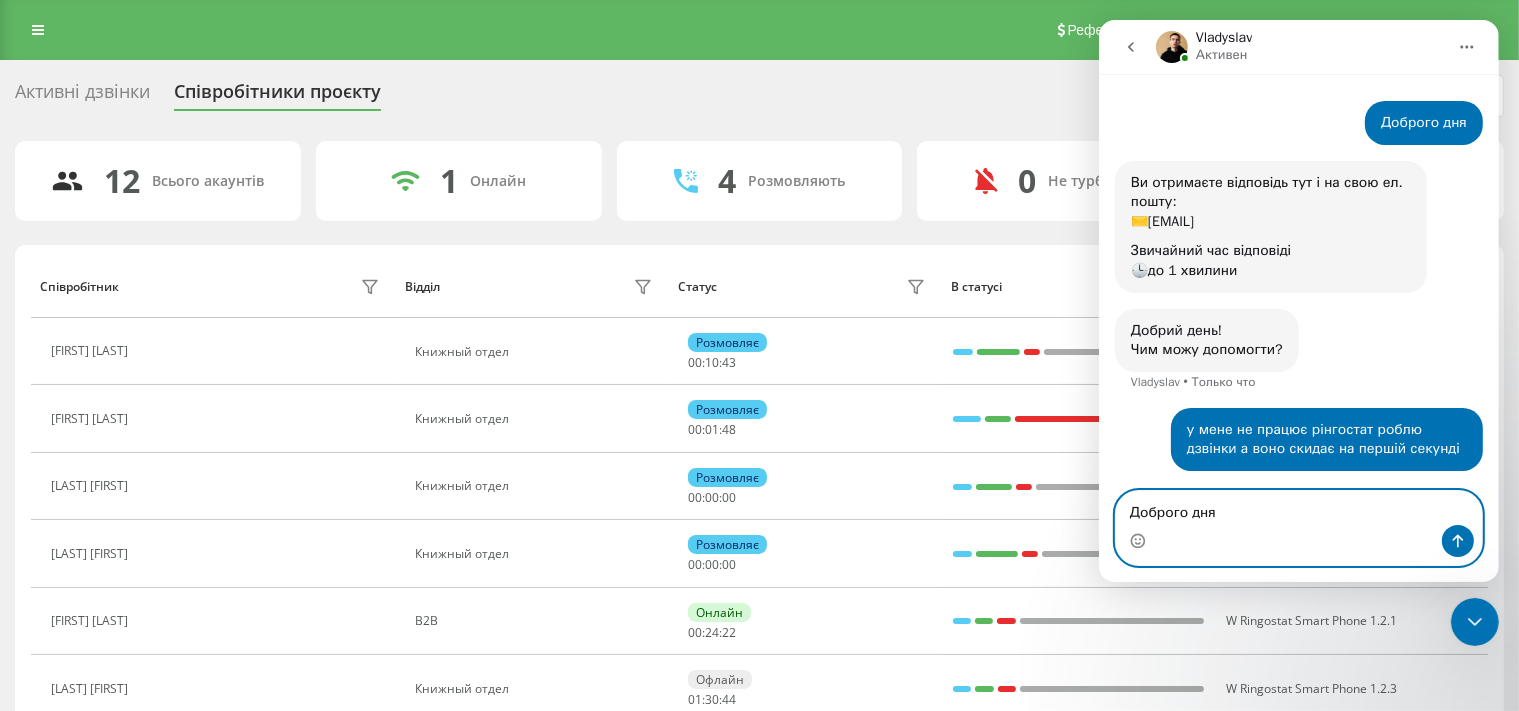 type 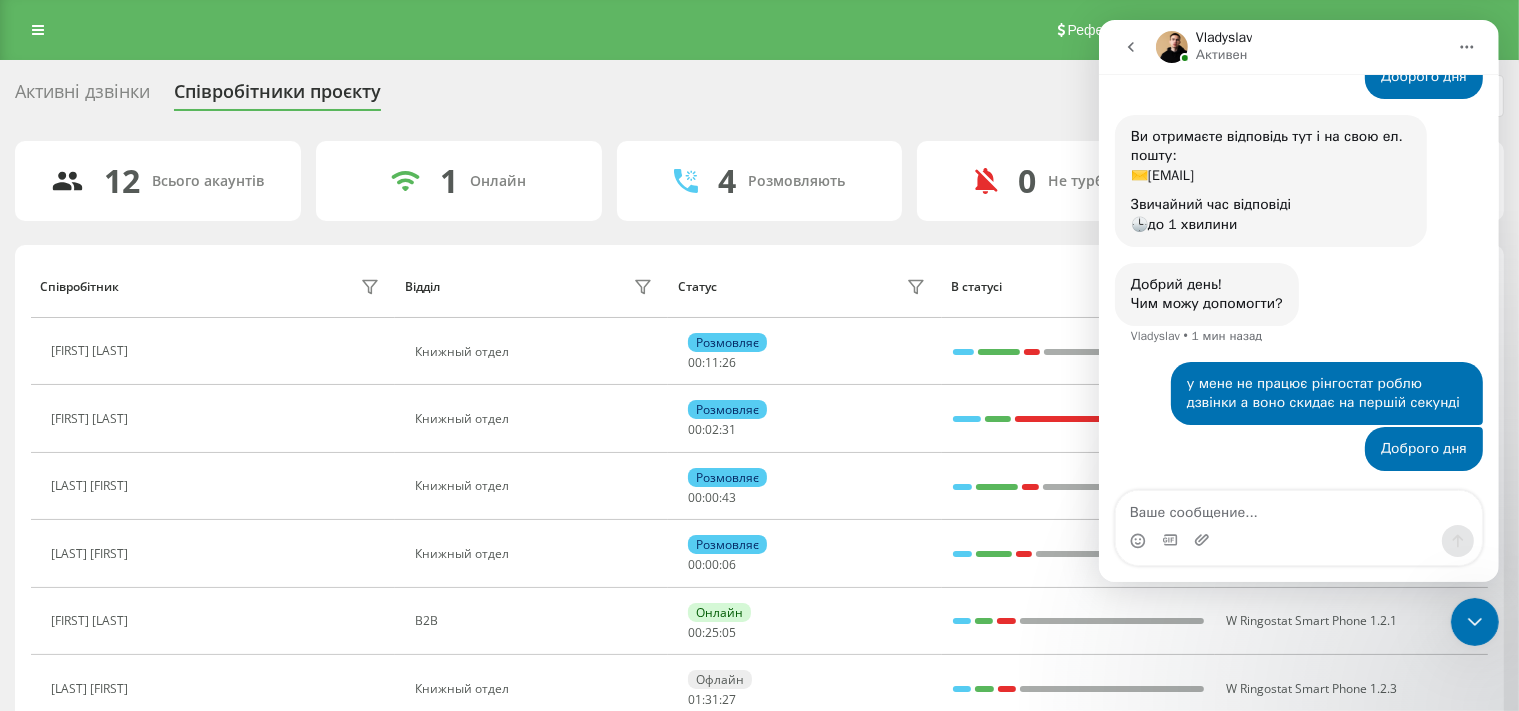 scroll, scrollTop: 199, scrollLeft: 0, axis: vertical 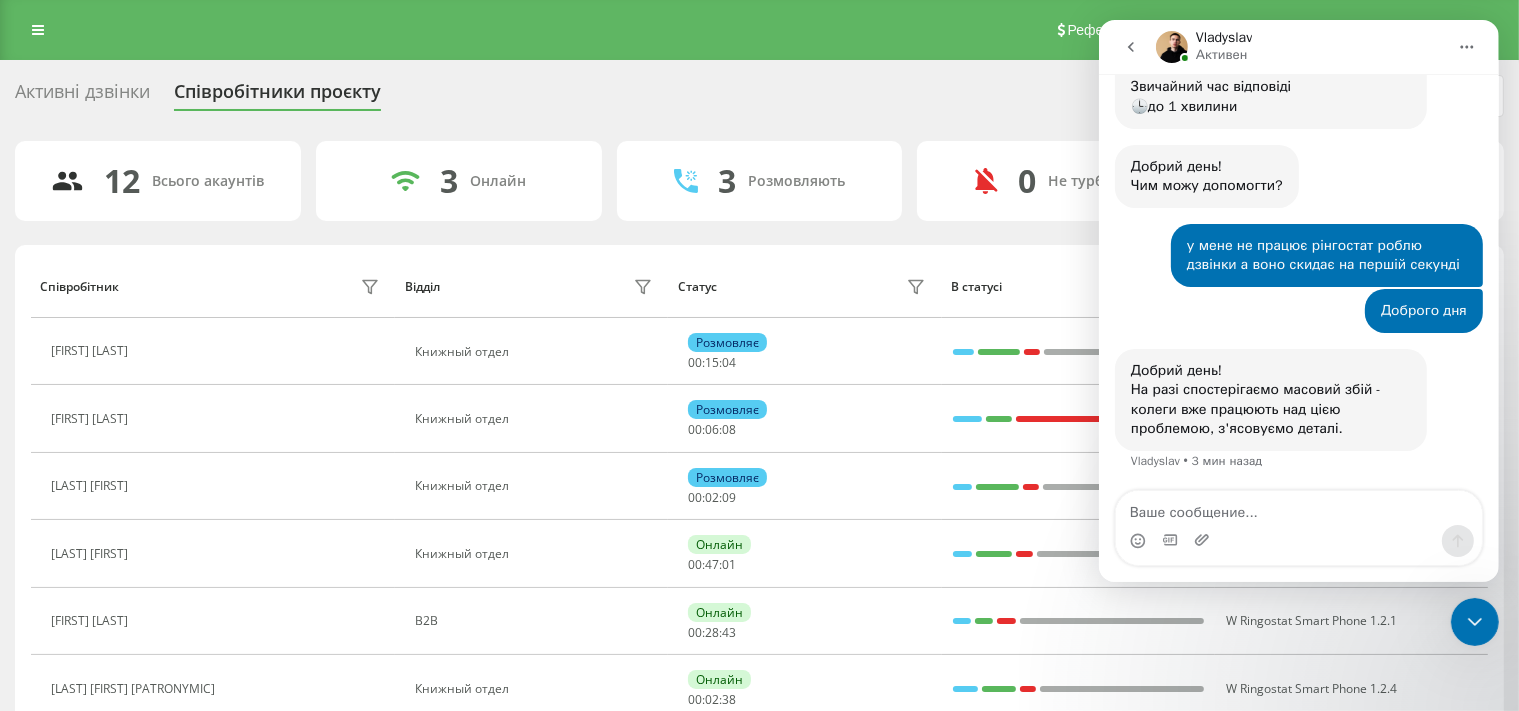 click on "Активні дзвінки" at bounding box center [82, 96] 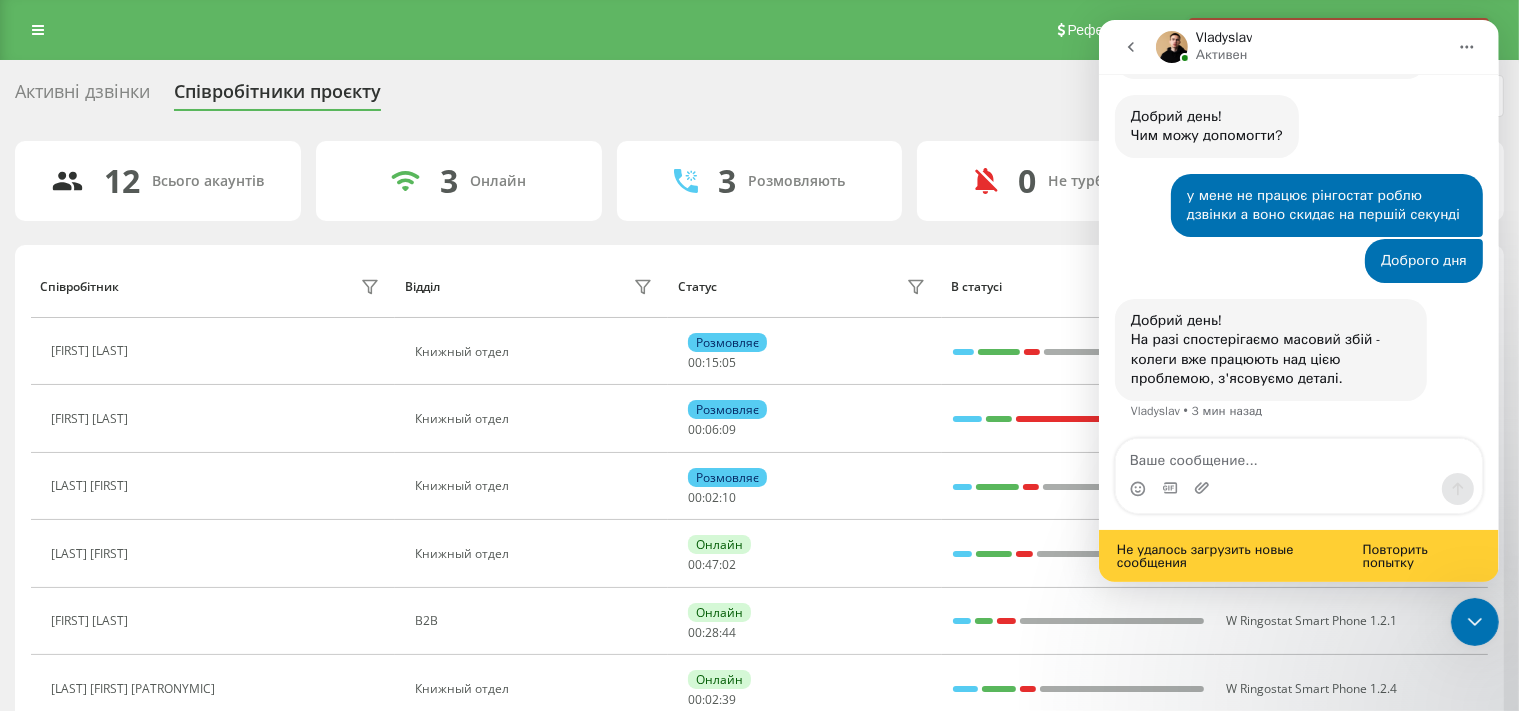 scroll, scrollTop: 292, scrollLeft: 0, axis: vertical 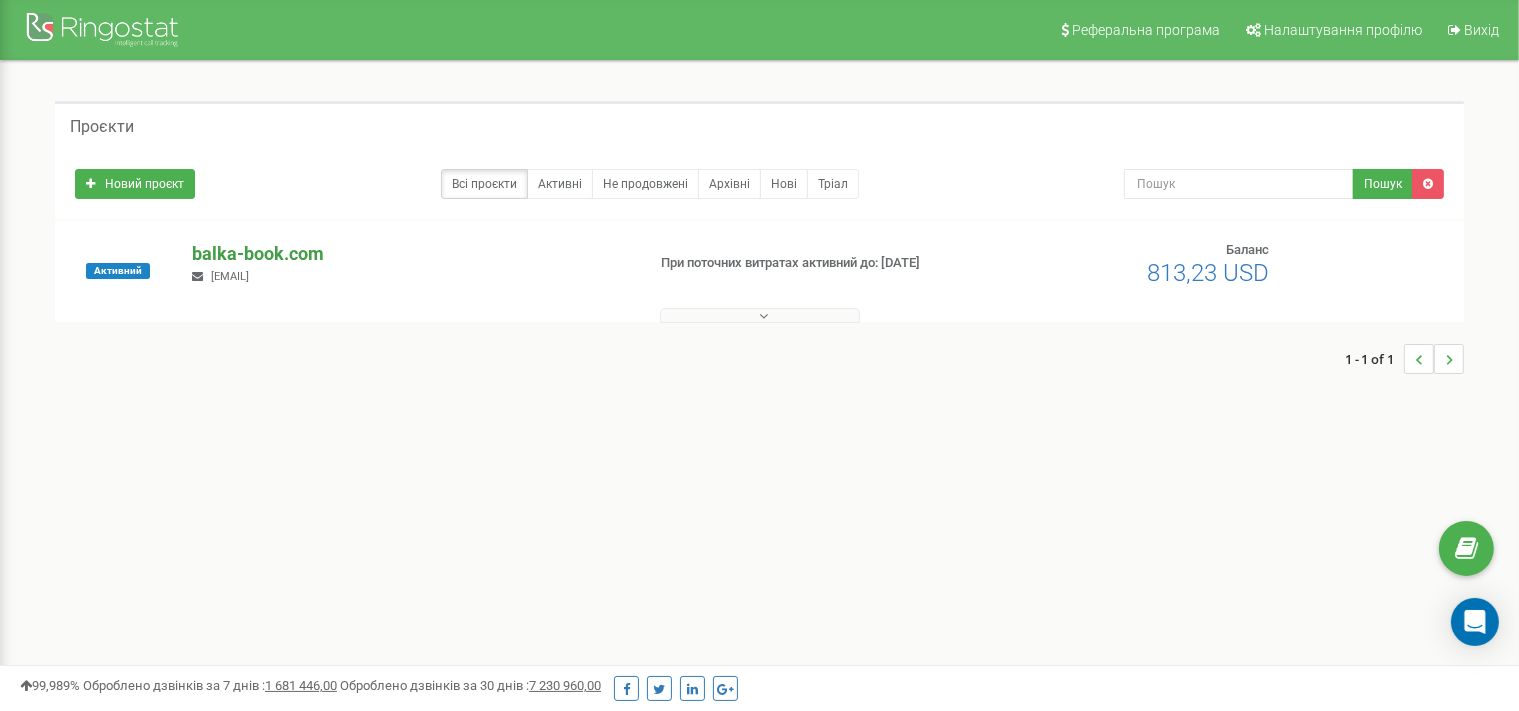click on "balka-book.com" at bounding box center (410, 254) 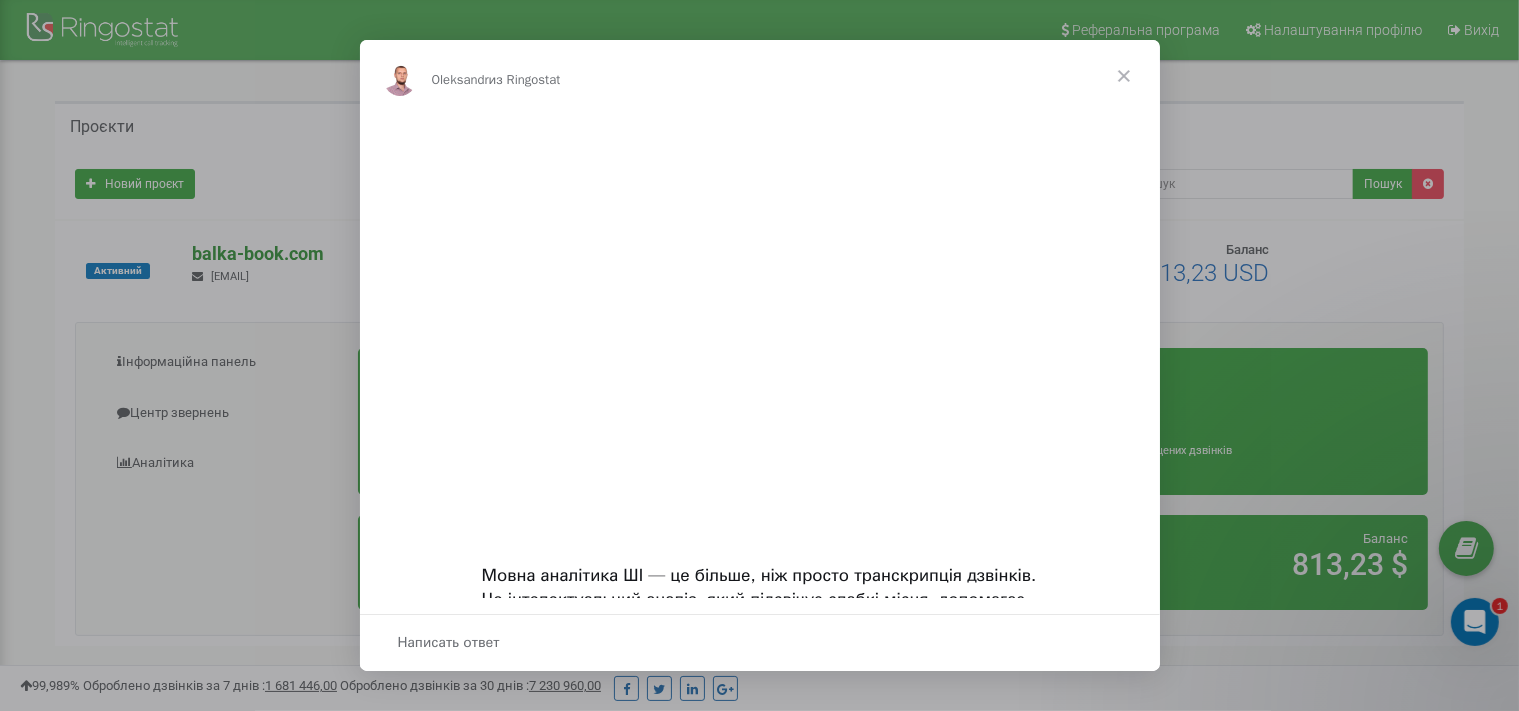 scroll, scrollTop: 0, scrollLeft: 0, axis: both 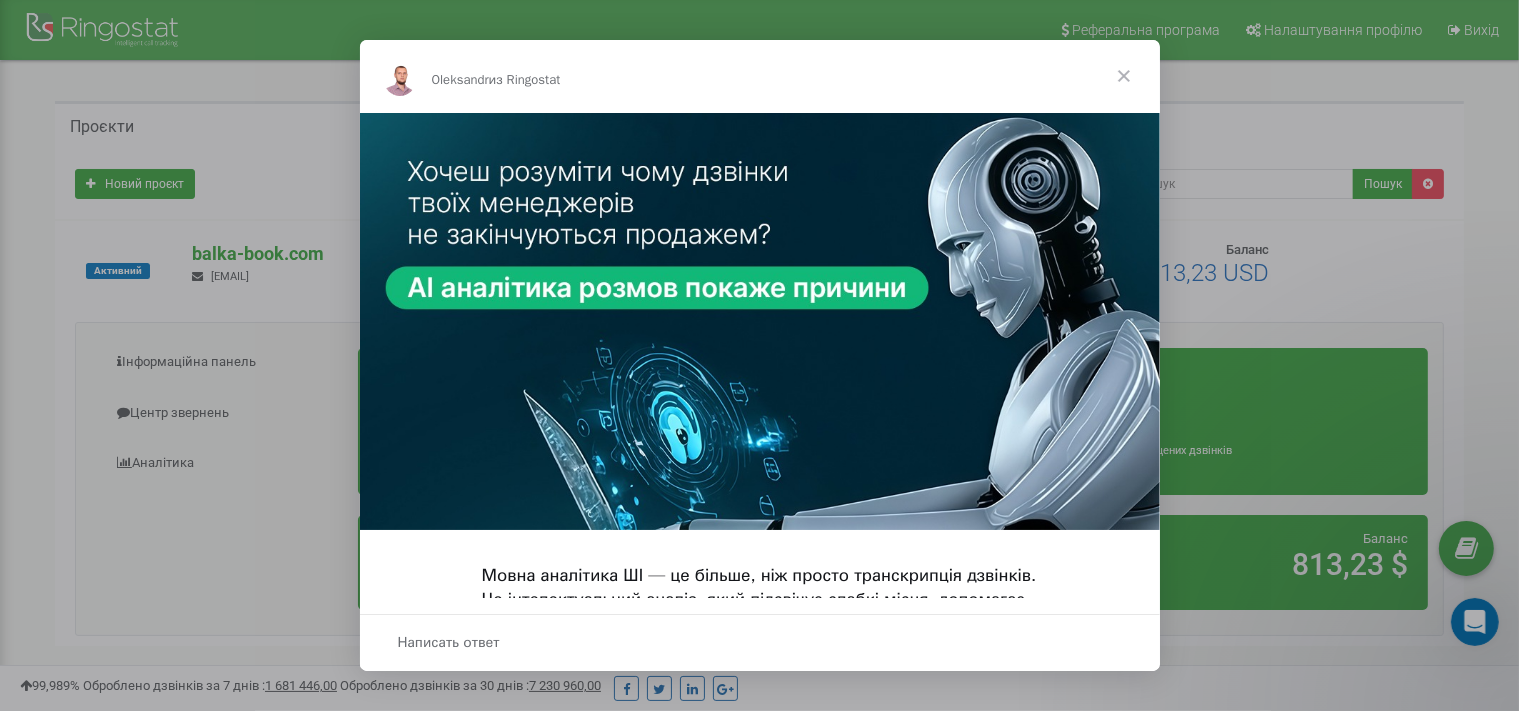 click at bounding box center [1124, 76] 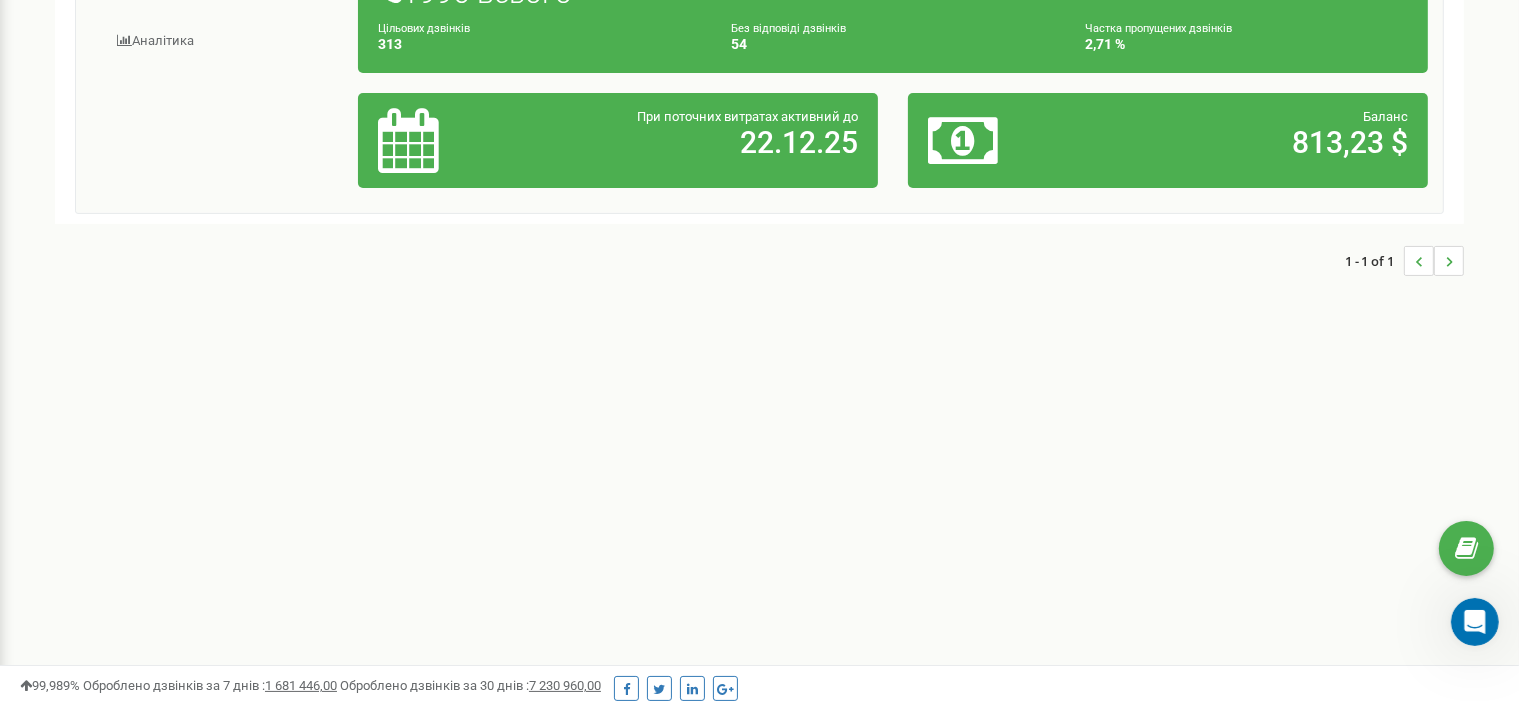 scroll, scrollTop: 0, scrollLeft: 0, axis: both 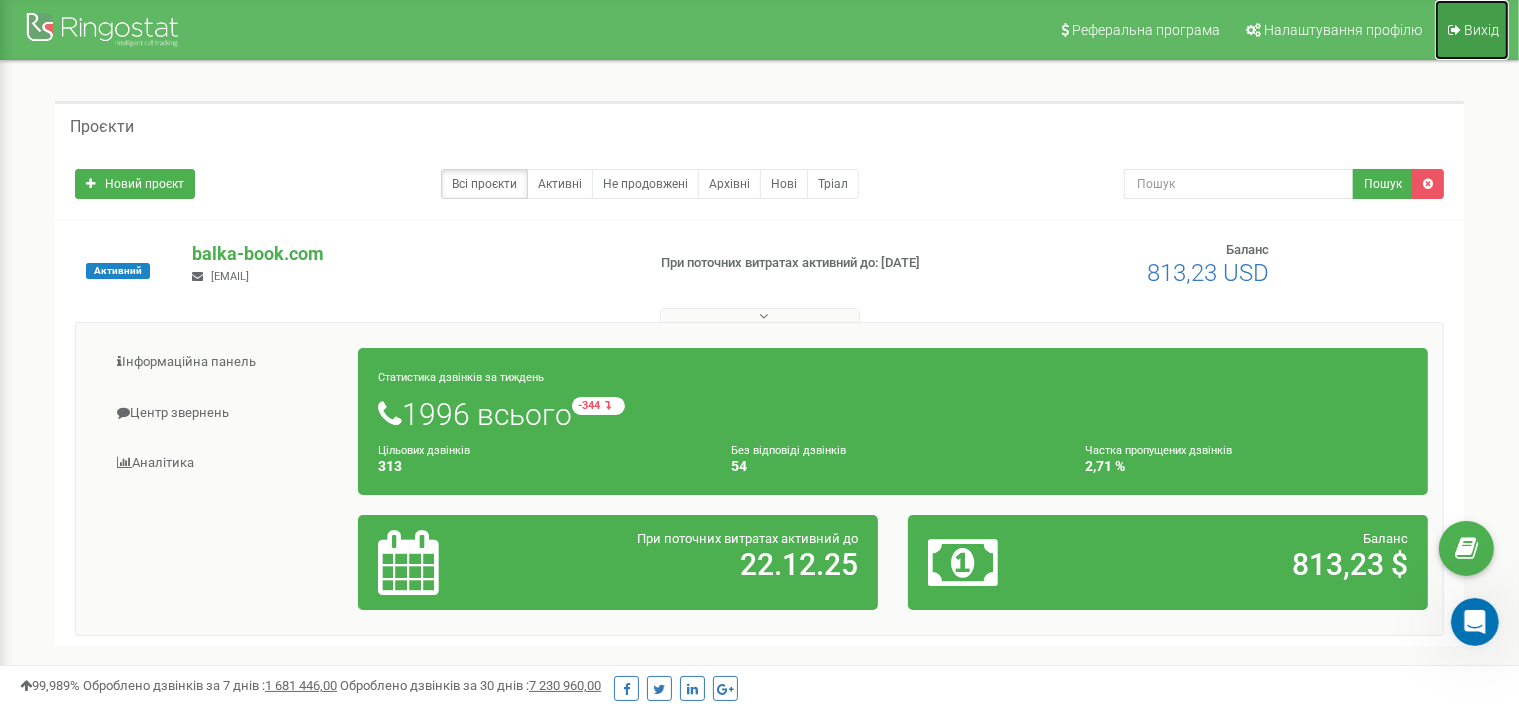 click on "Вихід" at bounding box center (1472, 30) 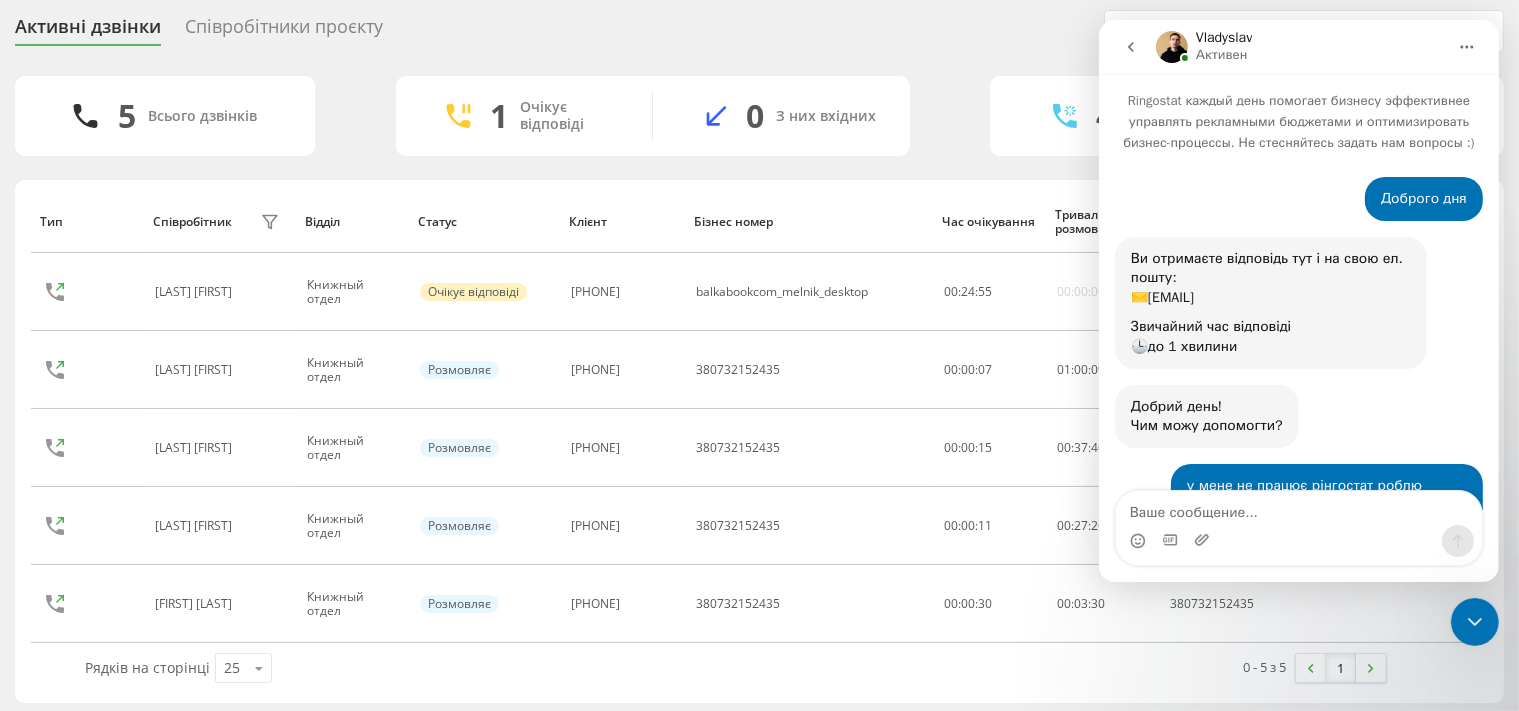 scroll, scrollTop: 0, scrollLeft: 0, axis: both 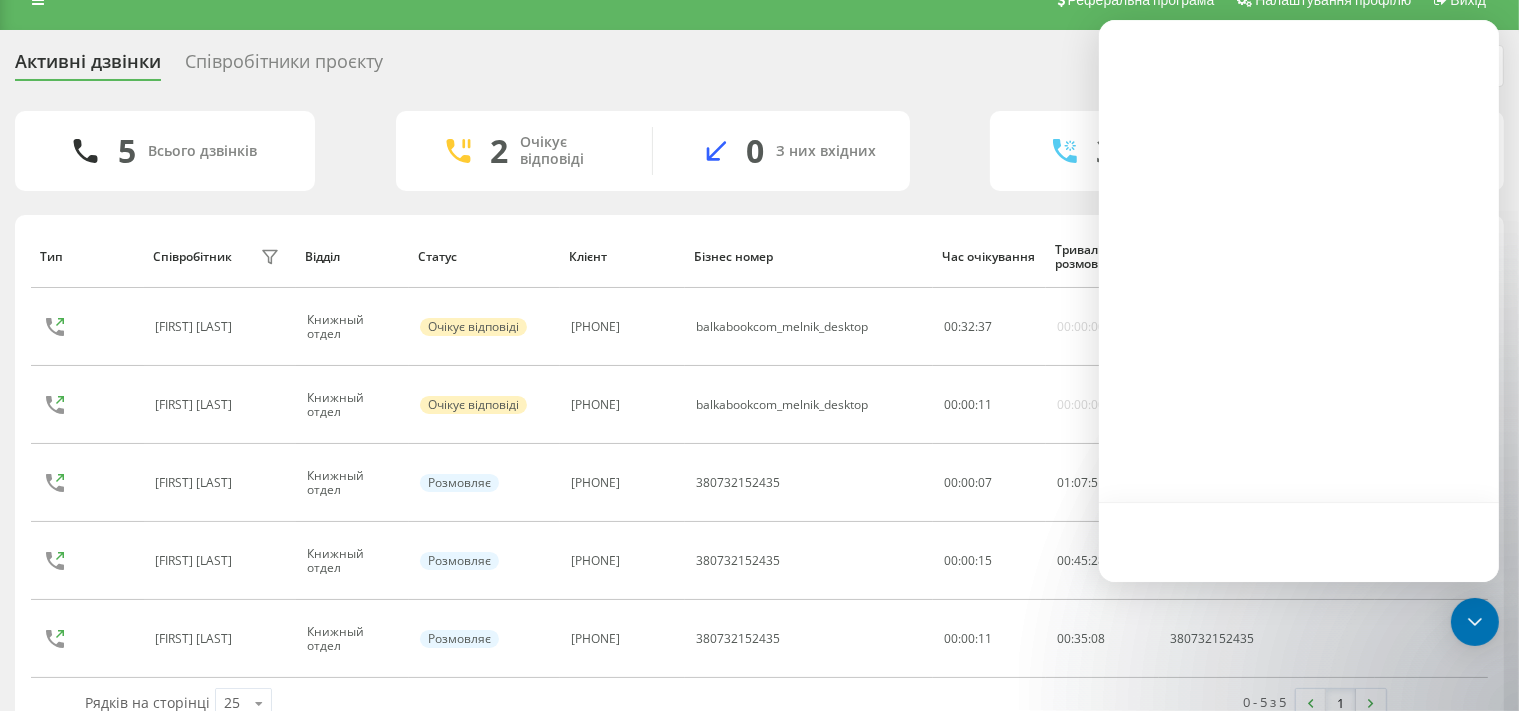 click on "Співробітники проєкту" at bounding box center [284, 66] 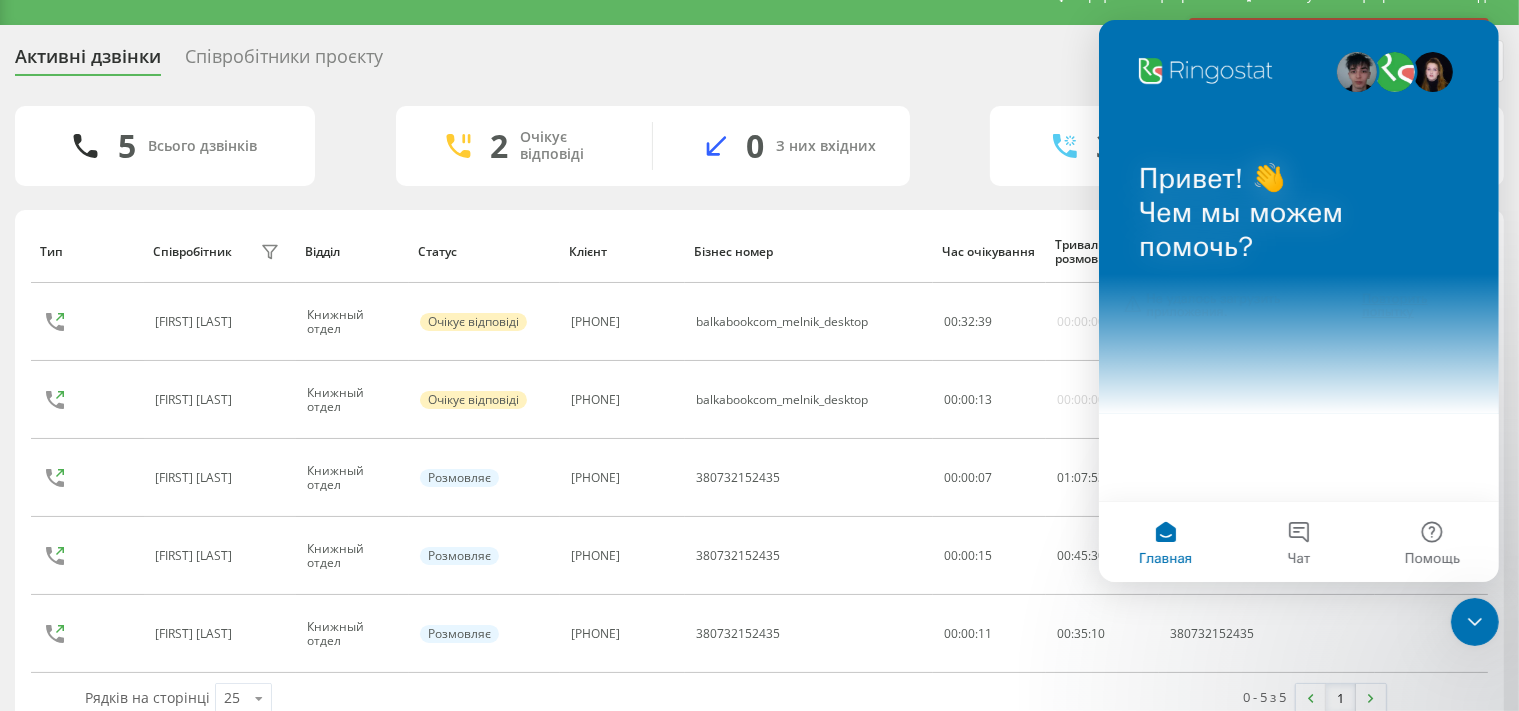 scroll, scrollTop: 0, scrollLeft: 0, axis: both 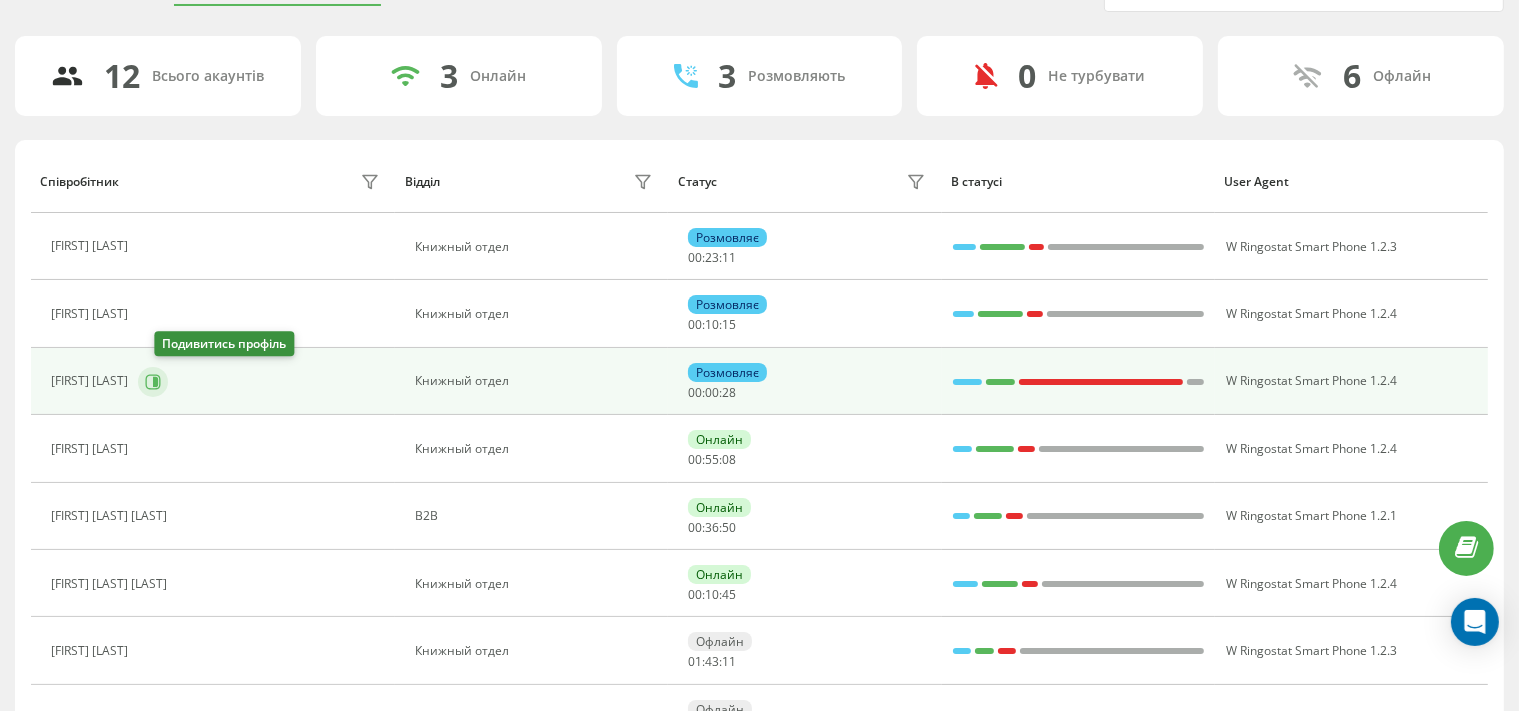 click 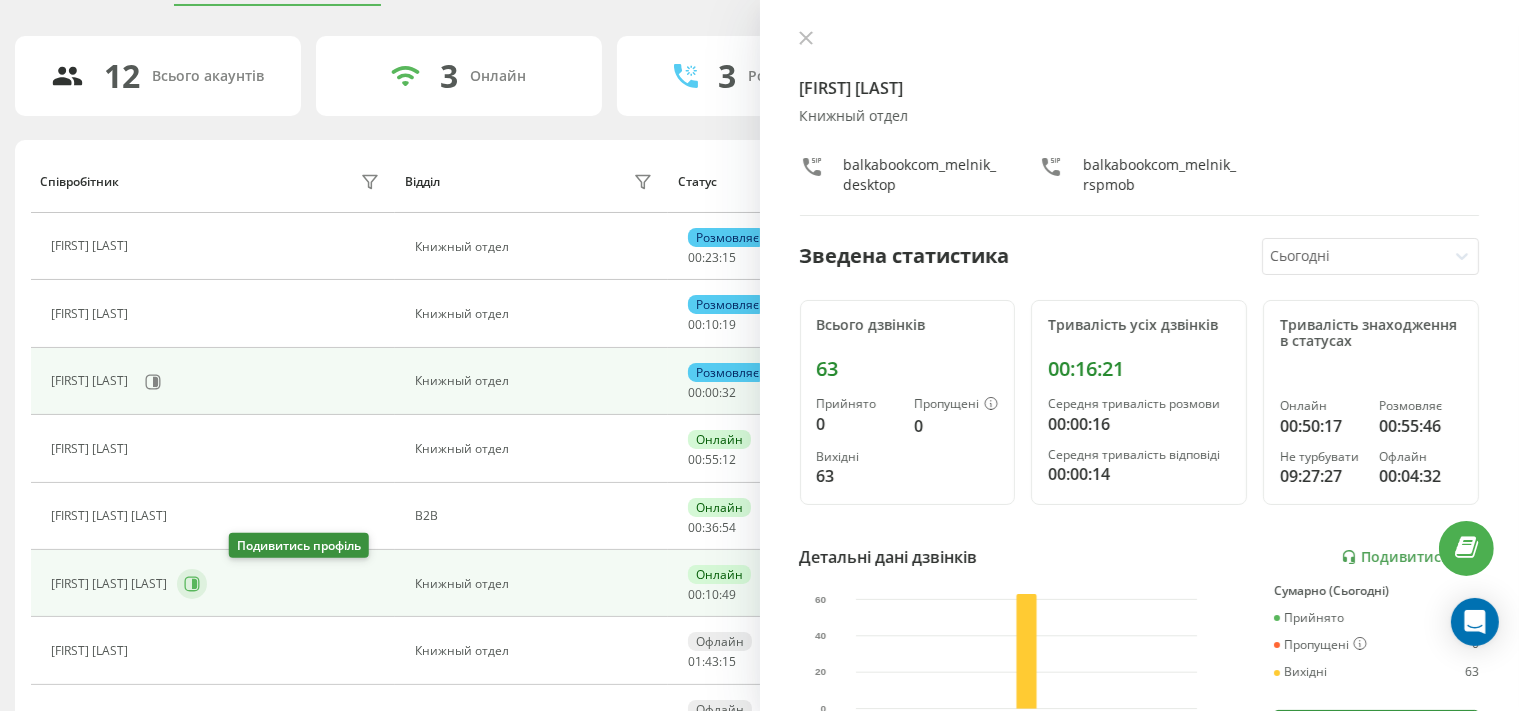 click 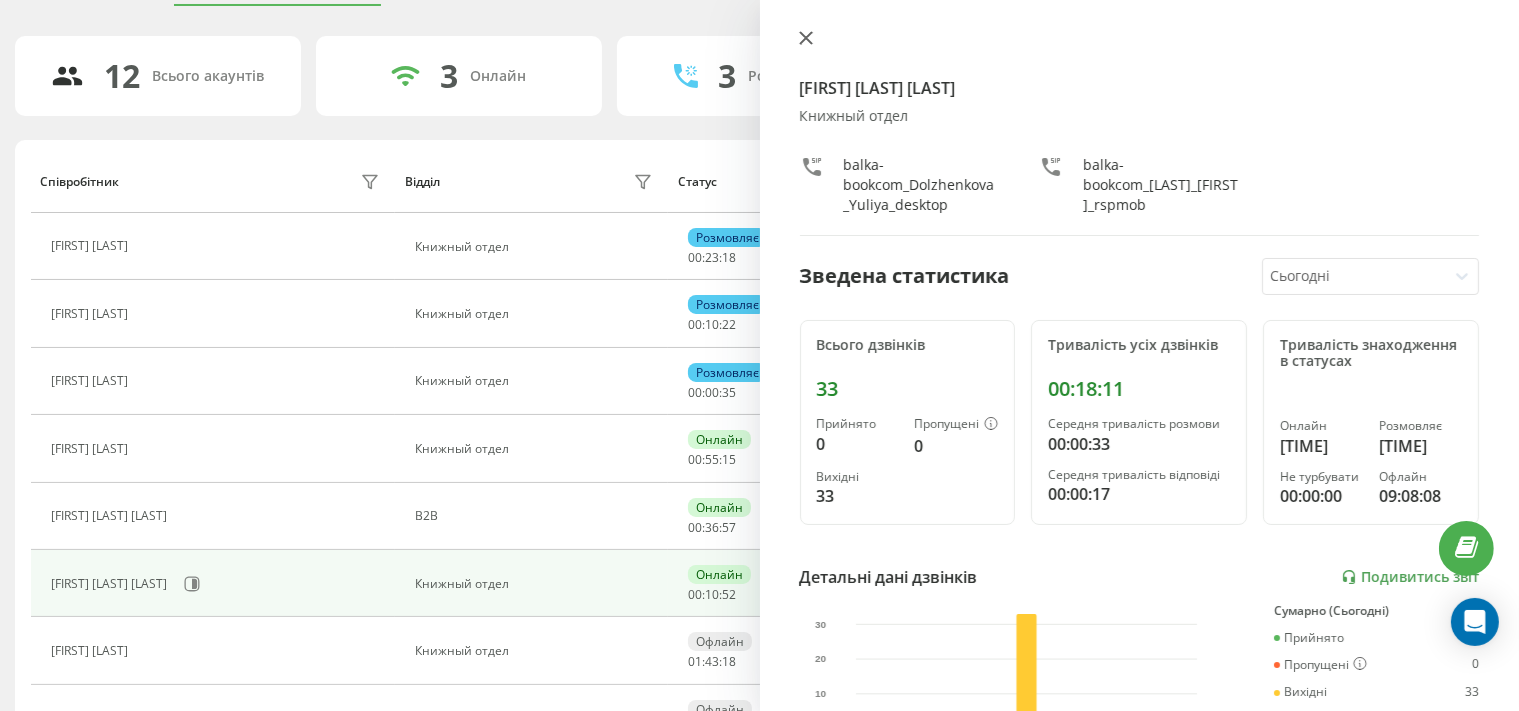 click 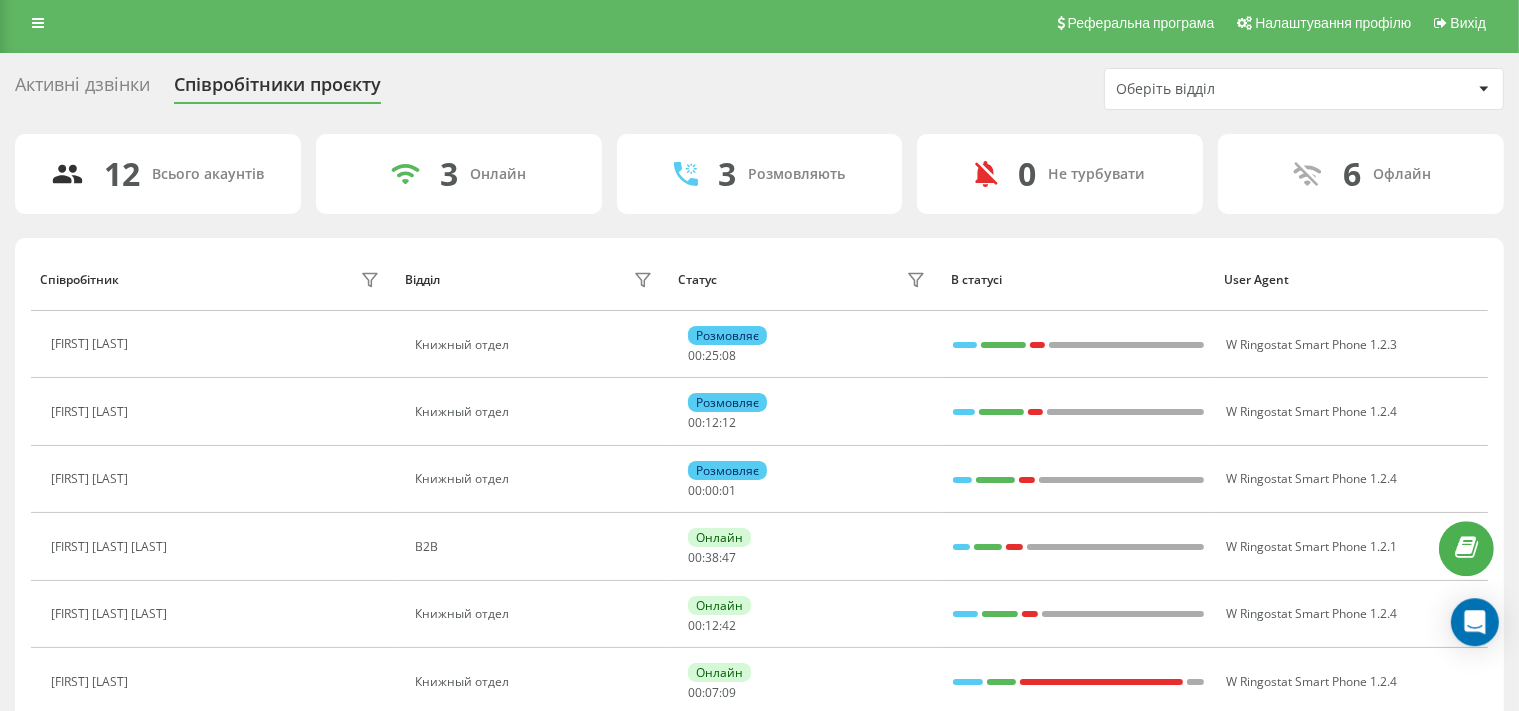 scroll, scrollTop: 0, scrollLeft: 0, axis: both 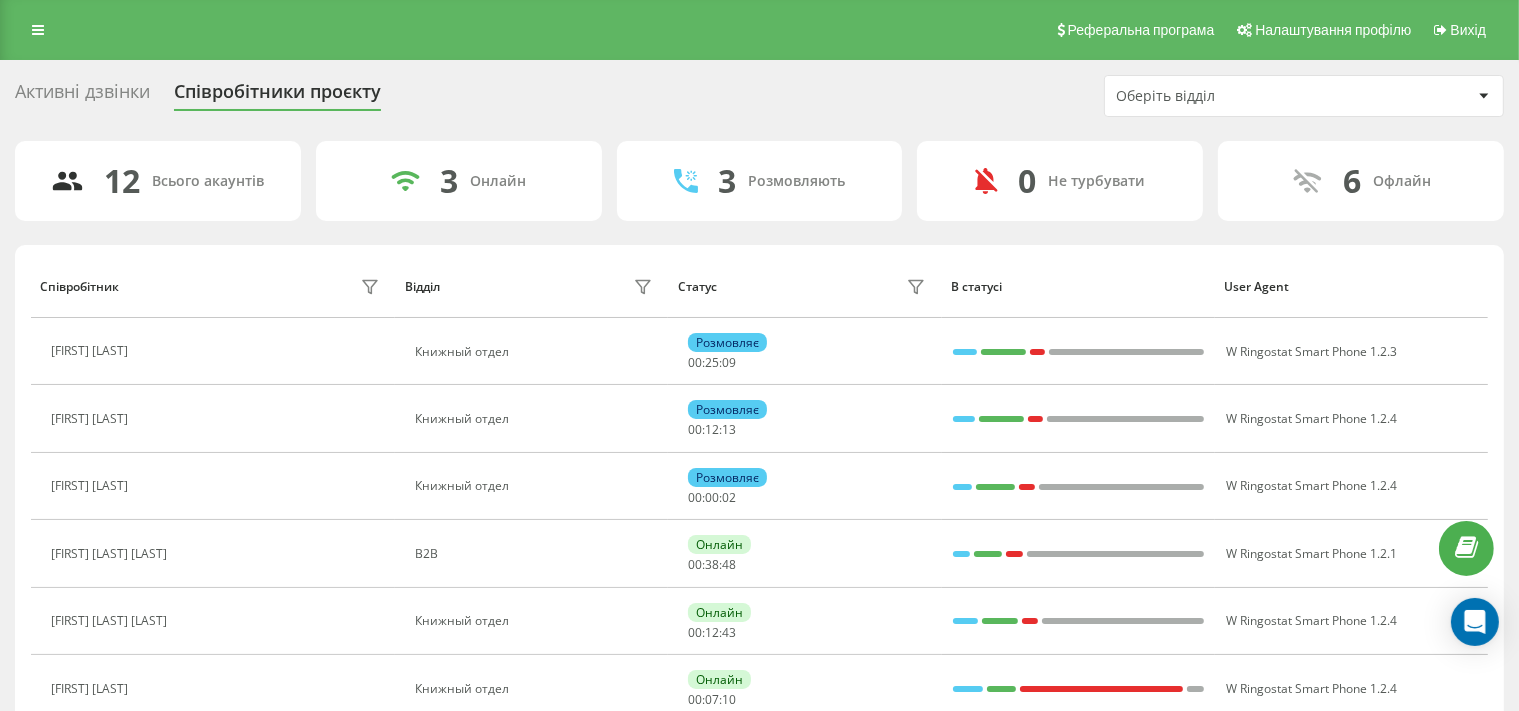 click on "Активні дзвінки" at bounding box center [82, 96] 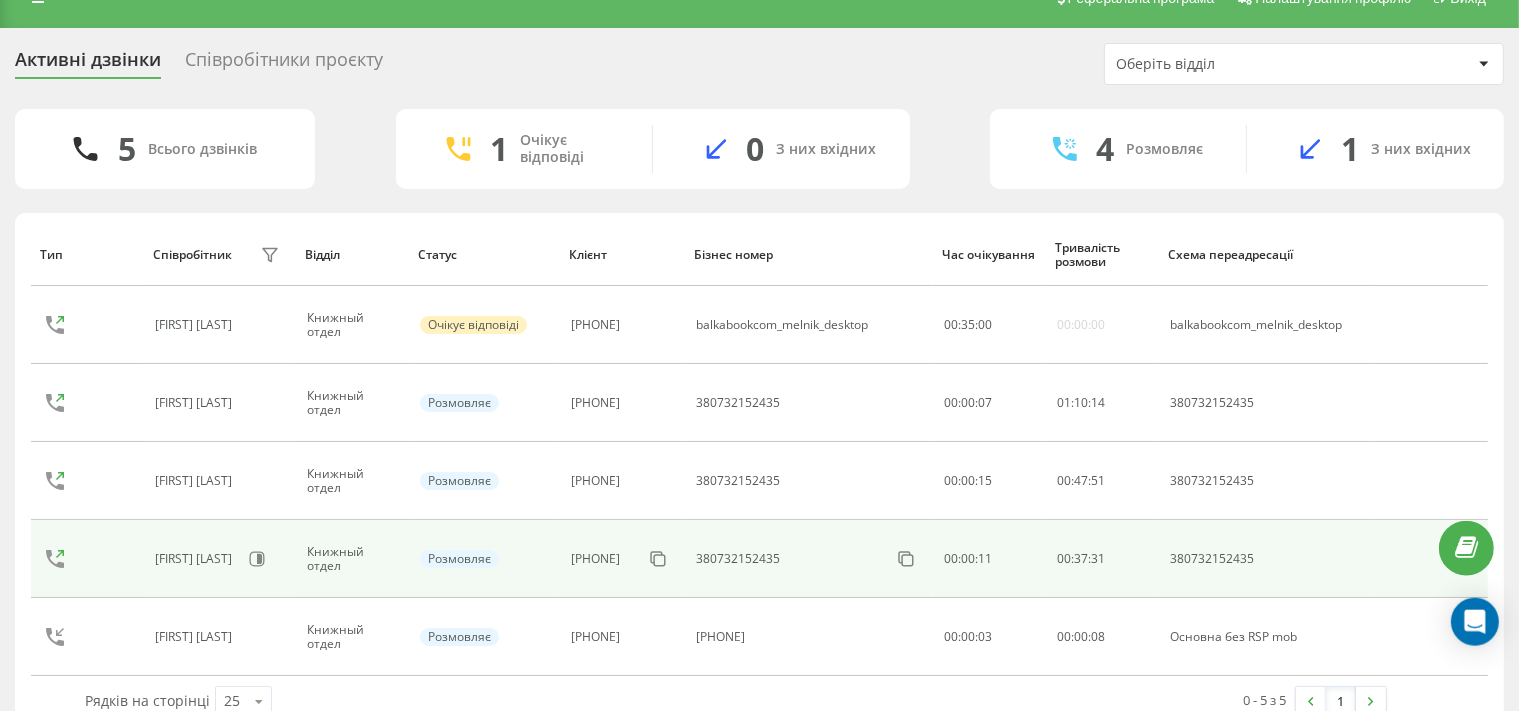 scroll, scrollTop: 0, scrollLeft: 0, axis: both 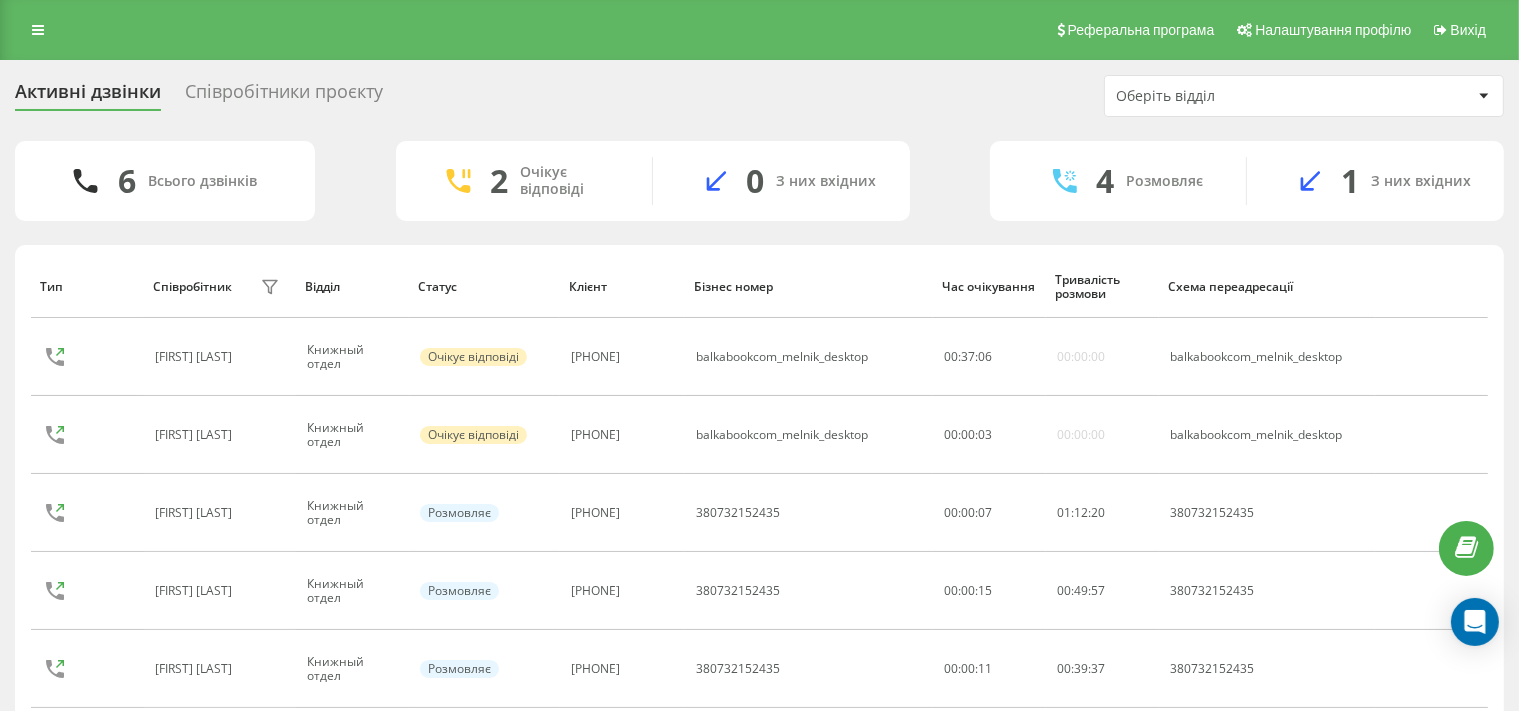 click on "Співробітники проєкту" at bounding box center (284, 96) 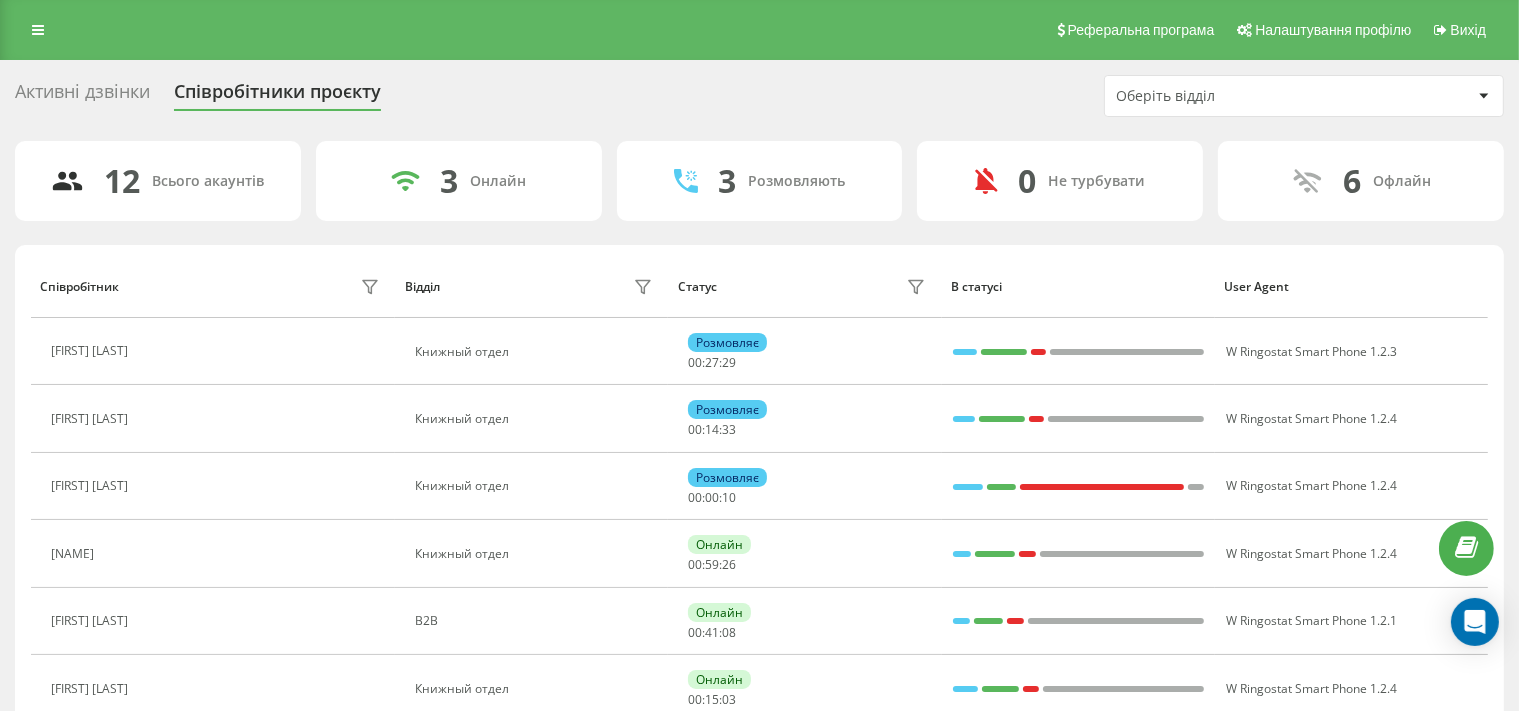 scroll, scrollTop: 105, scrollLeft: 0, axis: vertical 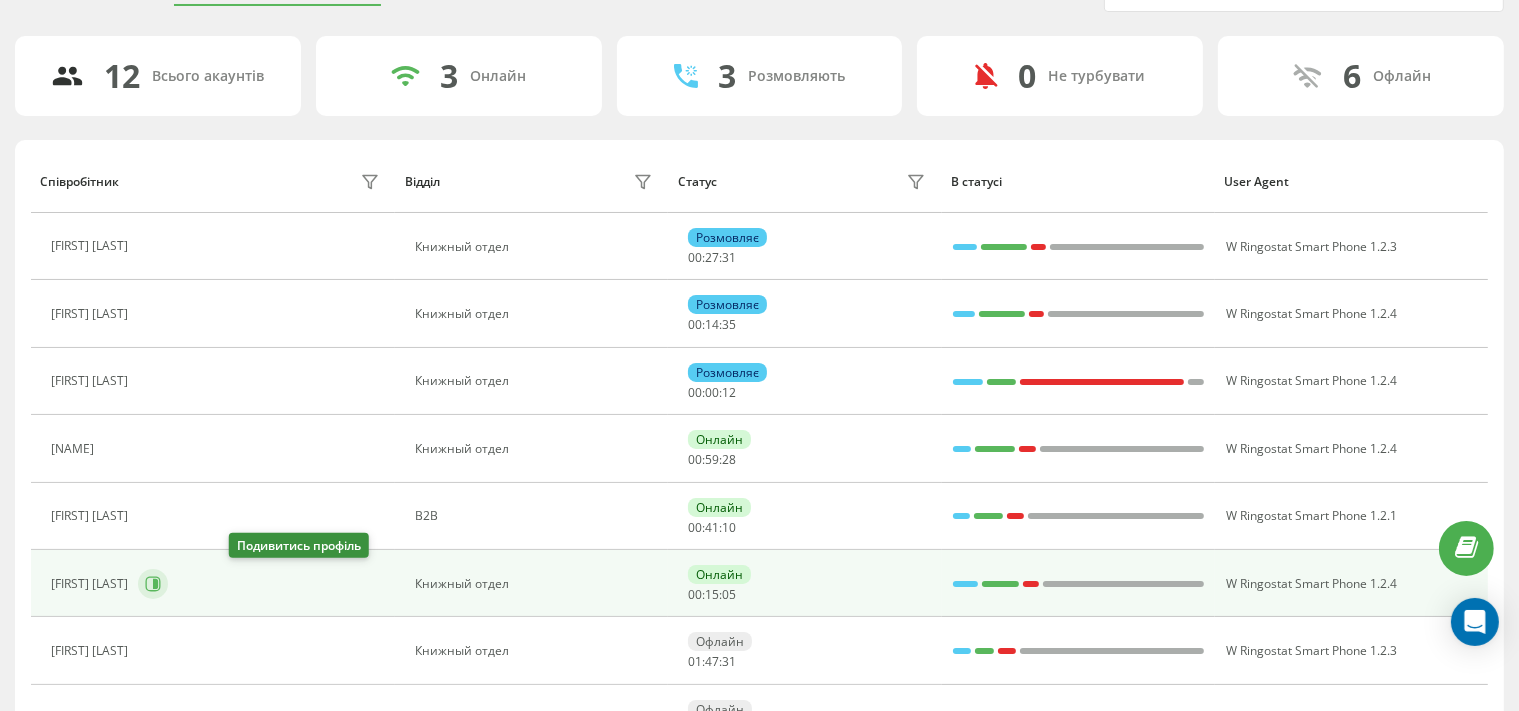 click 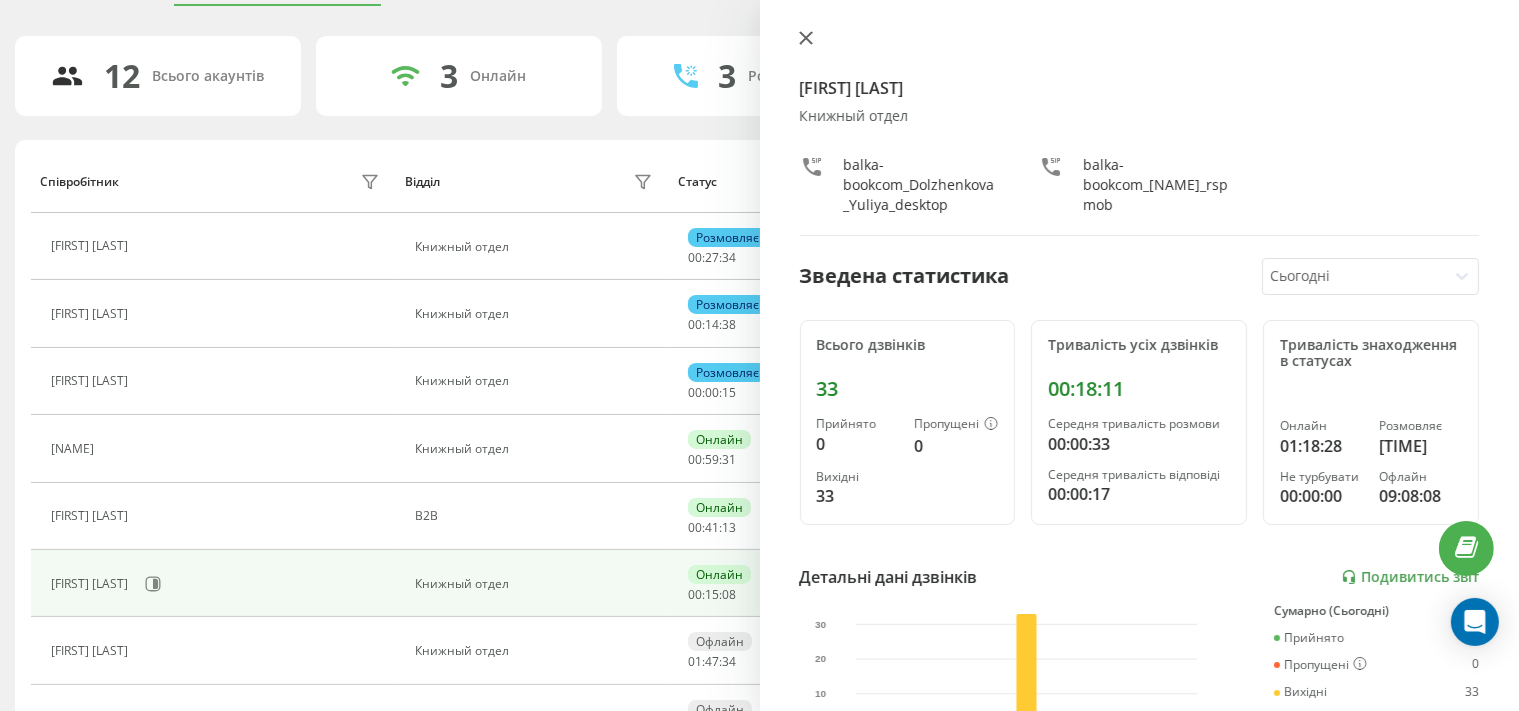 click 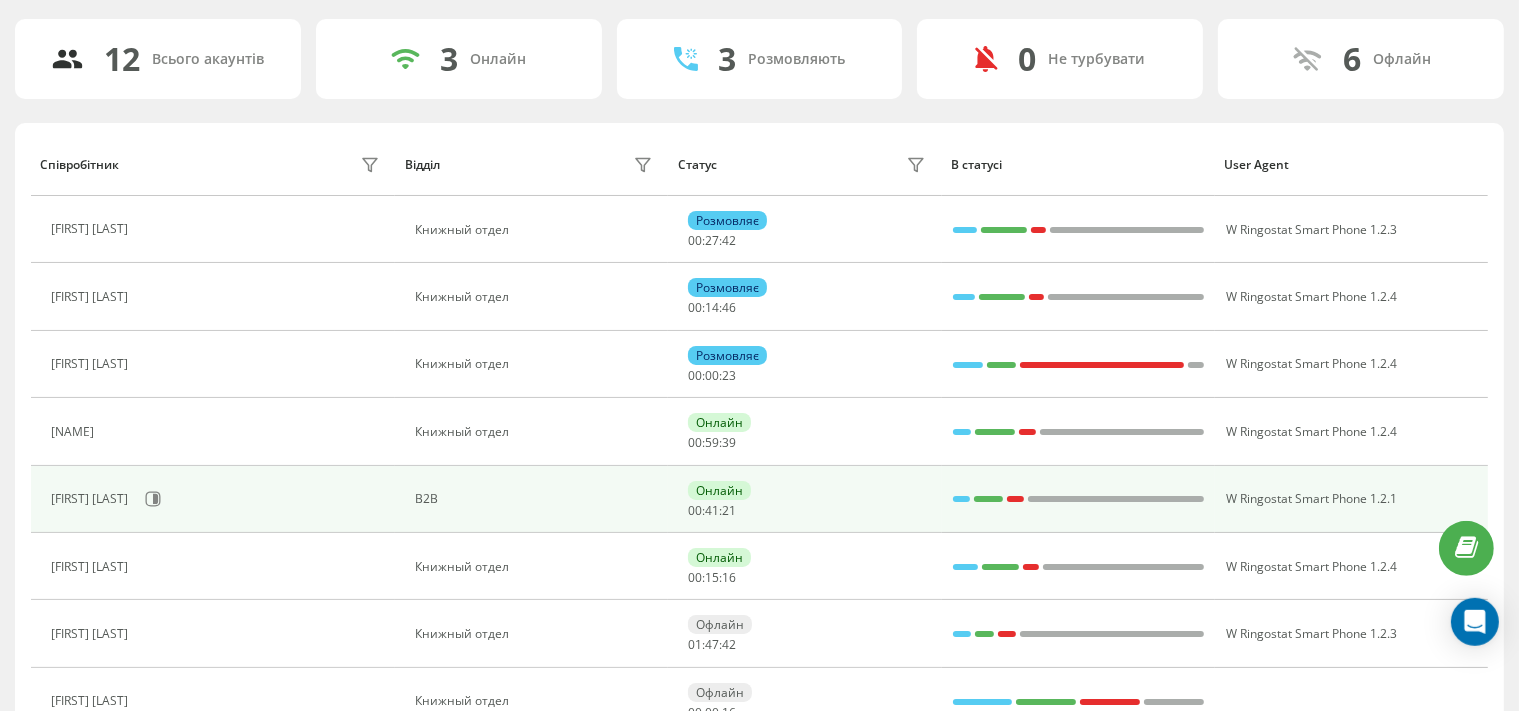 scroll, scrollTop: 105, scrollLeft: 0, axis: vertical 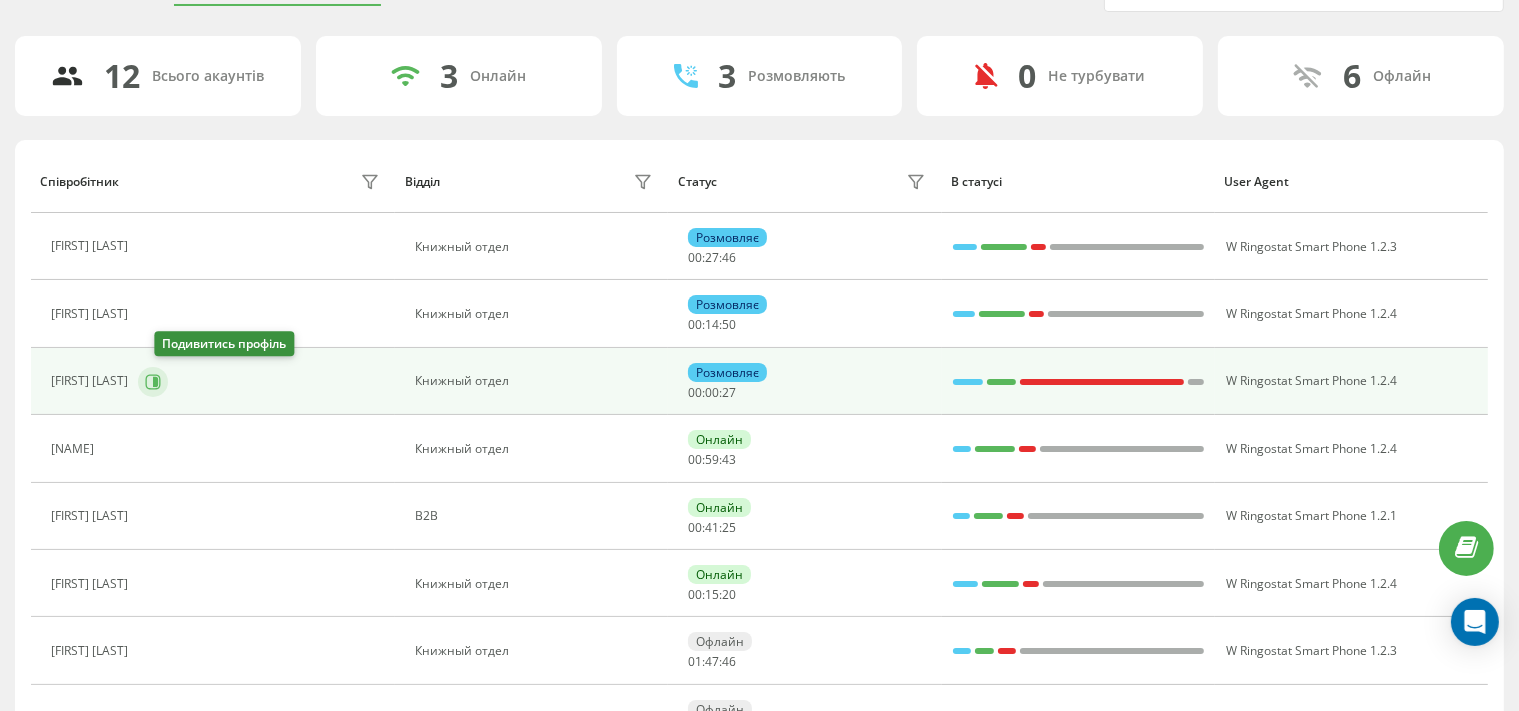 click 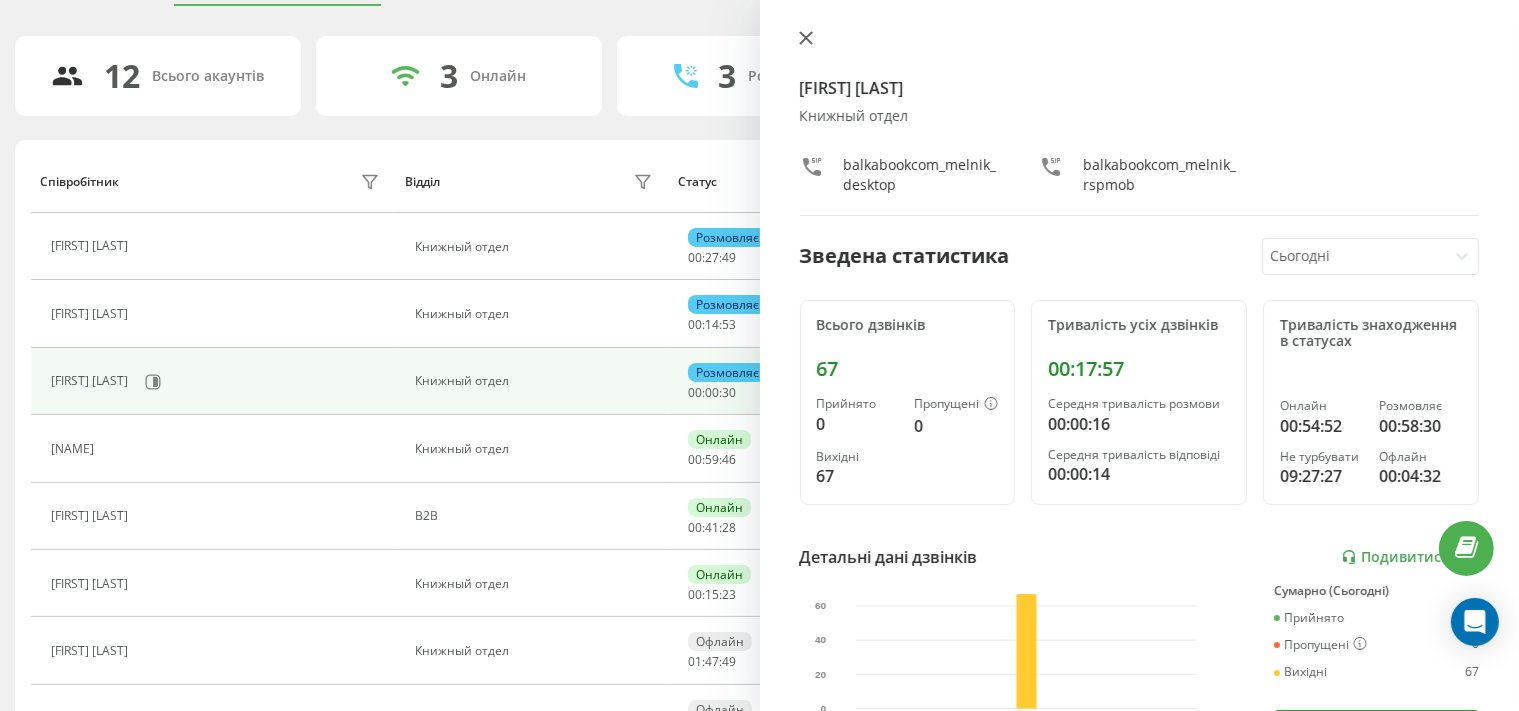 click at bounding box center (806, 39) 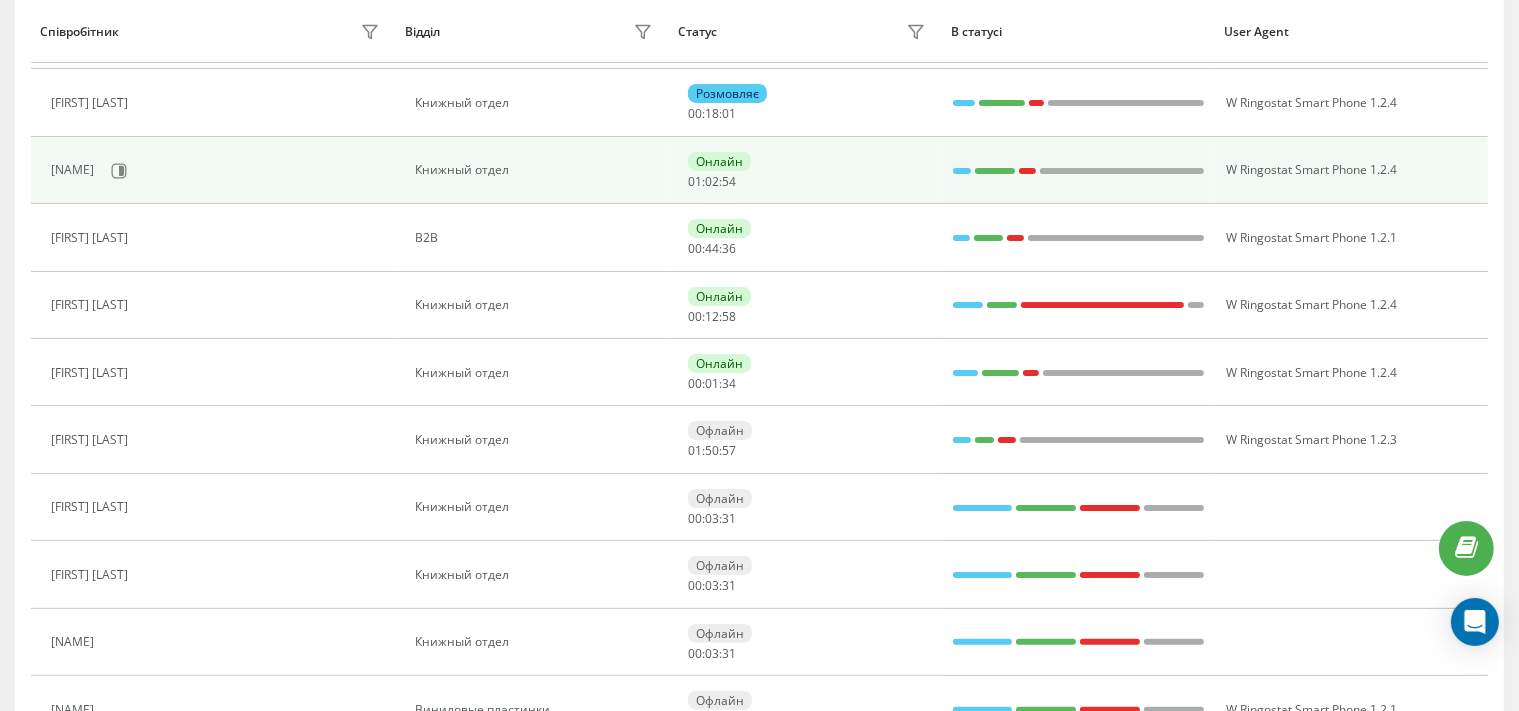 scroll, scrollTop: 211, scrollLeft: 0, axis: vertical 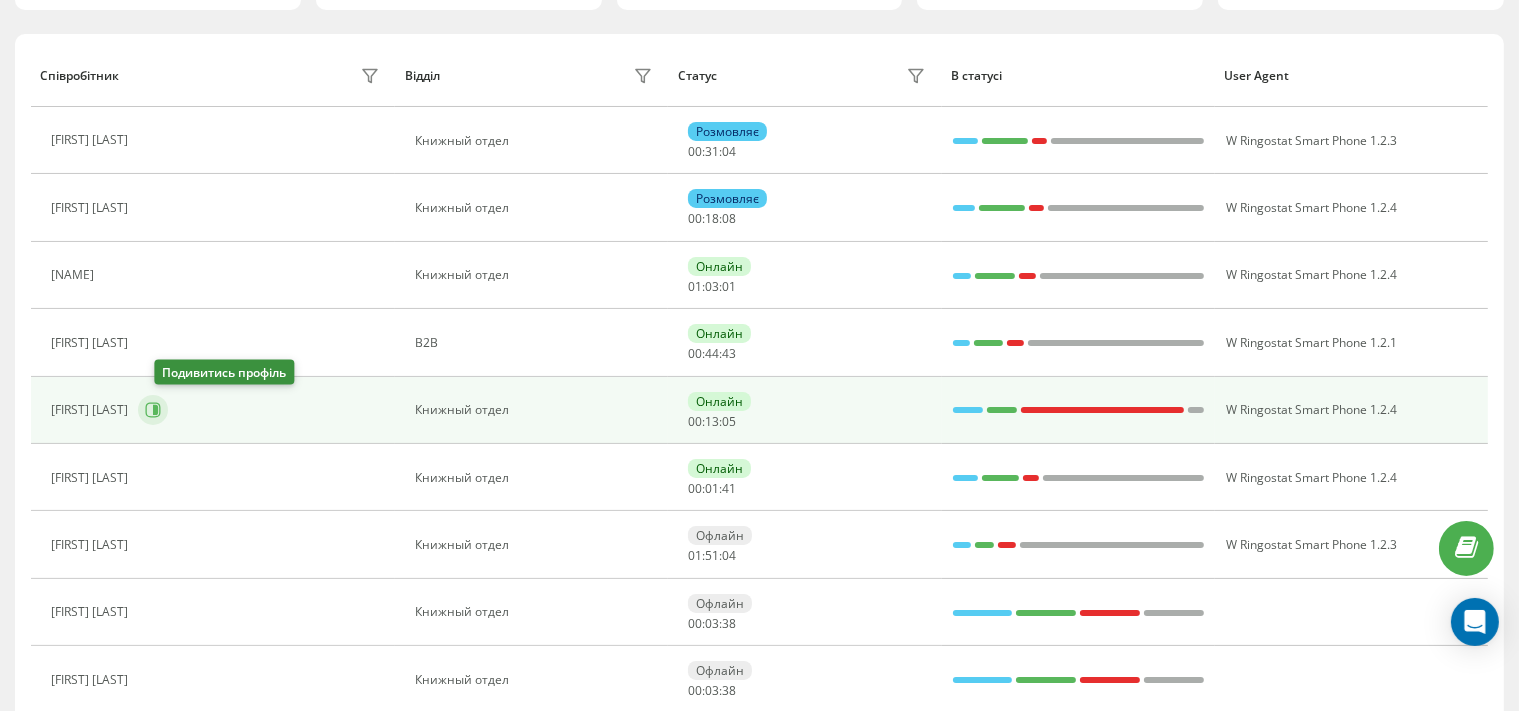 click 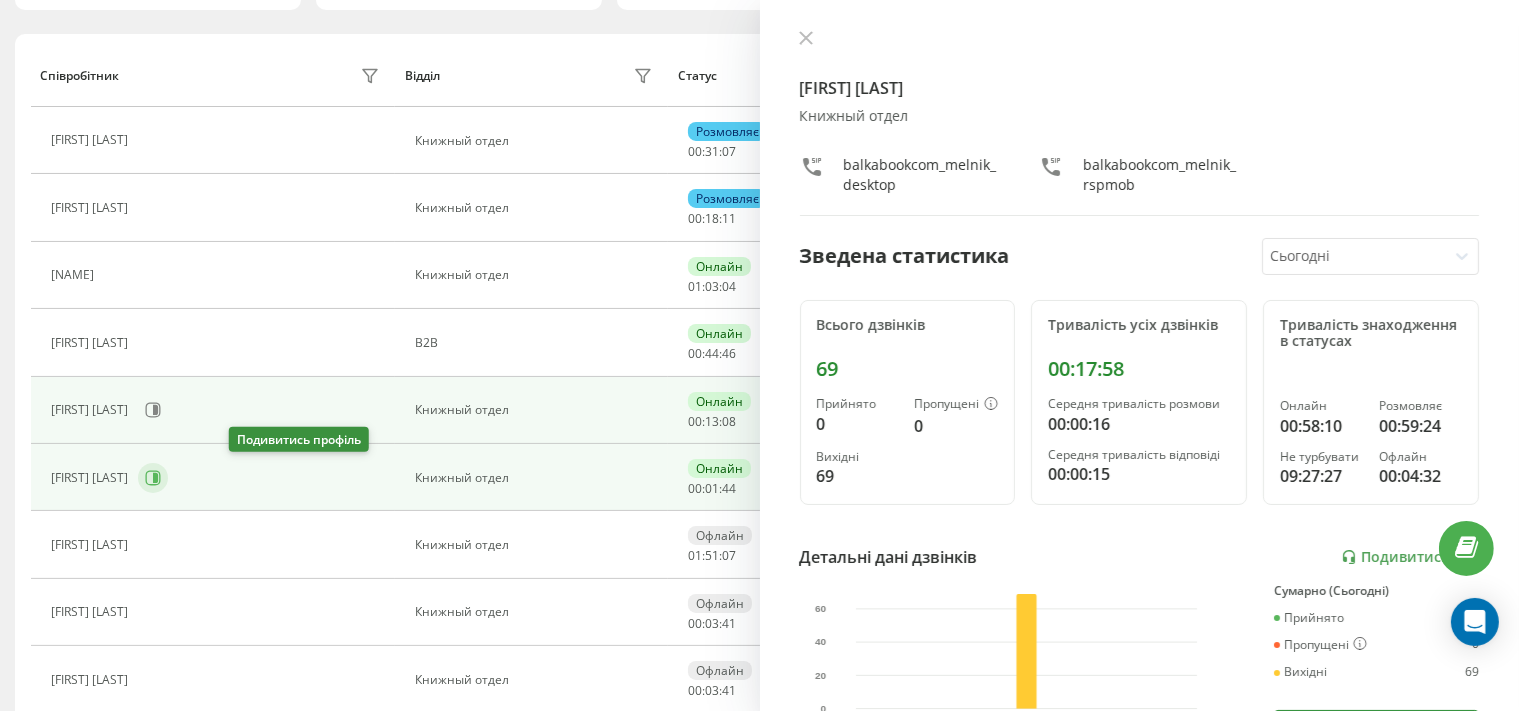 click at bounding box center [153, 478] 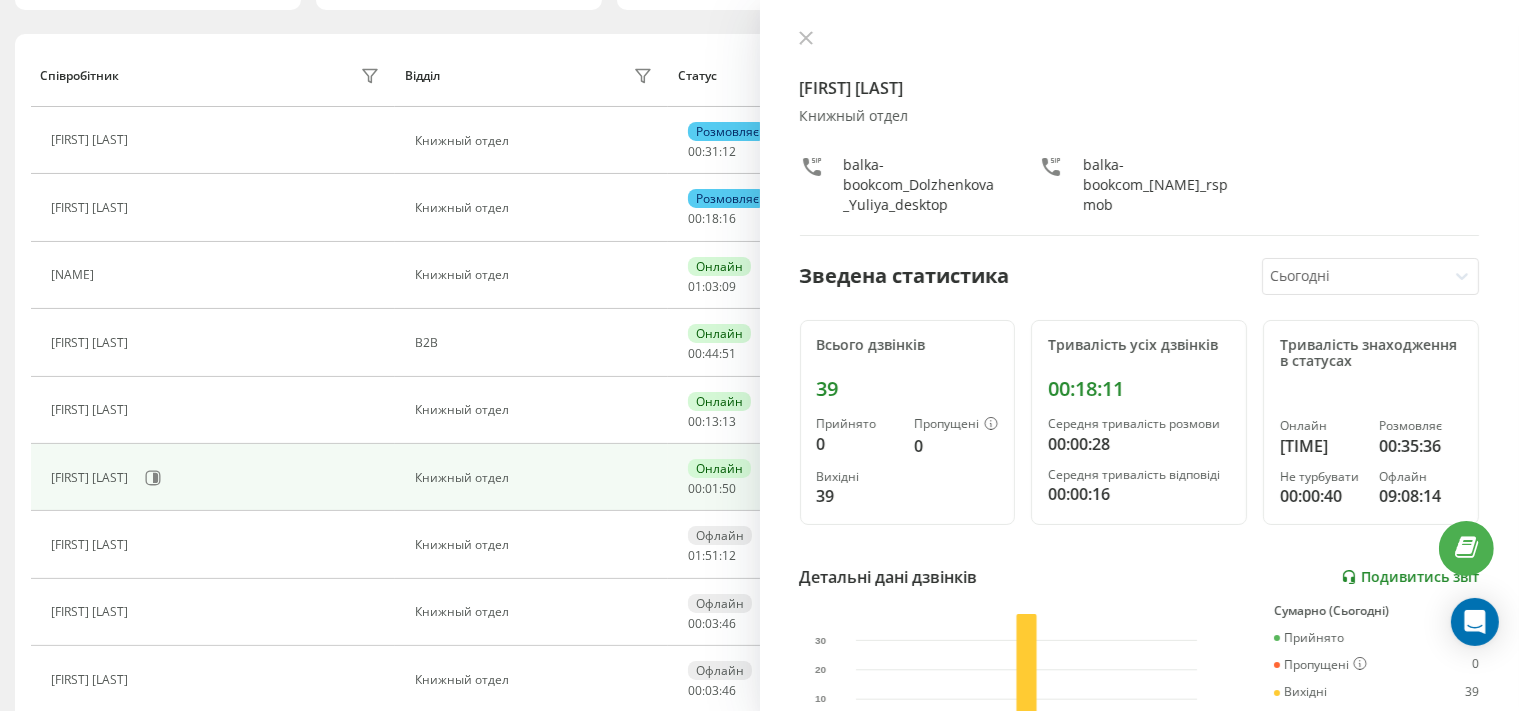 click on "Подивитись звіт" at bounding box center [1410, 577] 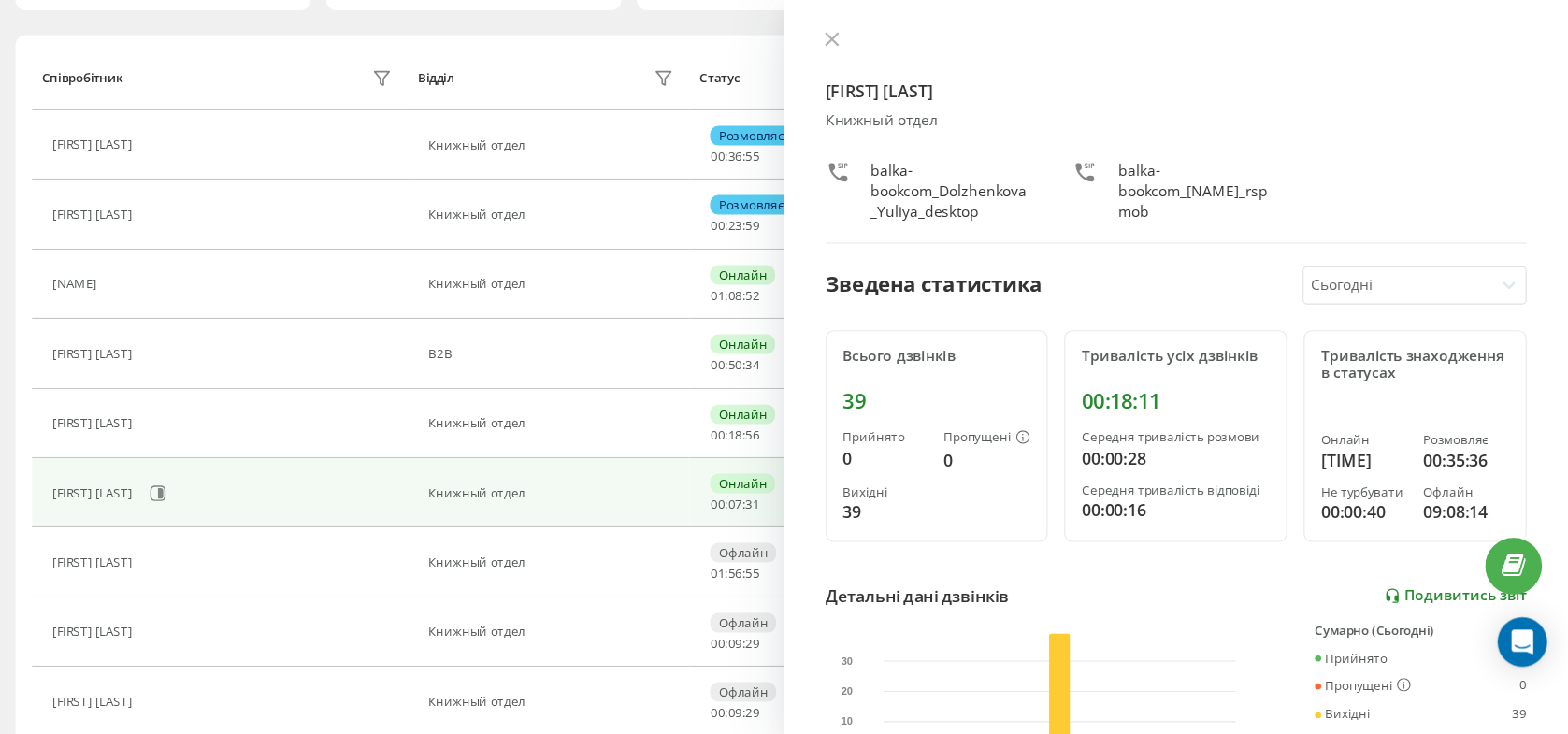 scroll, scrollTop: 197, scrollLeft: 0, axis: vertical 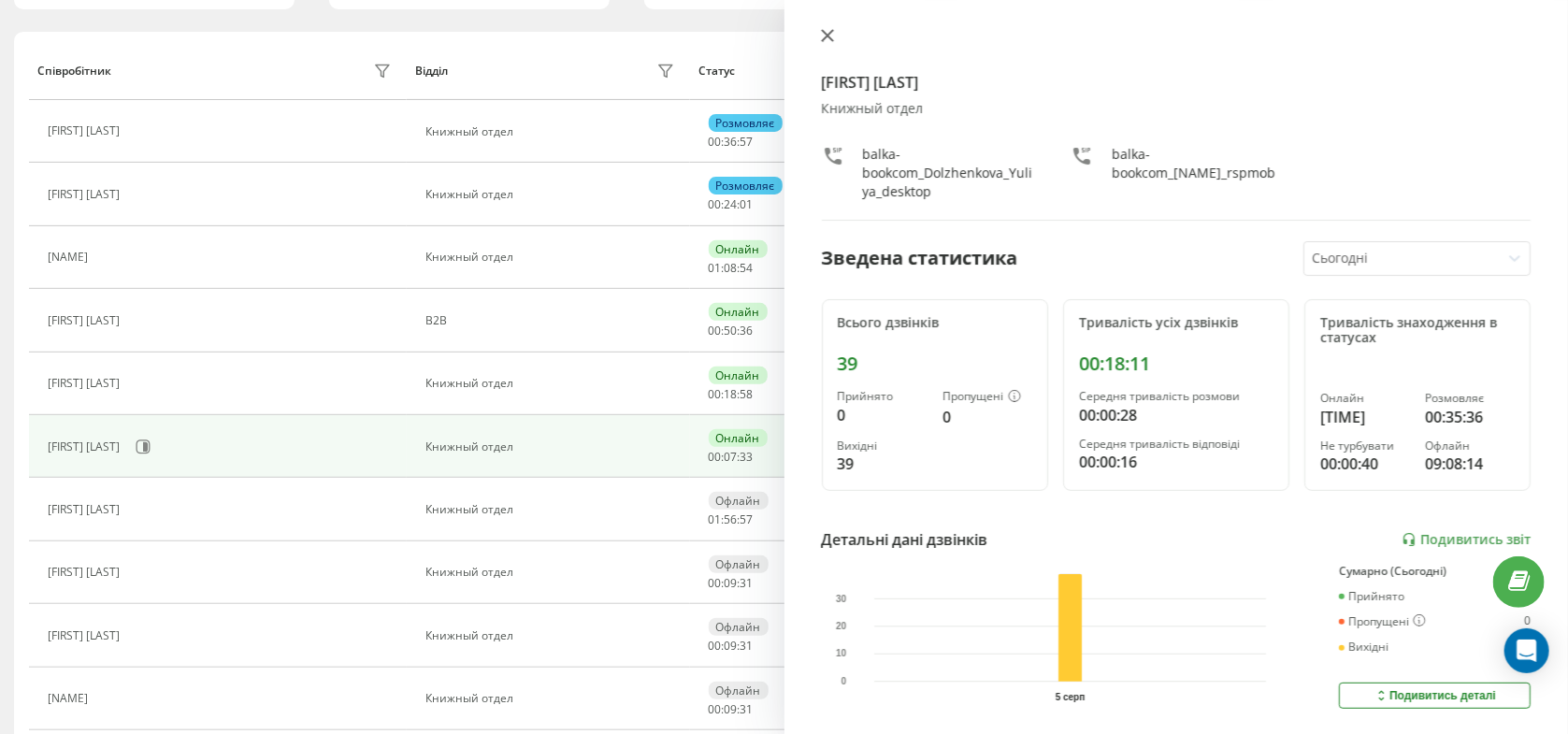 click 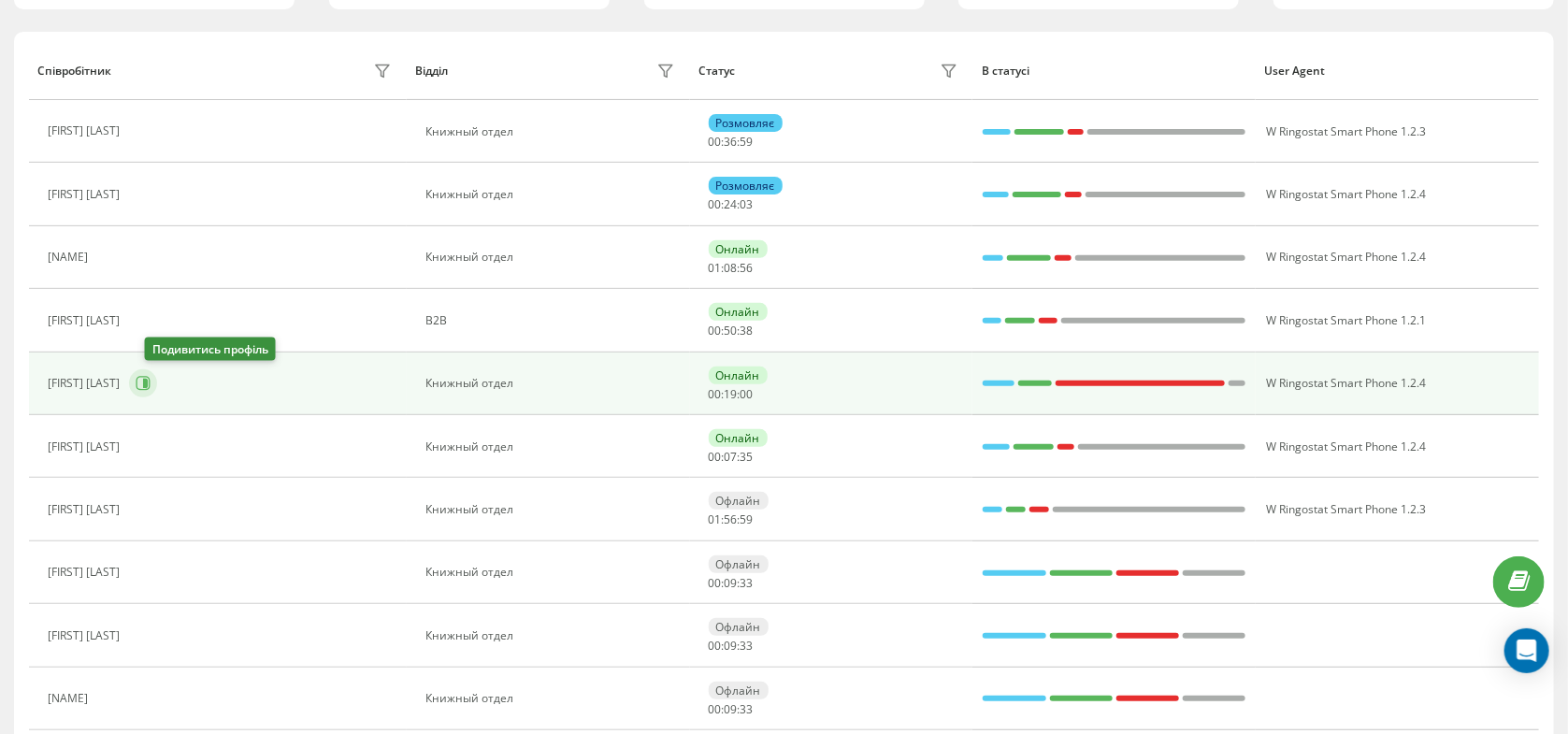click at bounding box center [143, 383] 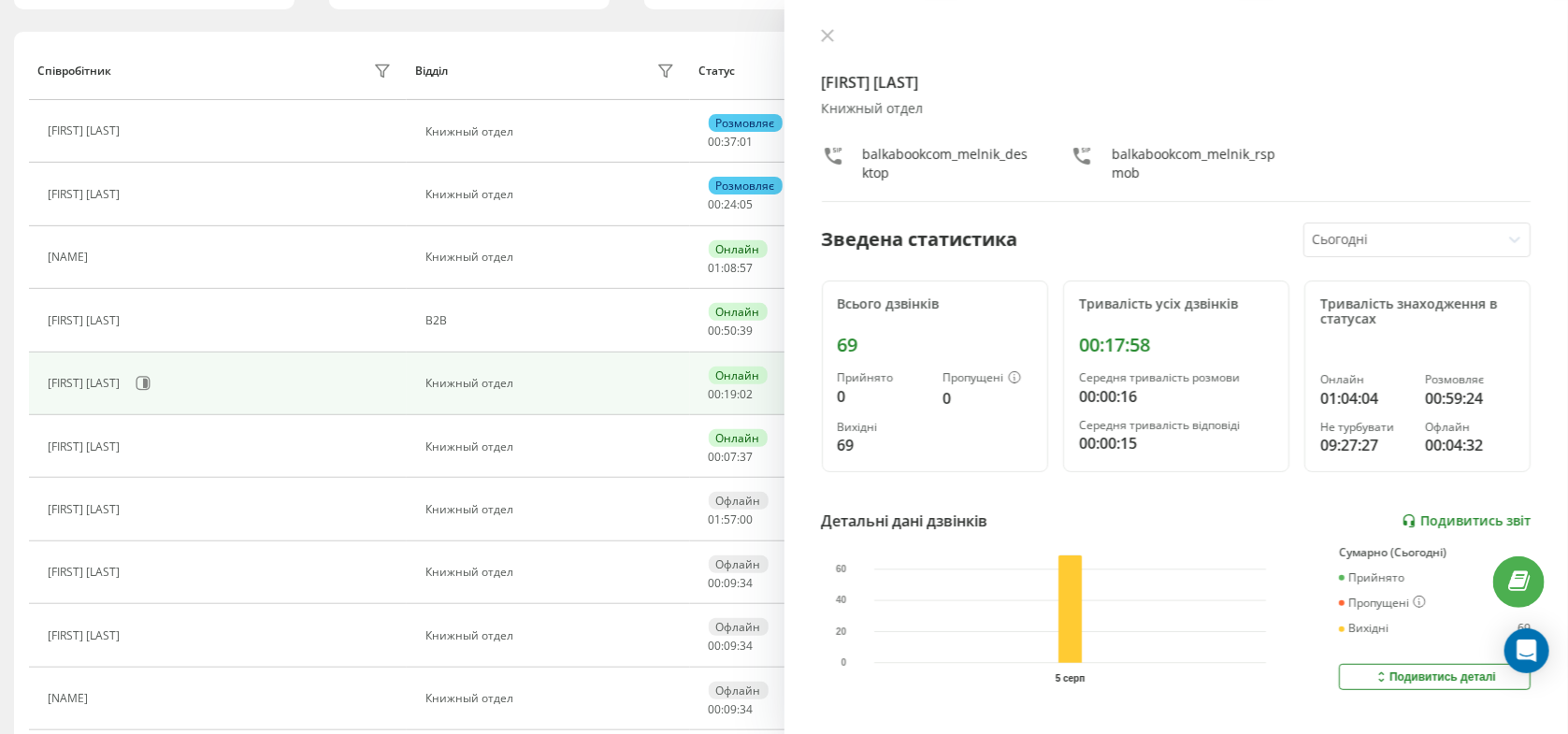 click on "Подивитись звіт" at bounding box center [1466, 521] 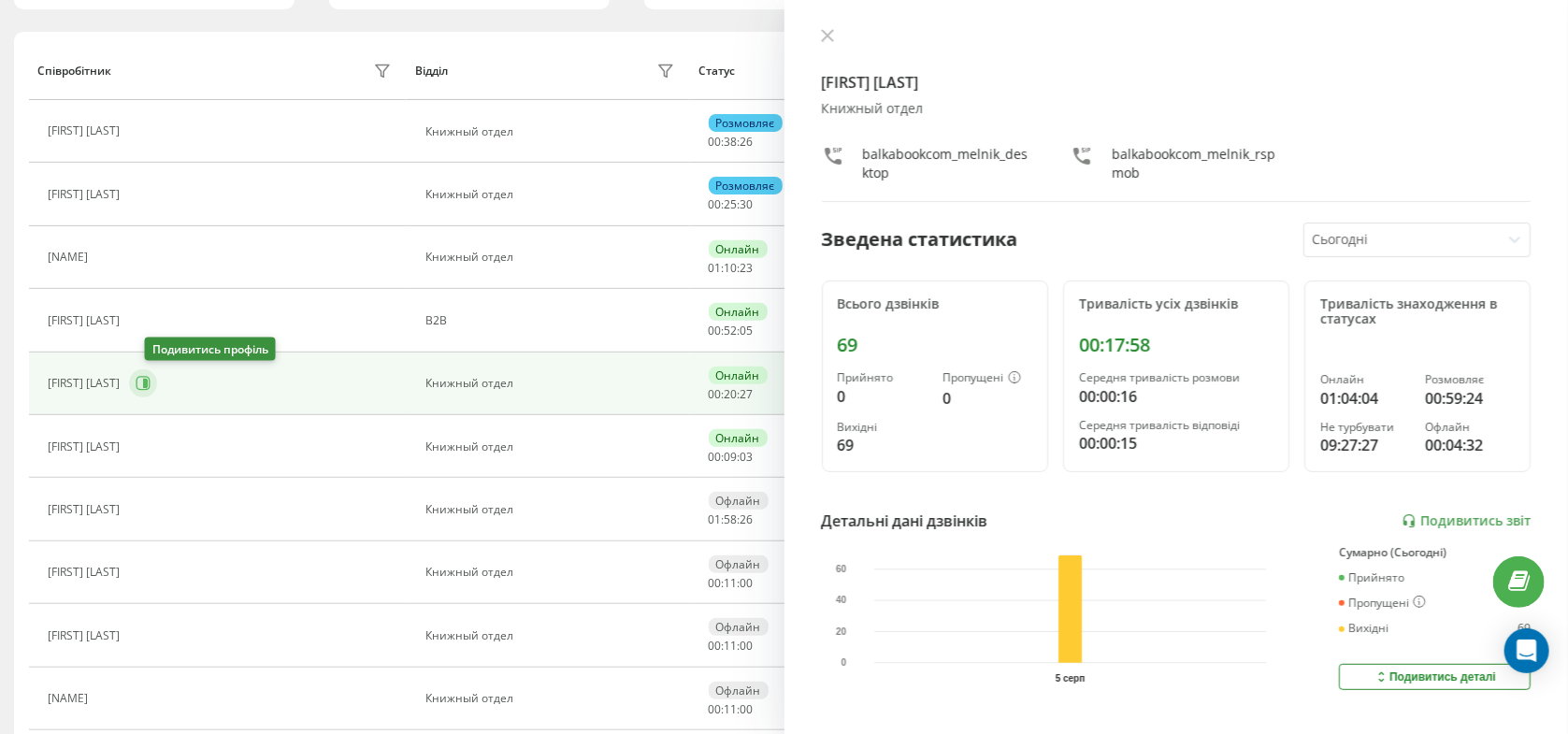click 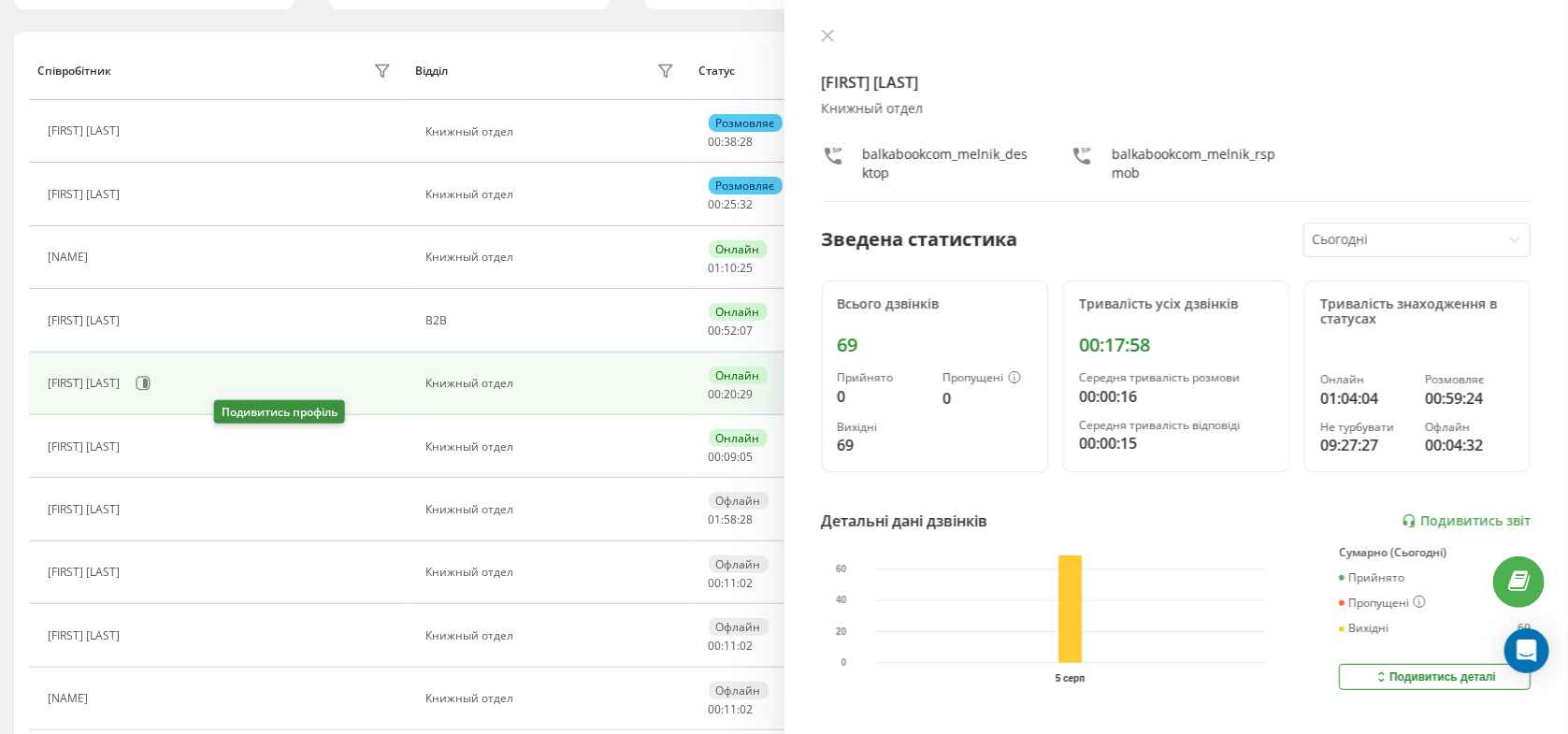 drag, startPoint x: 230, startPoint y: 442, endPoint x: 217, endPoint y: 442, distance: 13 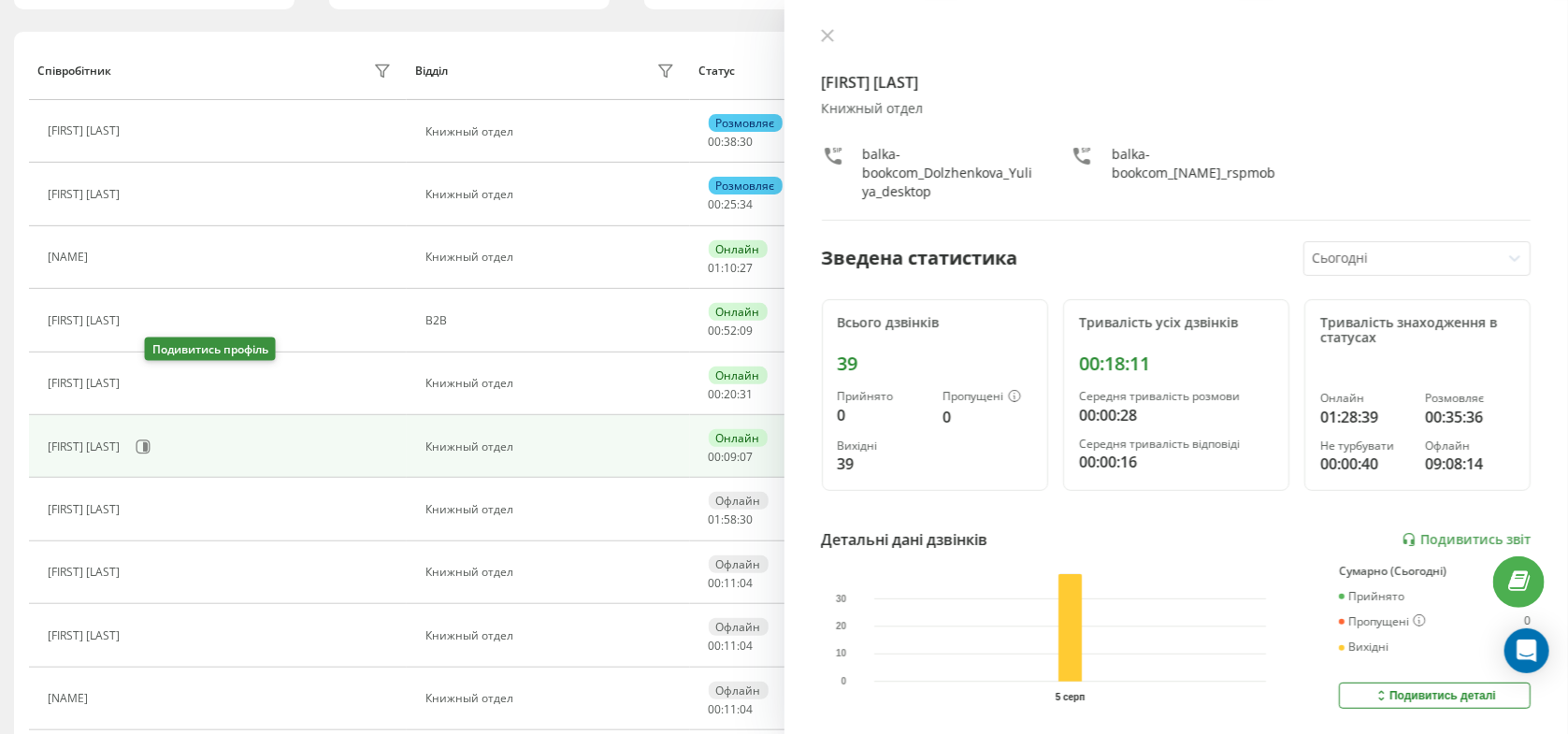 click 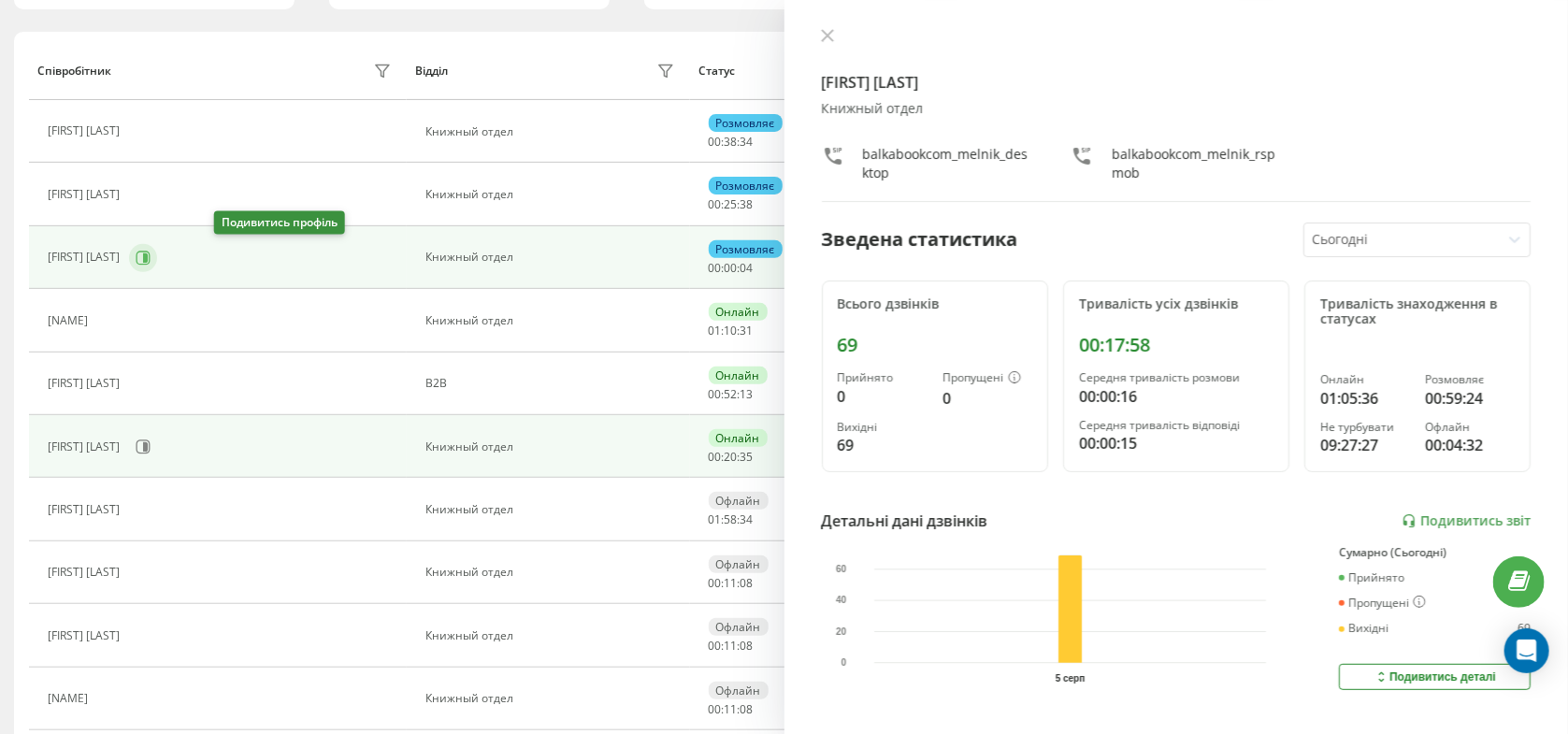 click at bounding box center (143, 258) 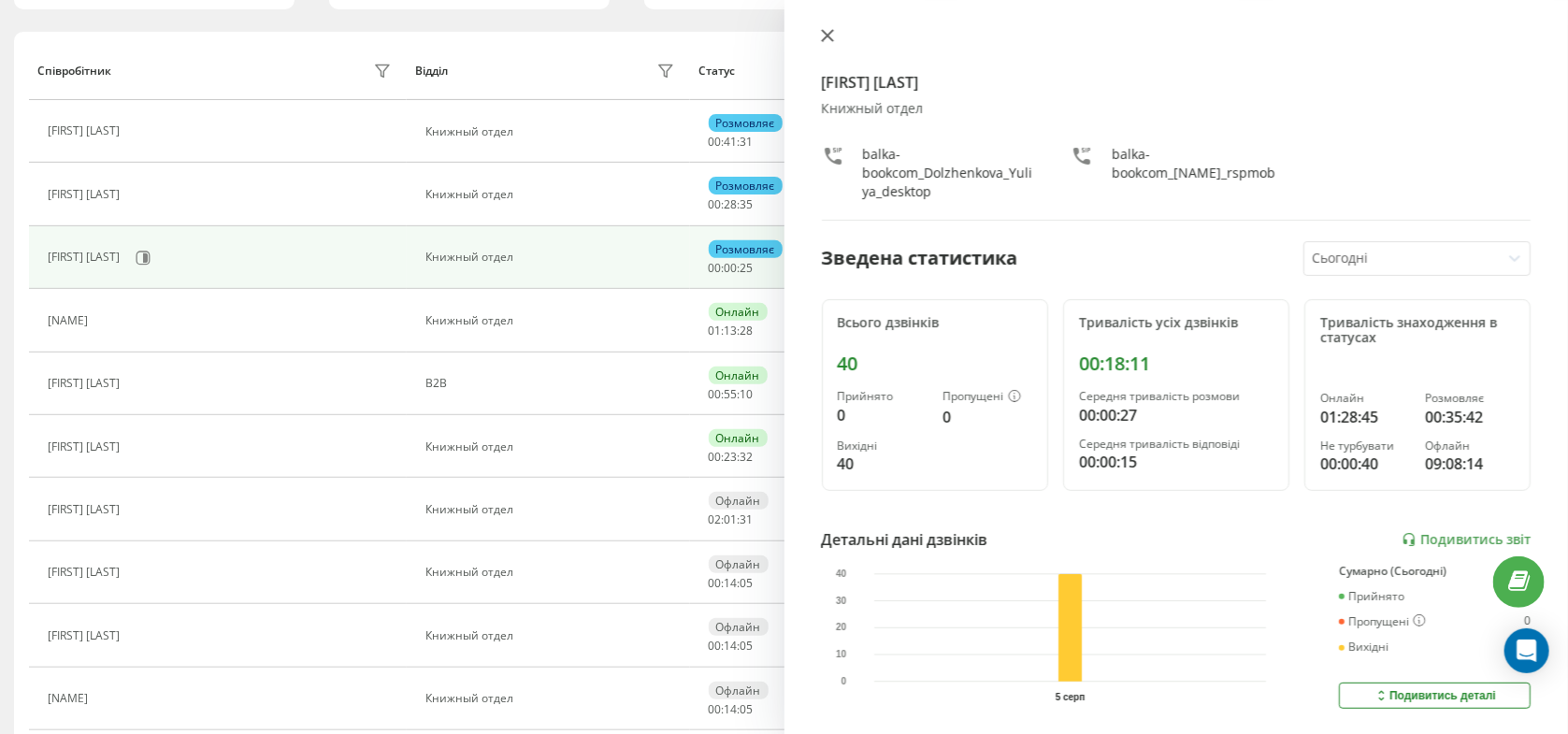 click 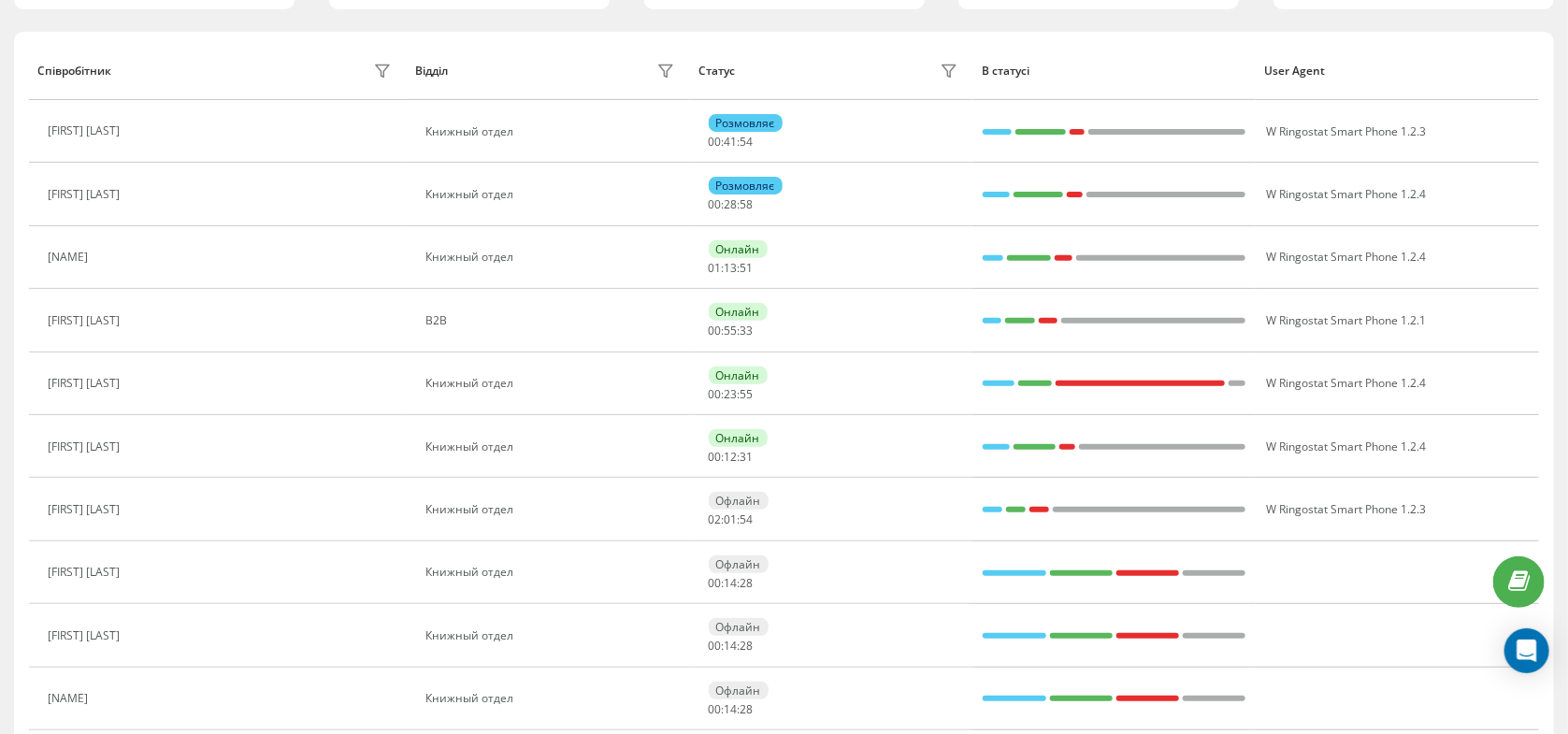 click on "12   Всього акаунтів   4   Онлайн   2   Розмовляють   0   Не турбувати   6   Офлайн Співробітник Відділ Статус В статусі User Agent Дмитро Кляцкіх  Книжный отдел Розмовляє 00 : 41 : 54 W Ringostat Smart Phone 1.2.3 Маленко Валентина Книжный отдел Розмовляє 00 : 28 : 58 W Ringostat Smart Phone 1.2.4 Байдина Вера Книжный отдел Онлайн 01 : 13 : 51 W Ringostat Smart Phone 1.2.4 Ічетовкіна Оксана Олександрівна B2B Онлайн 00 : 55 : 33 W Ringostat Smart Phone 1.2.1 Мельник Роман Книжный отдел Онлайн 00 : 23 : 55 W Ringostat Smart Phone 1.2.4 Долженкова Юлія Денисівна Книжный отдел Онлайн 00 : 12 : 31 W Ringostat Smart Phone 1.2.4 Солошенко Диана Книжный отдел Офлайн 02 : 01 : 54 Офлайн 00 : 14 :" at bounding box center [784, 424] 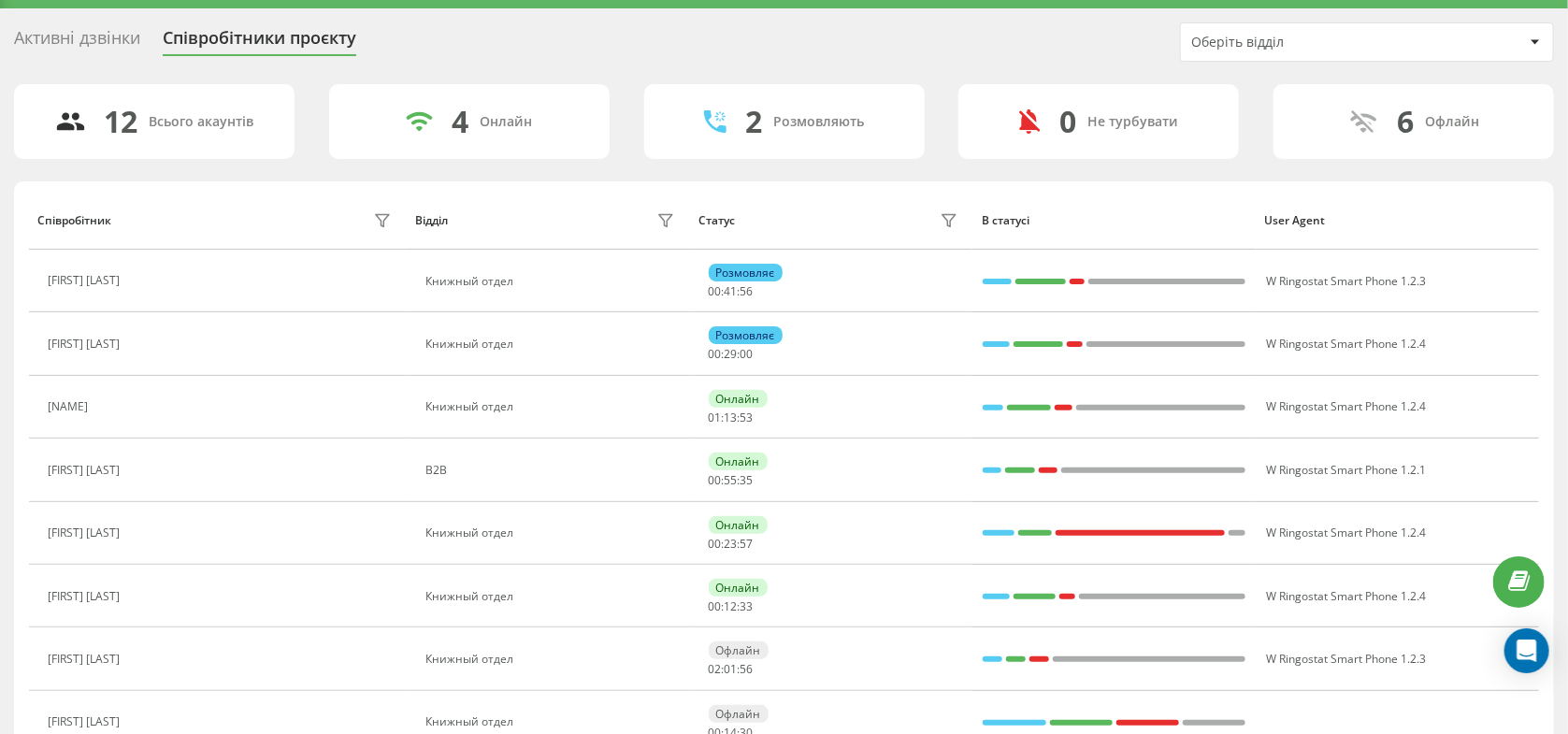 scroll, scrollTop: 0, scrollLeft: 0, axis: both 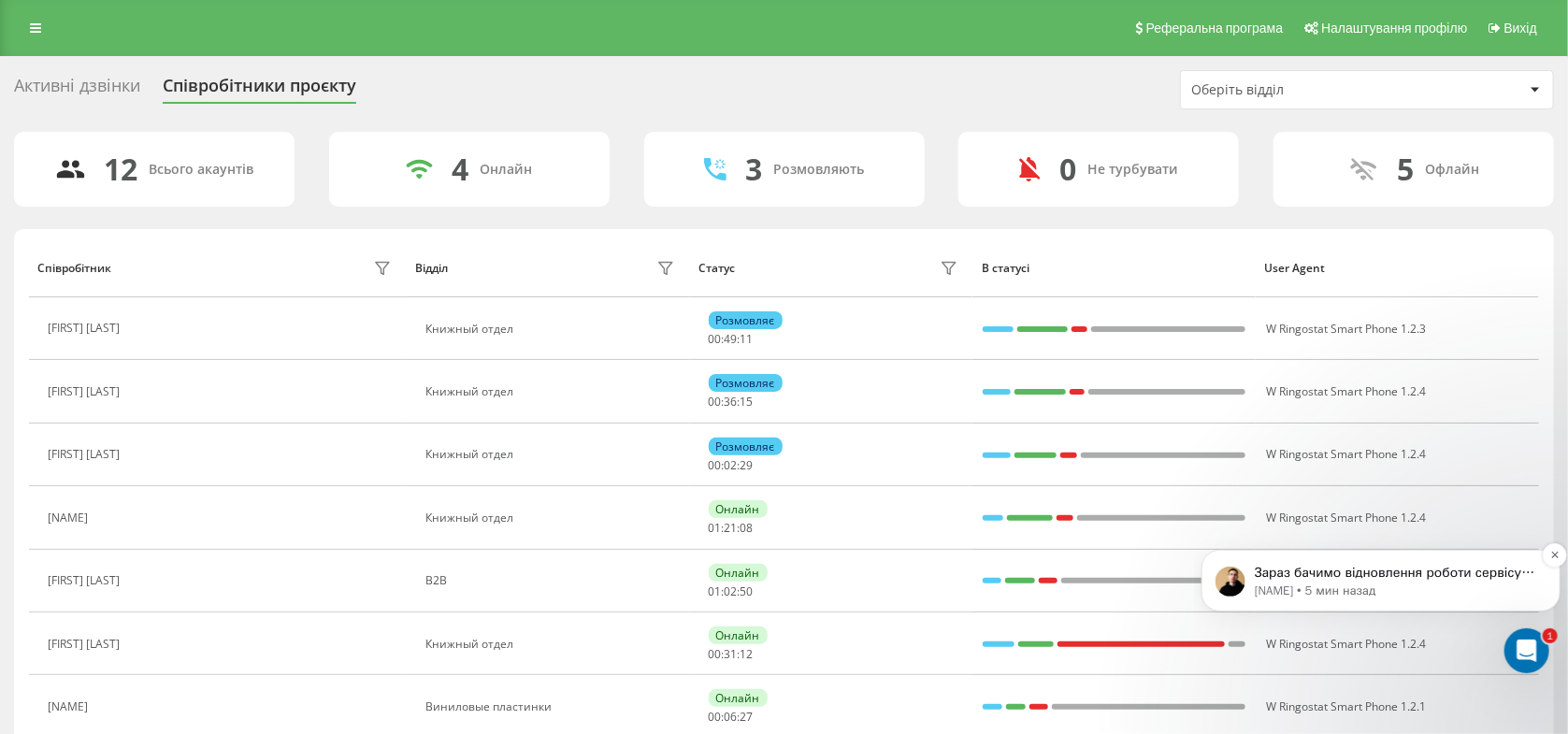 click on "Vladyslav • 5 мин назад" at bounding box center [1395, 590] 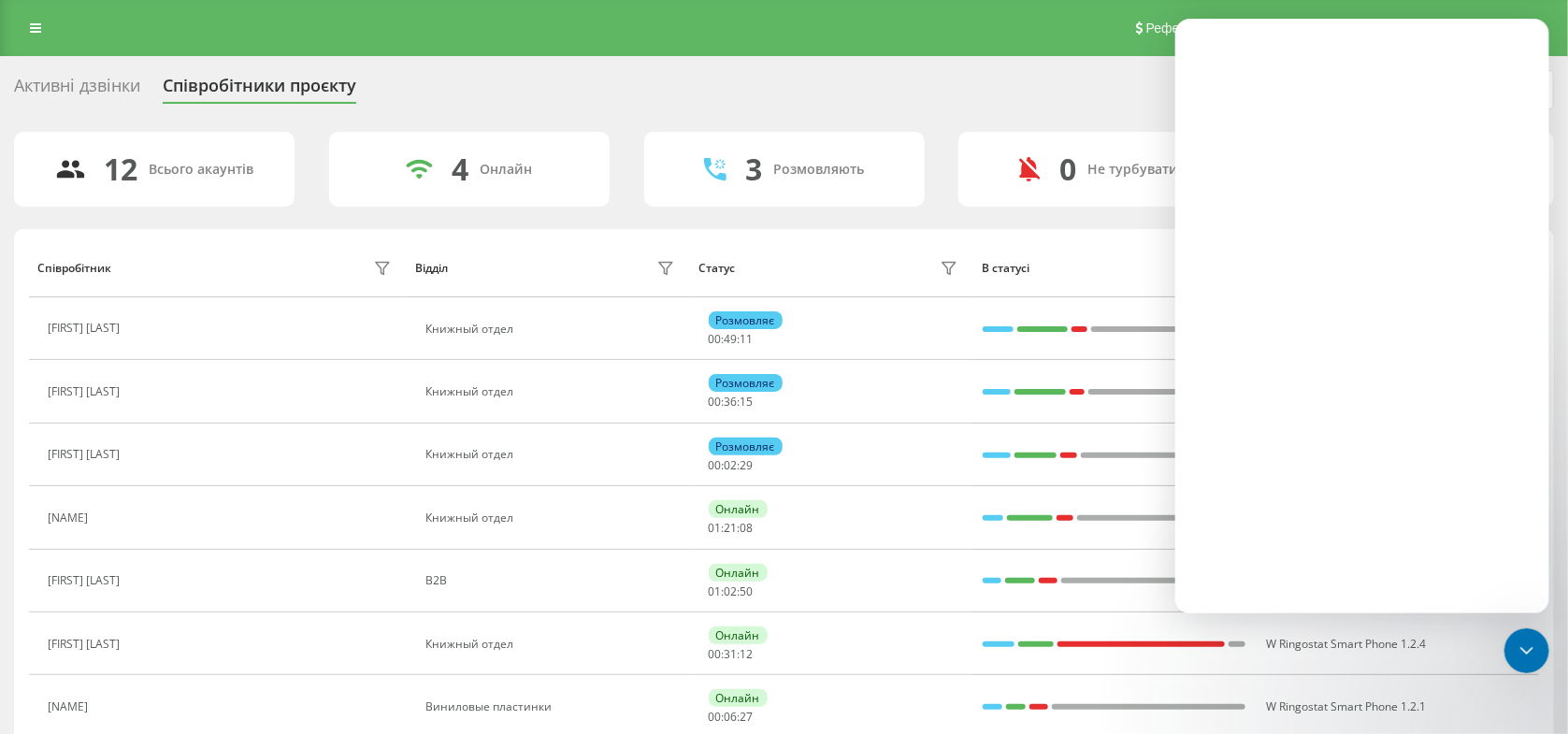 scroll, scrollTop: 0, scrollLeft: 0, axis: both 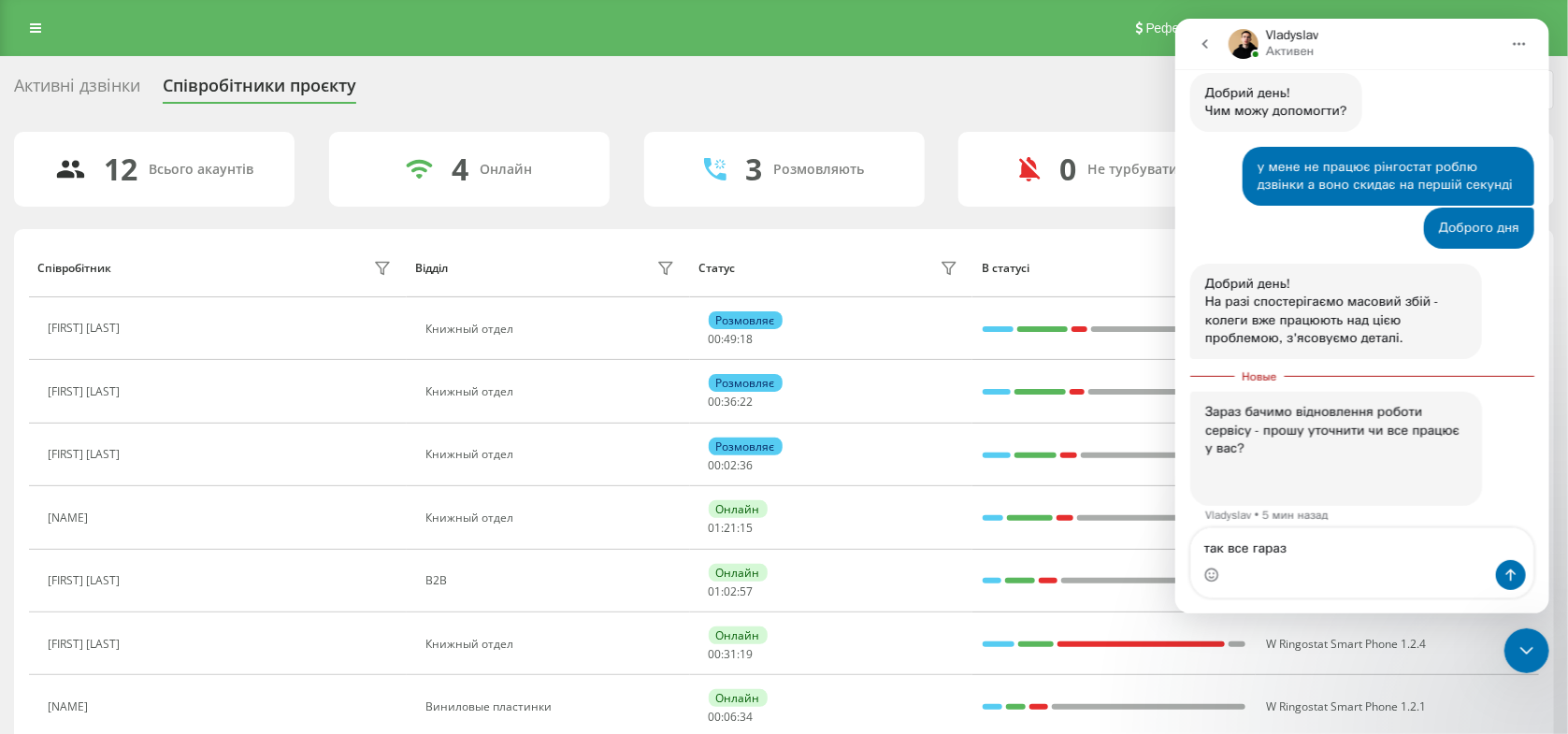 type on "так все гаразд" 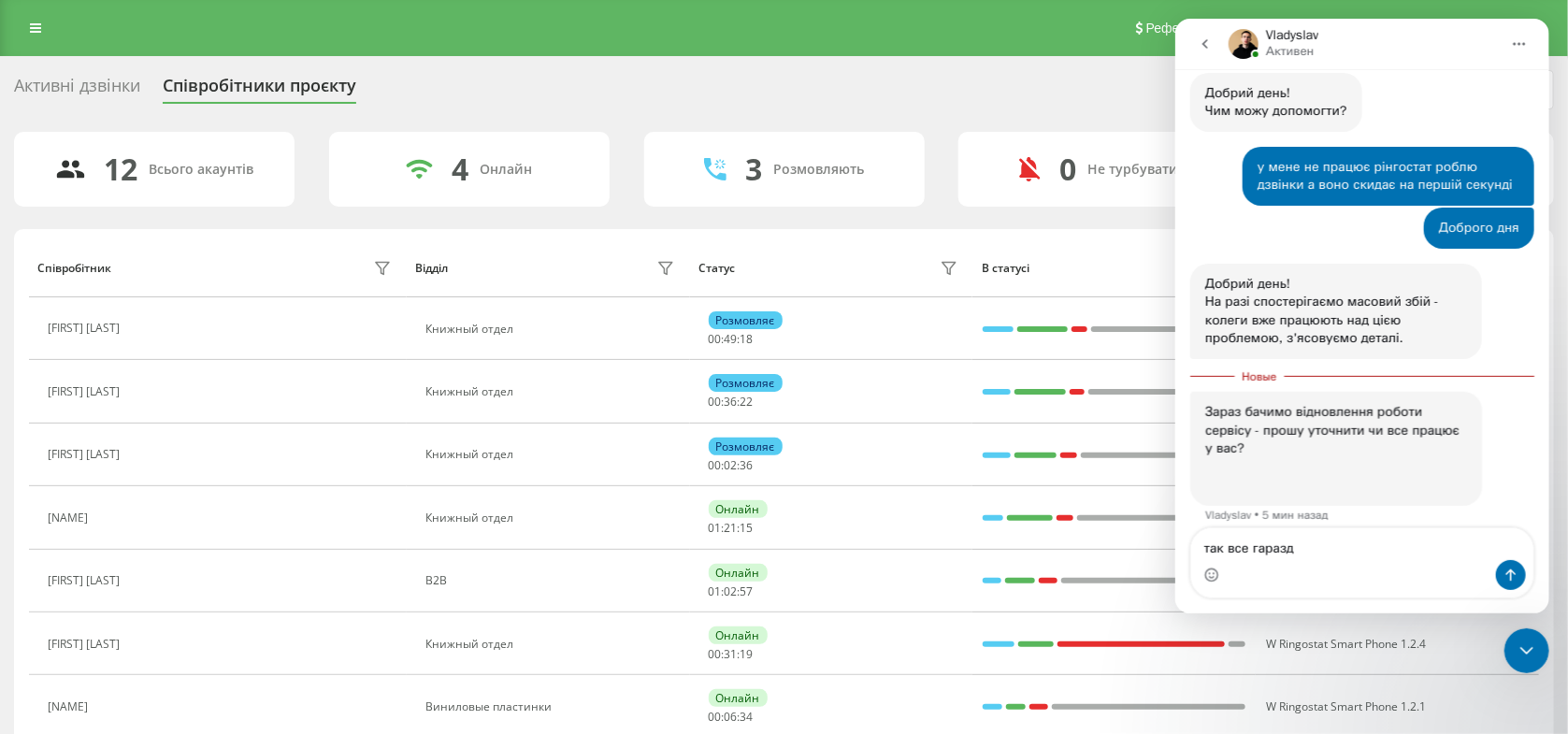 type 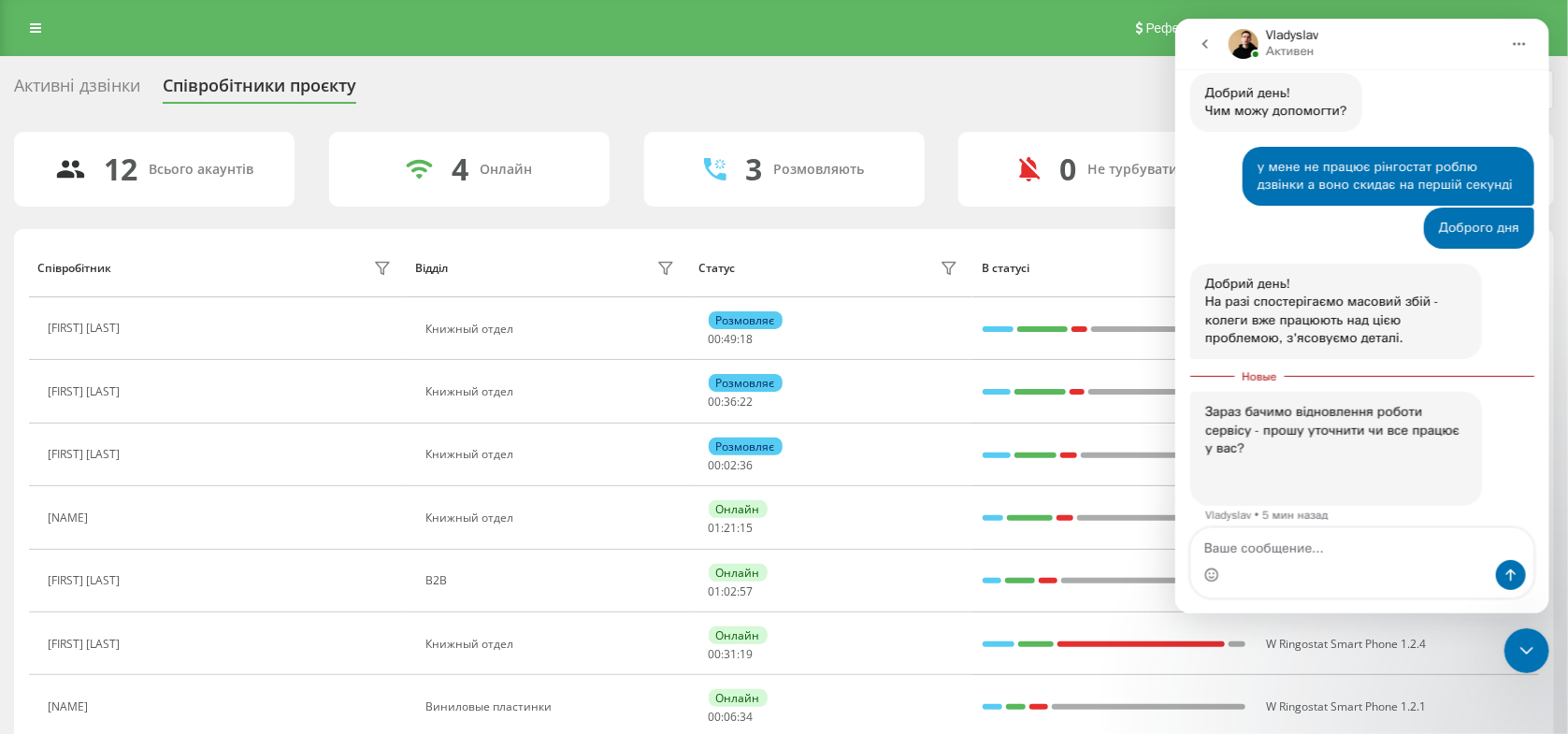 scroll, scrollTop: 0, scrollLeft: 0, axis: both 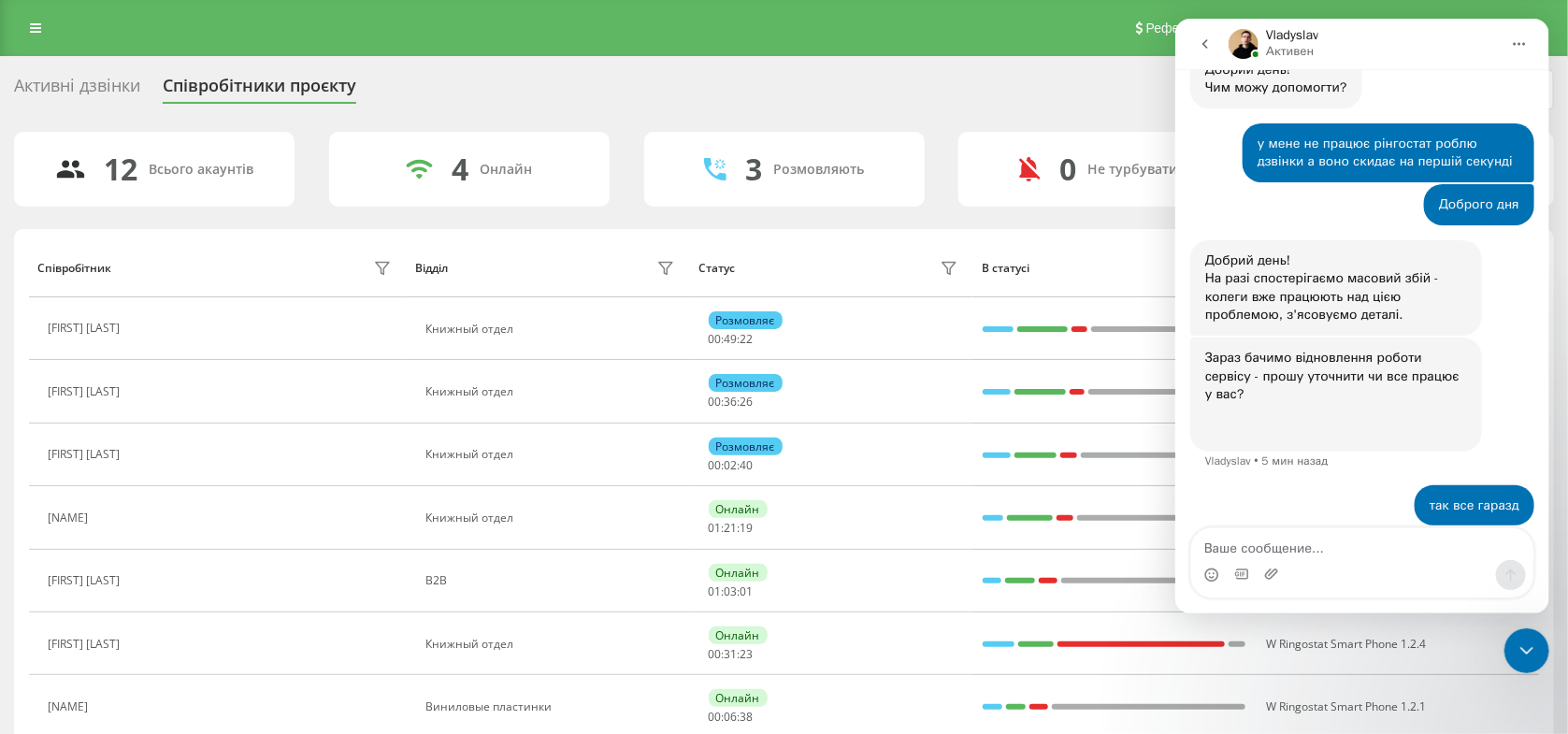 click on "Активні дзвінки Співробітники проєкту Оберіть відділ" at bounding box center (784, 90) 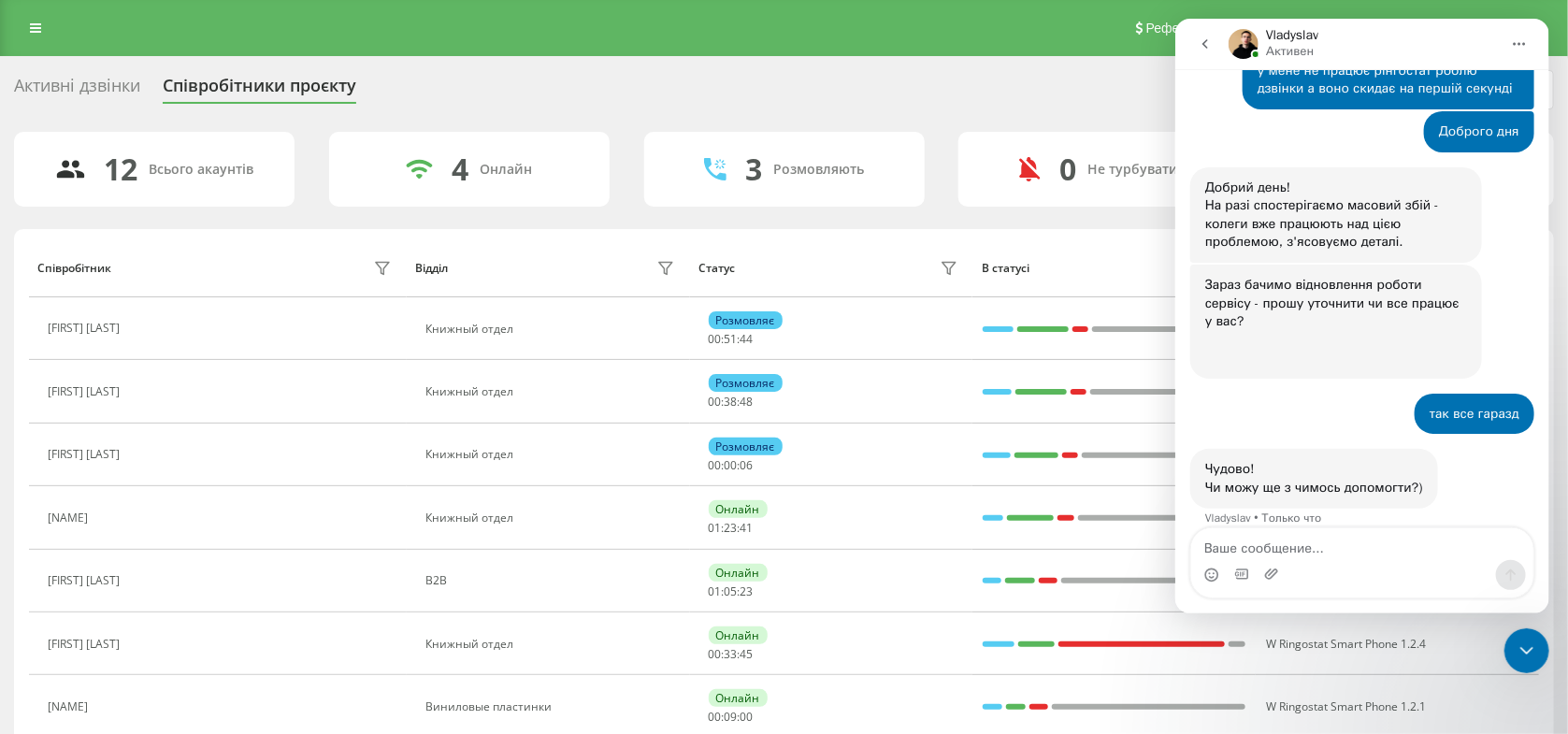 scroll, scrollTop: 384, scrollLeft: 0, axis: vertical 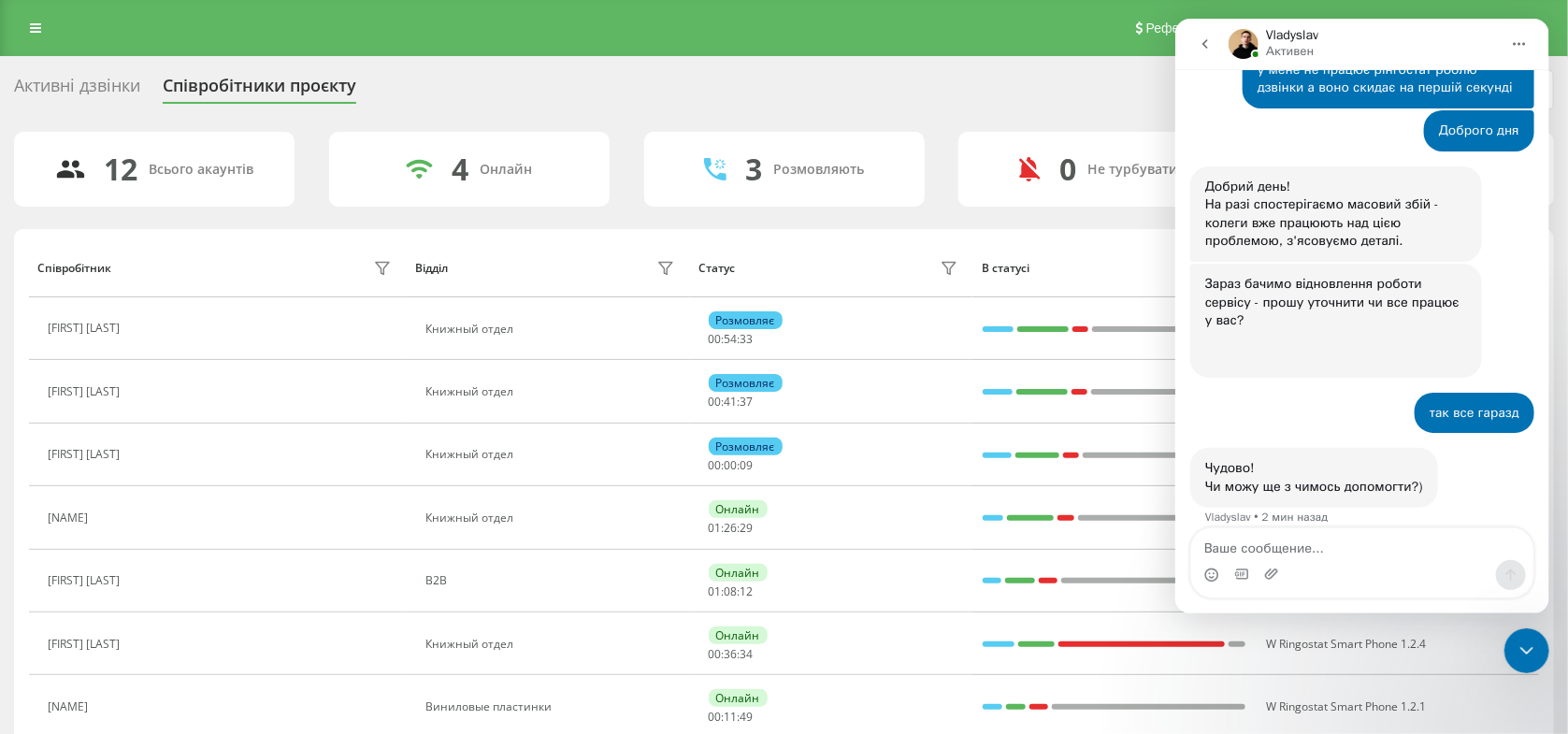 click at bounding box center (1204, 44) 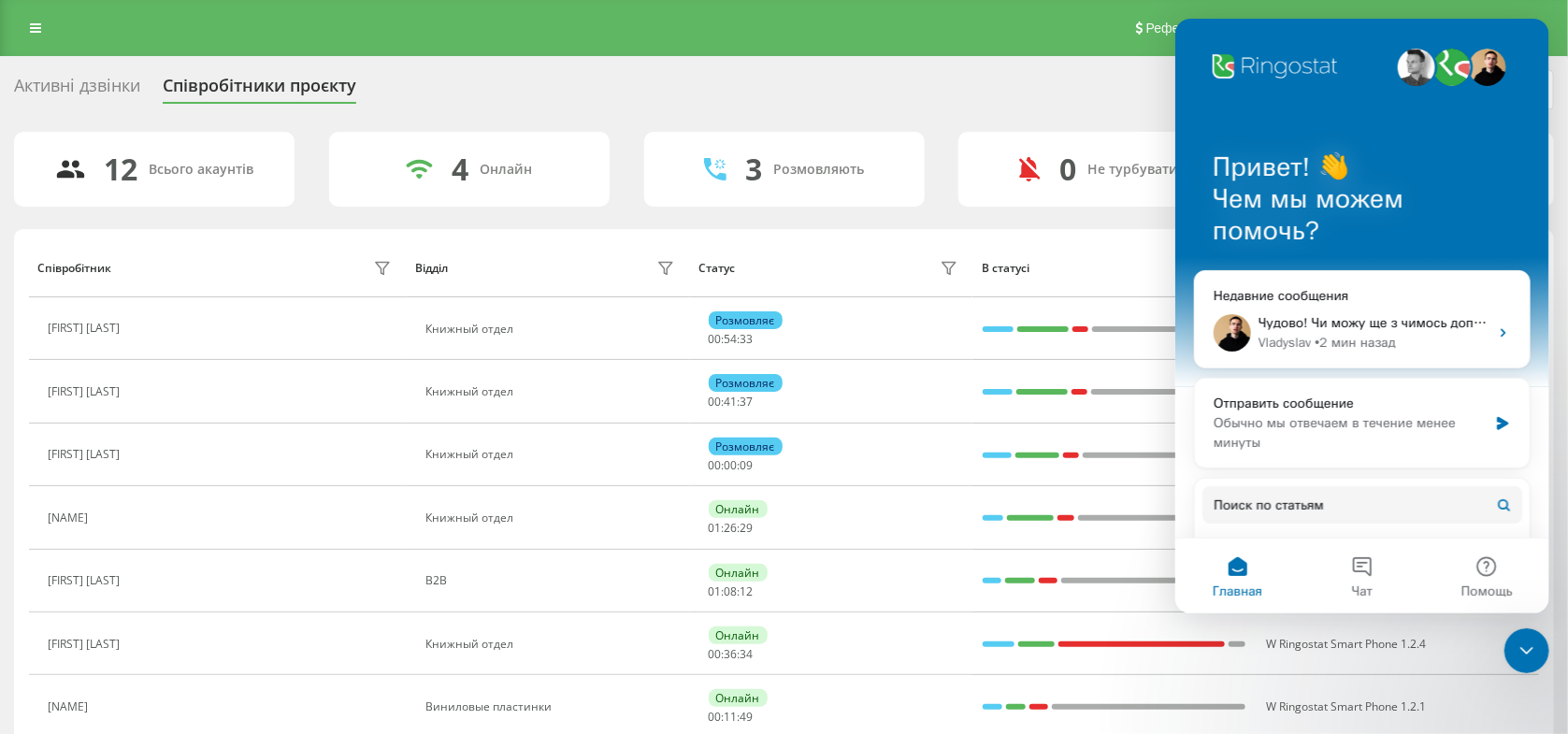 scroll, scrollTop: 0, scrollLeft: 0, axis: both 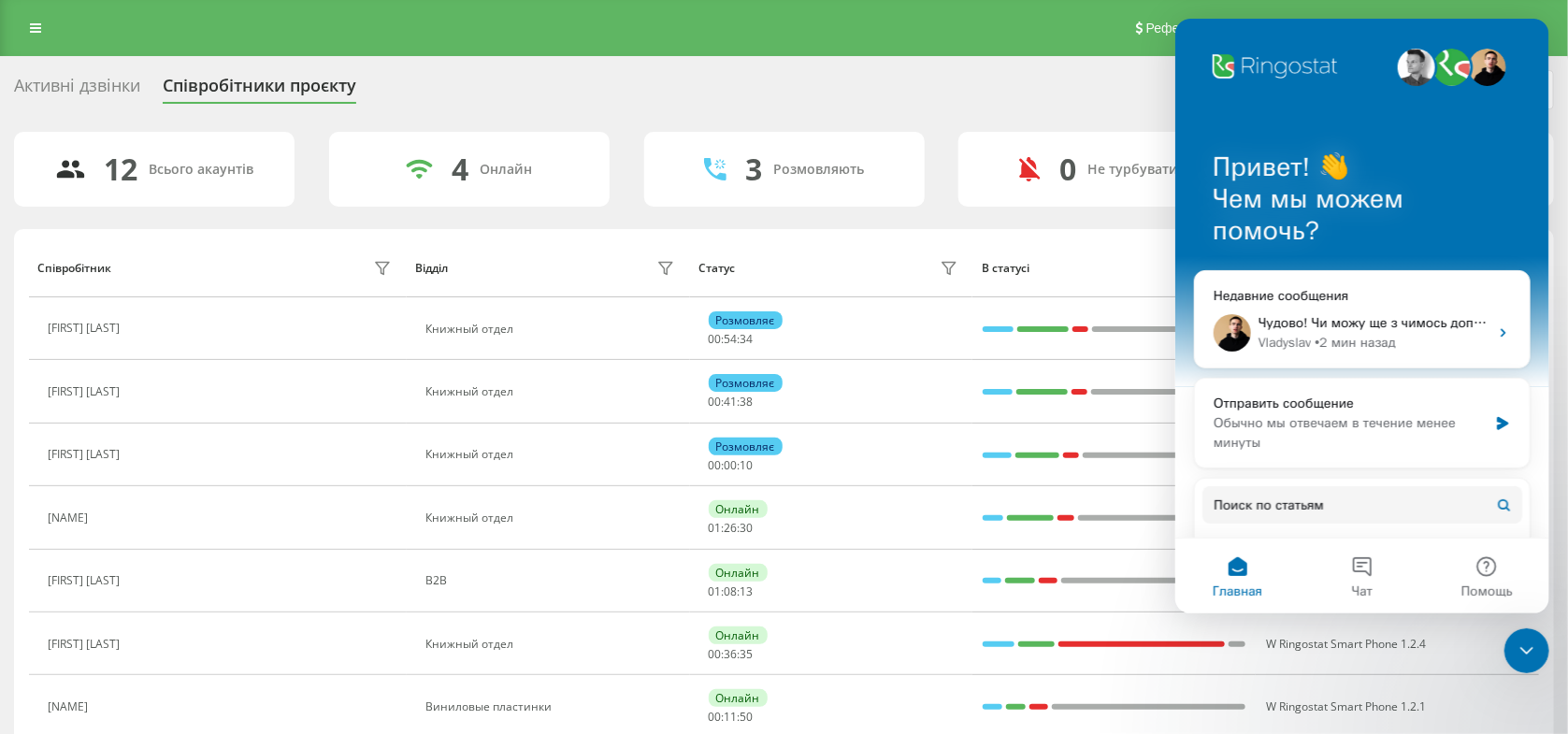 click at bounding box center (1526, 650) 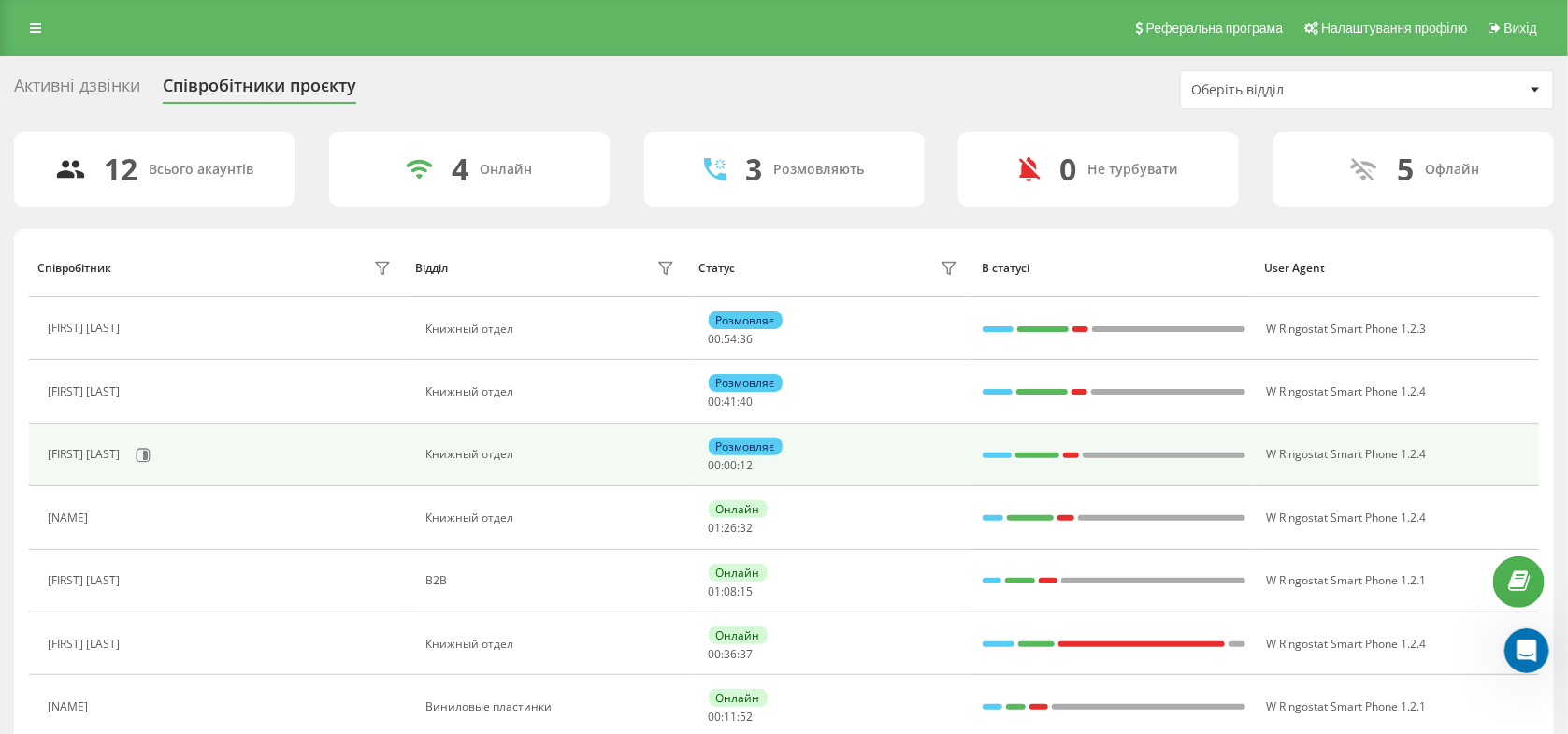 scroll, scrollTop: 0, scrollLeft: 0, axis: both 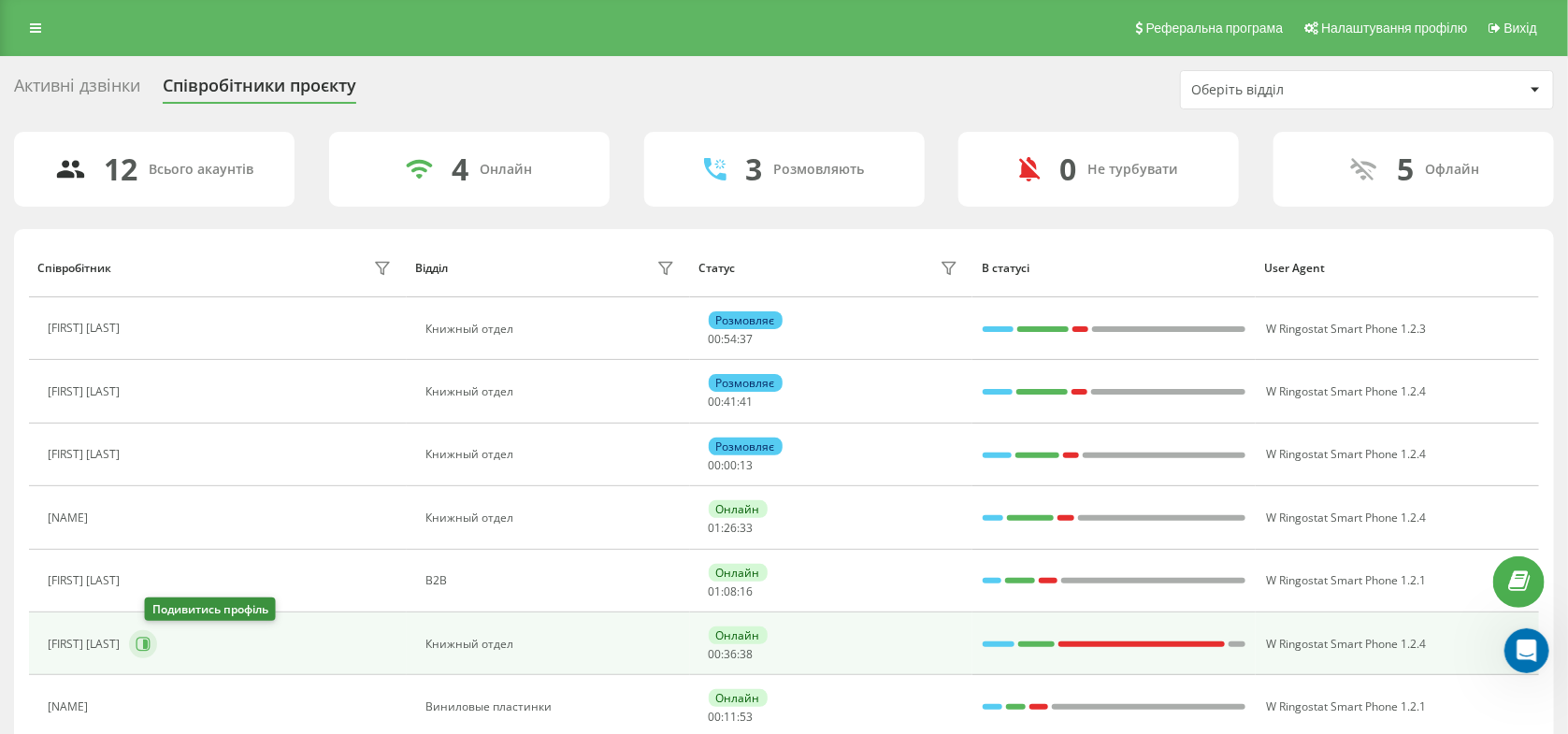click 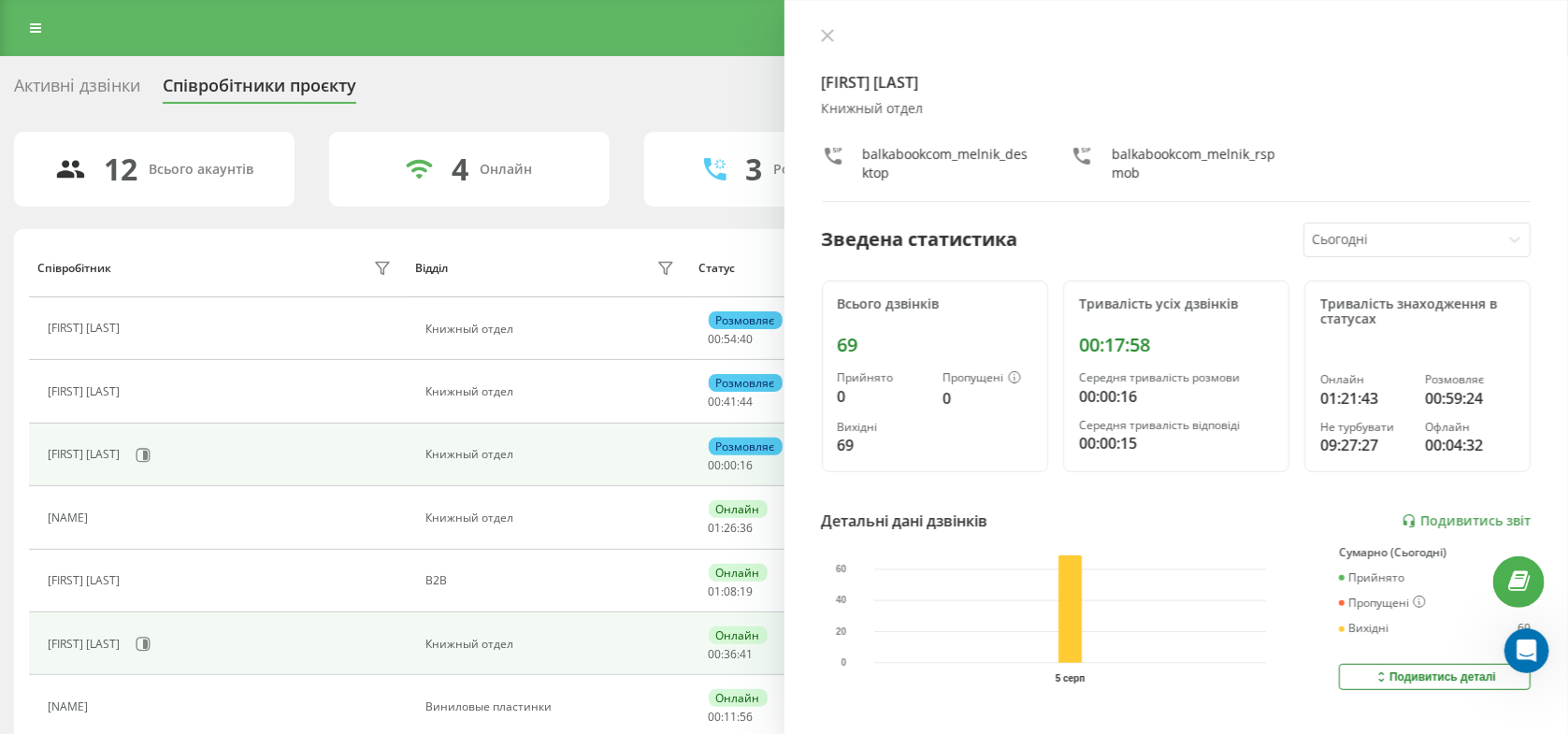 click on "Долженкова Юлія Денисівна" at bounding box center [222, 455] 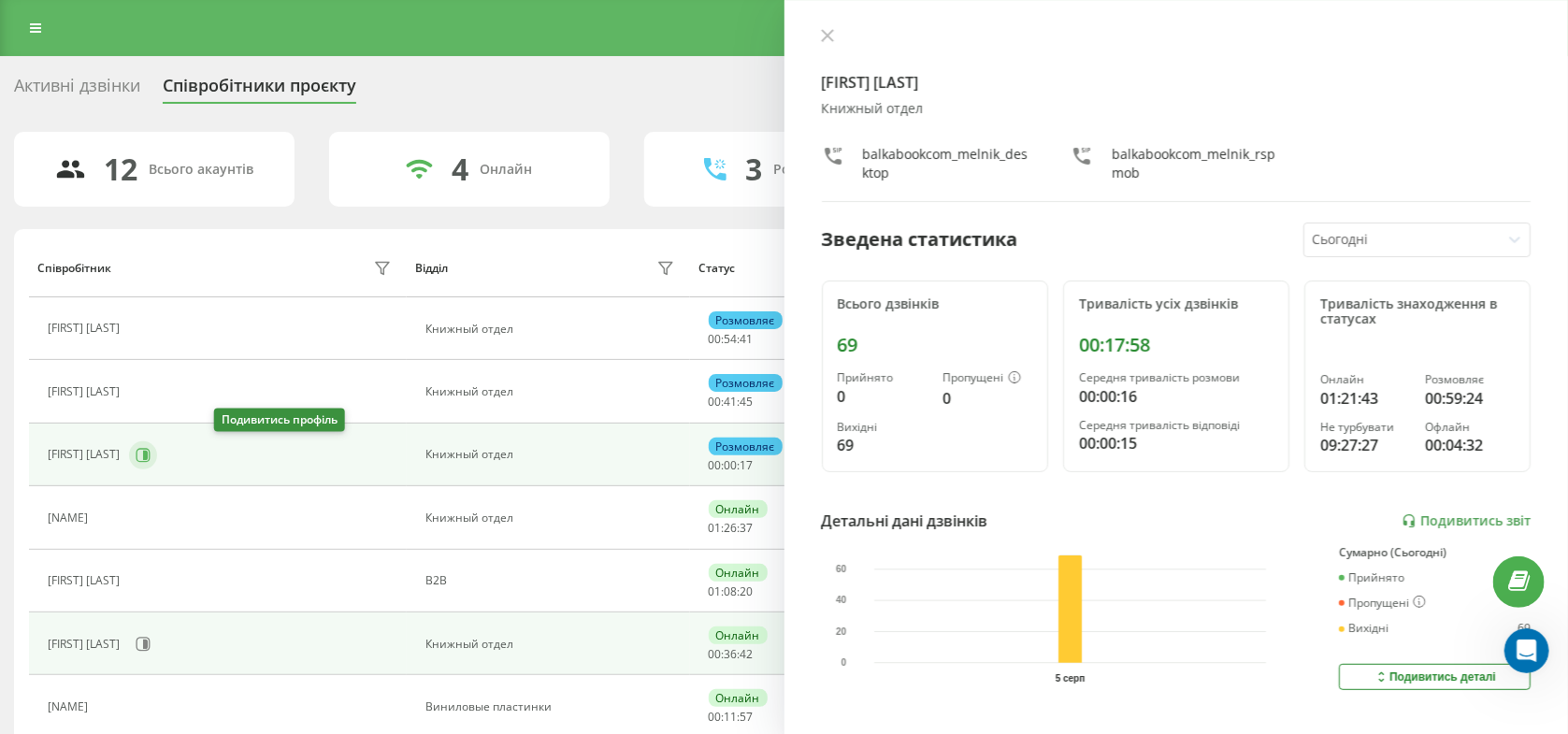 click 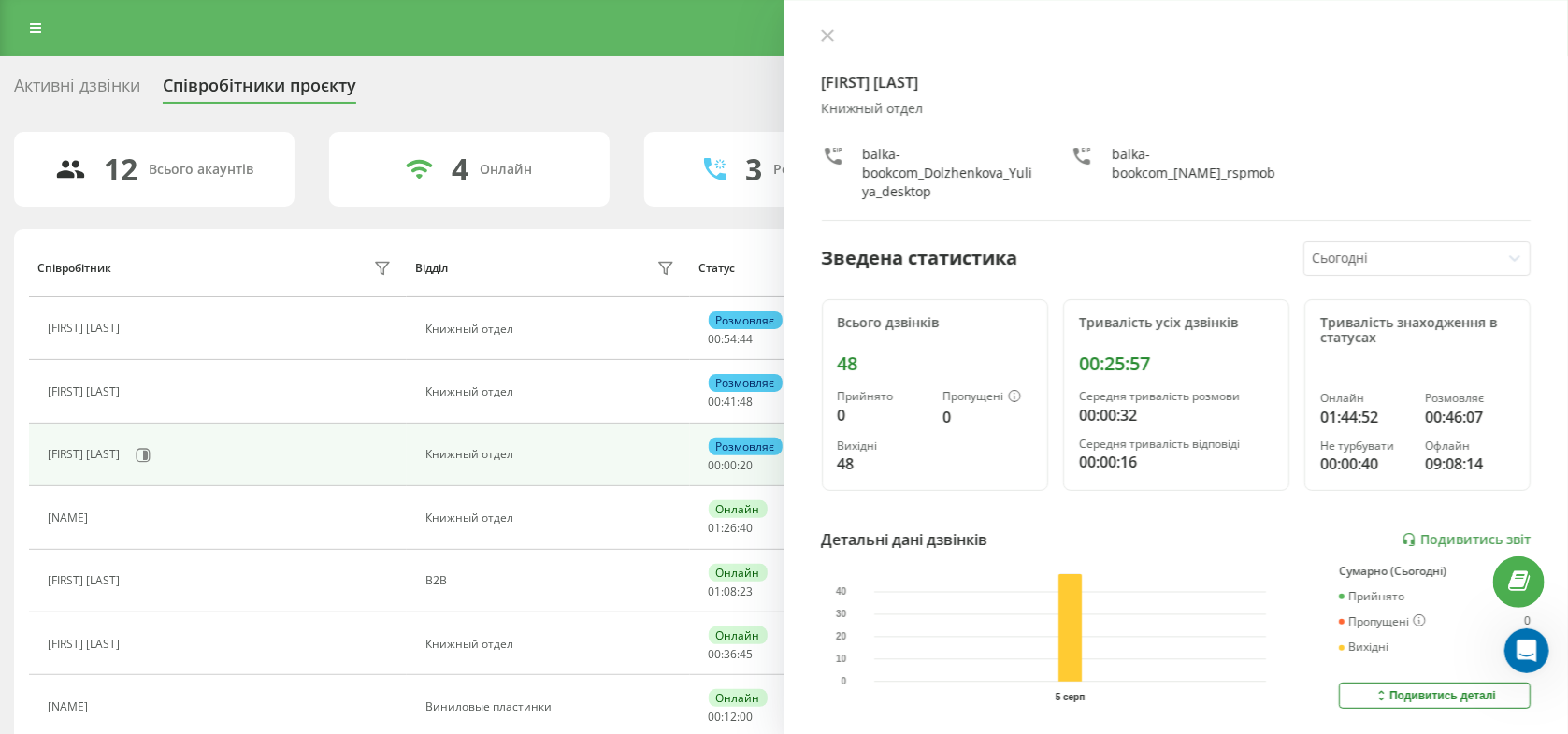 click 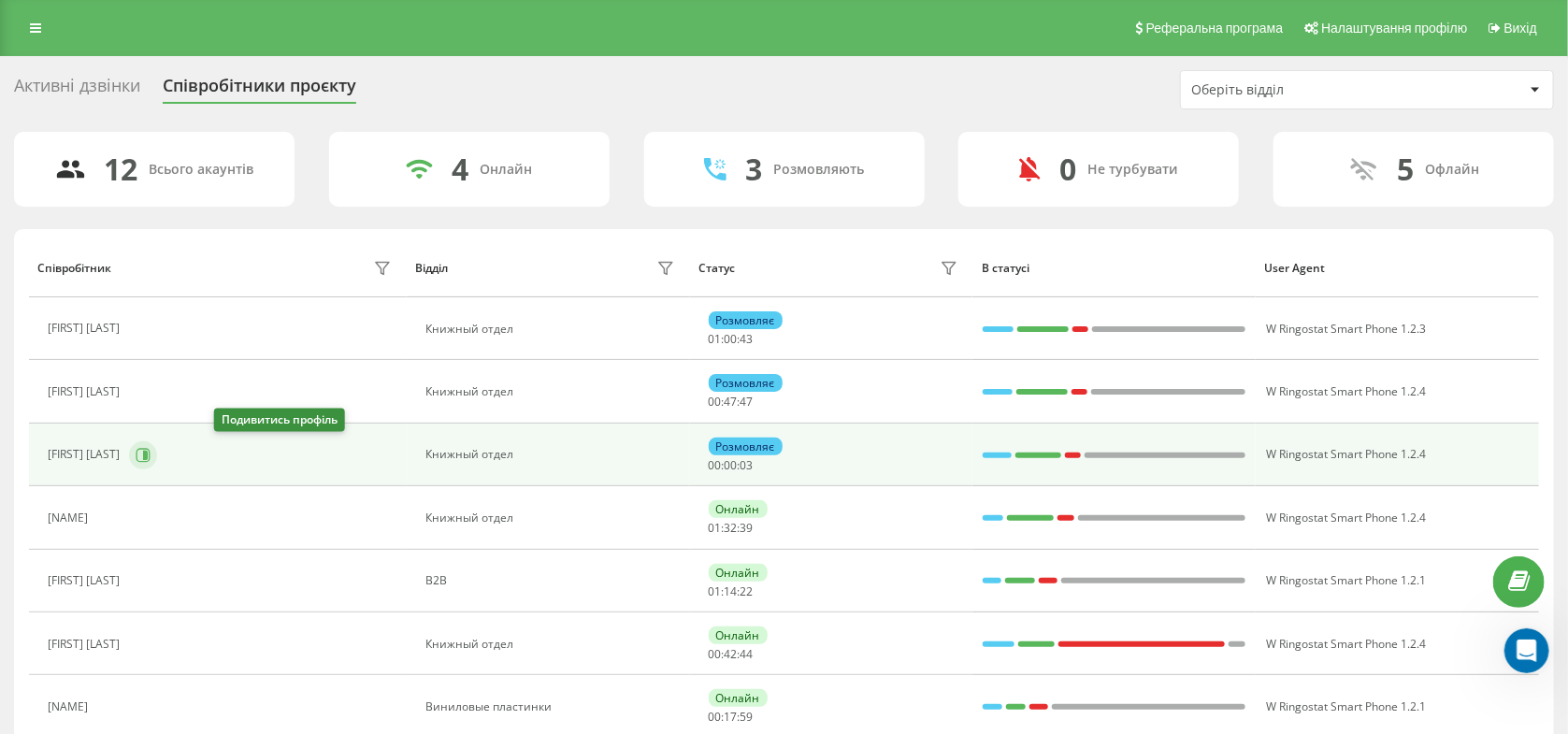 click 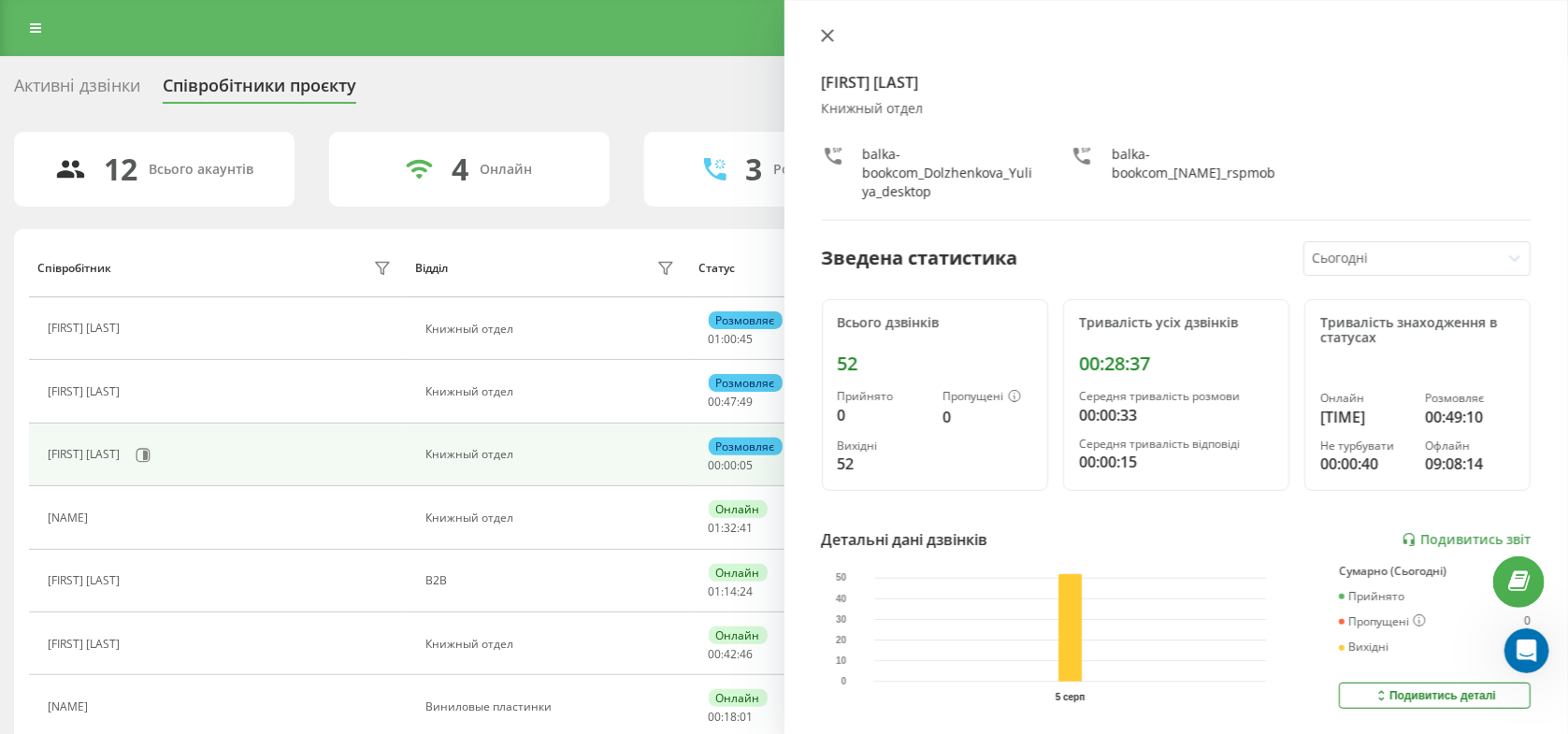 click at bounding box center [827, 36] 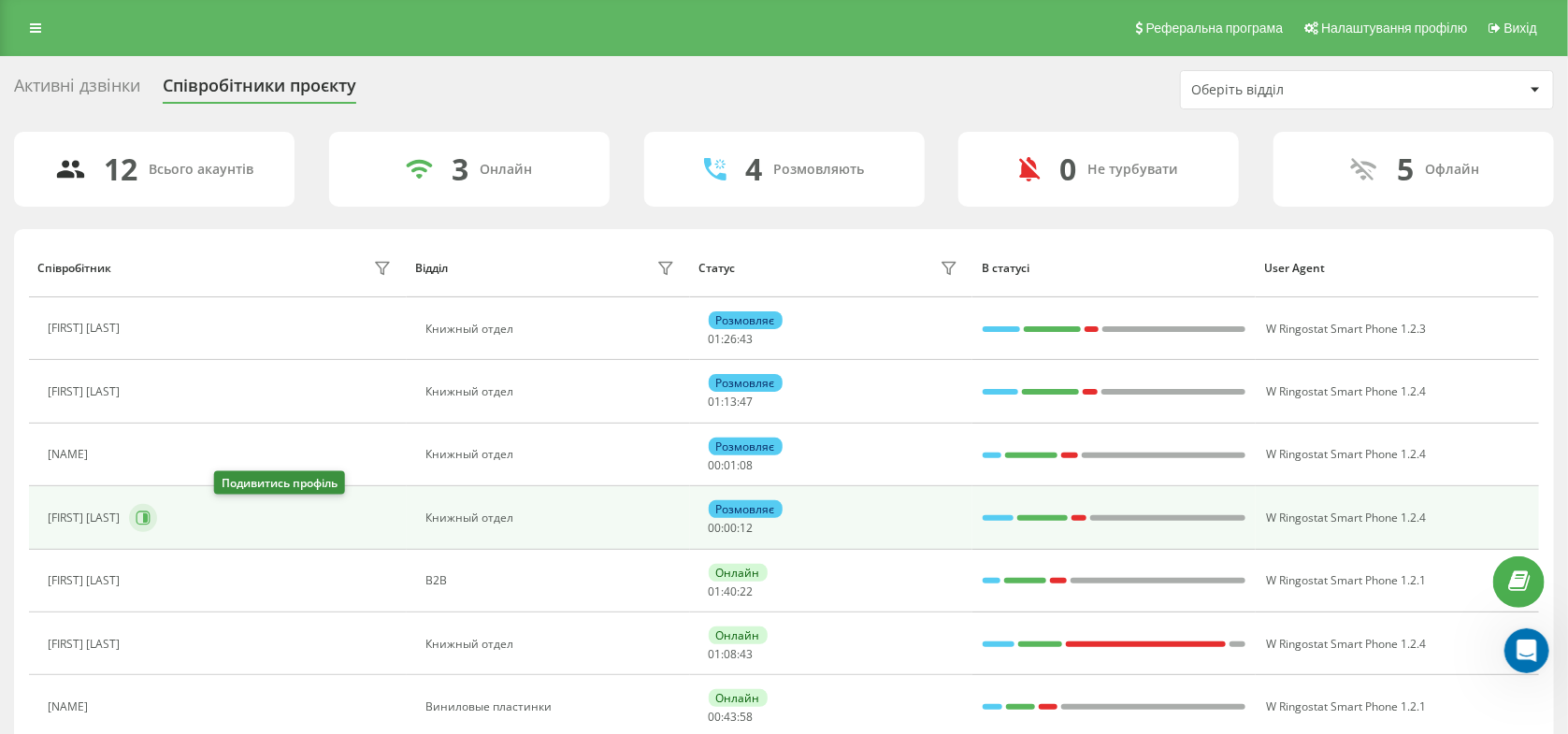 click 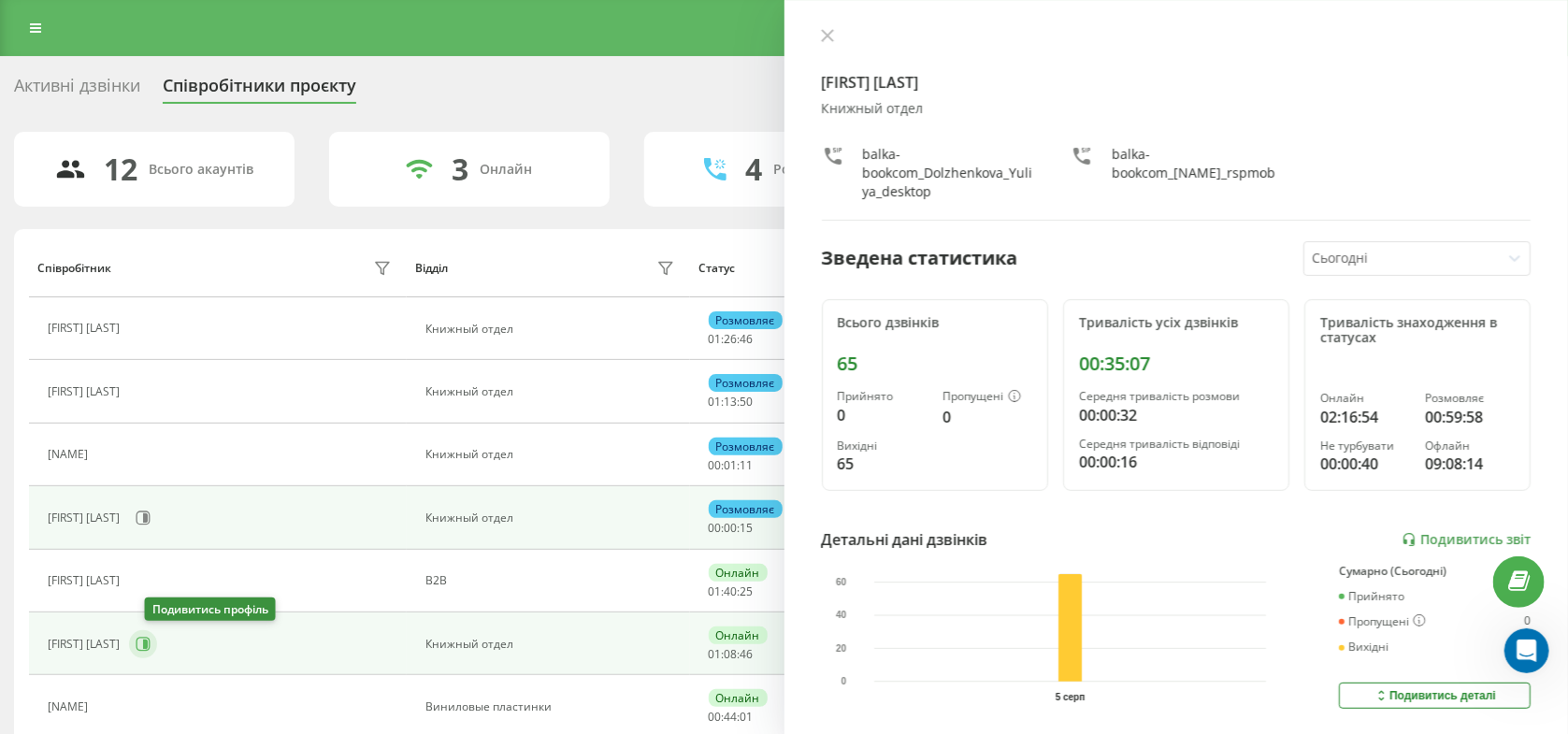 click at bounding box center [143, 644] 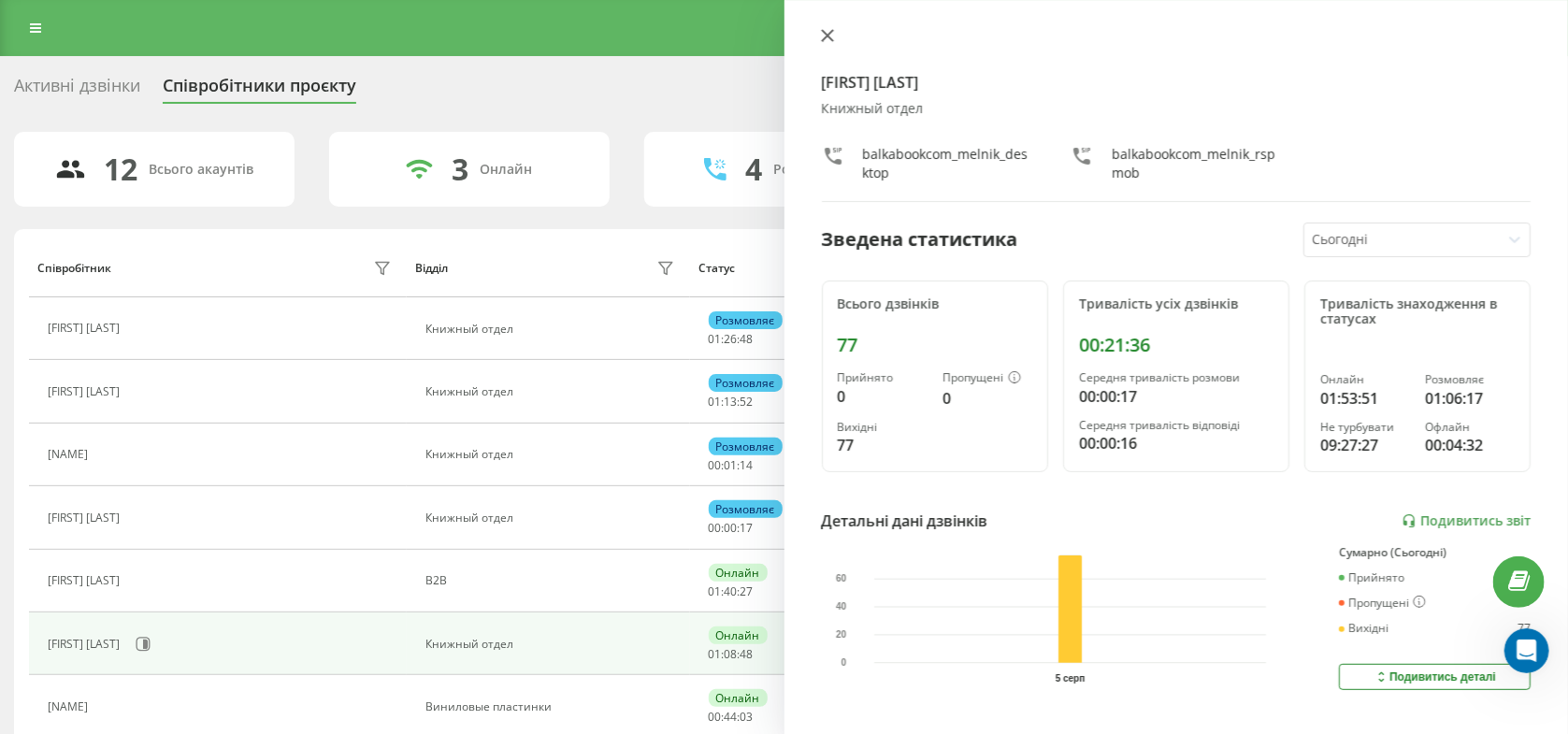 click 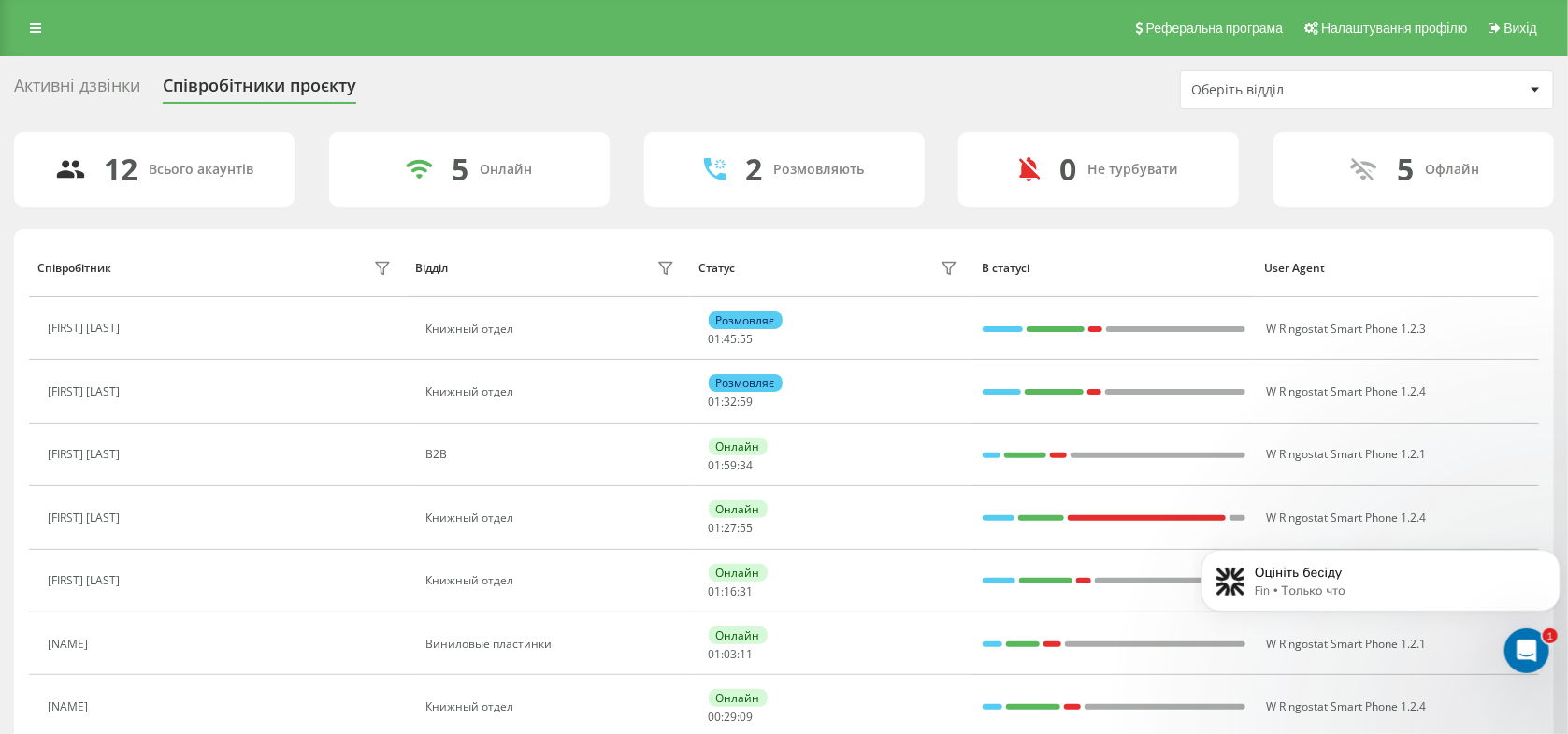 scroll, scrollTop: 0, scrollLeft: 0, axis: both 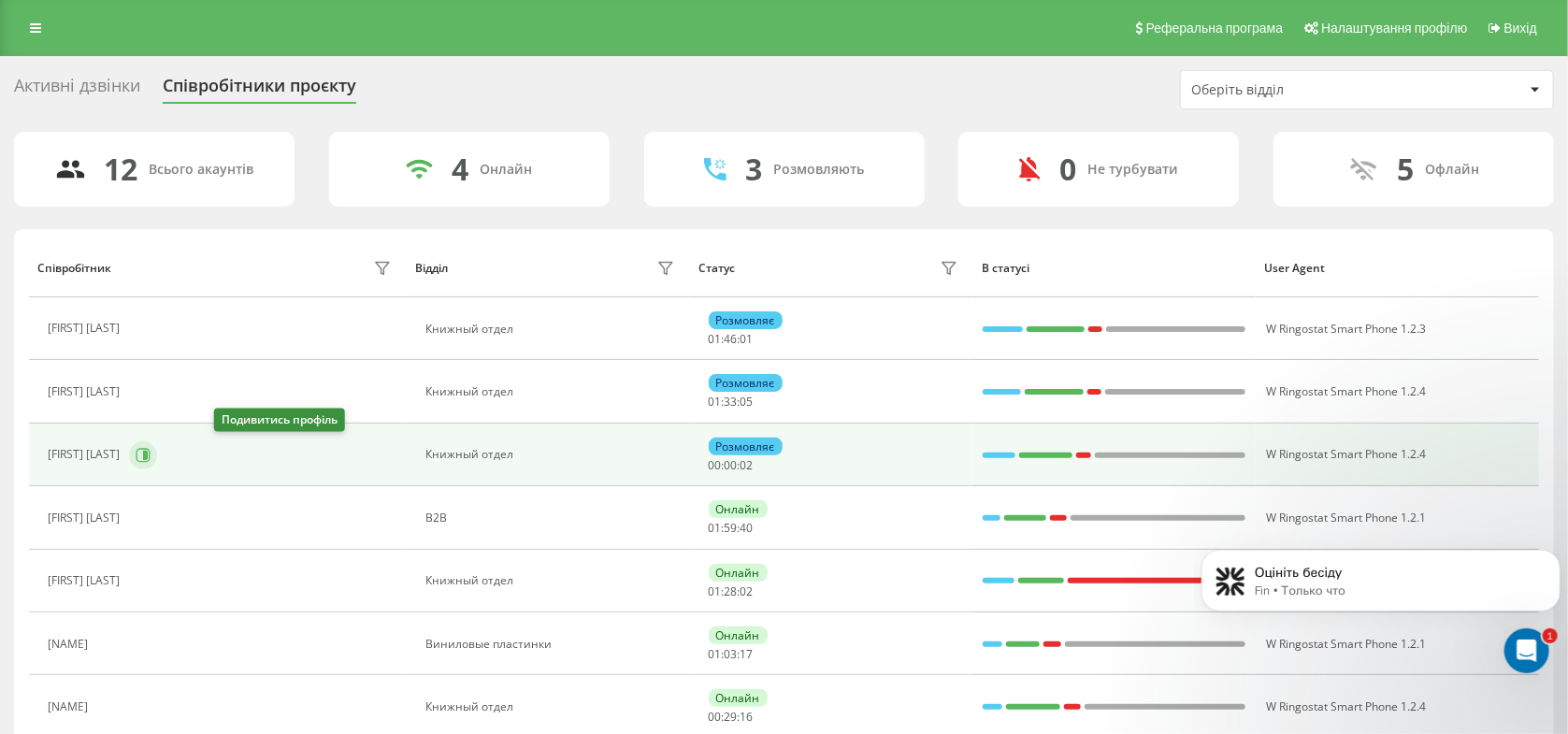 click at bounding box center (143, 455) 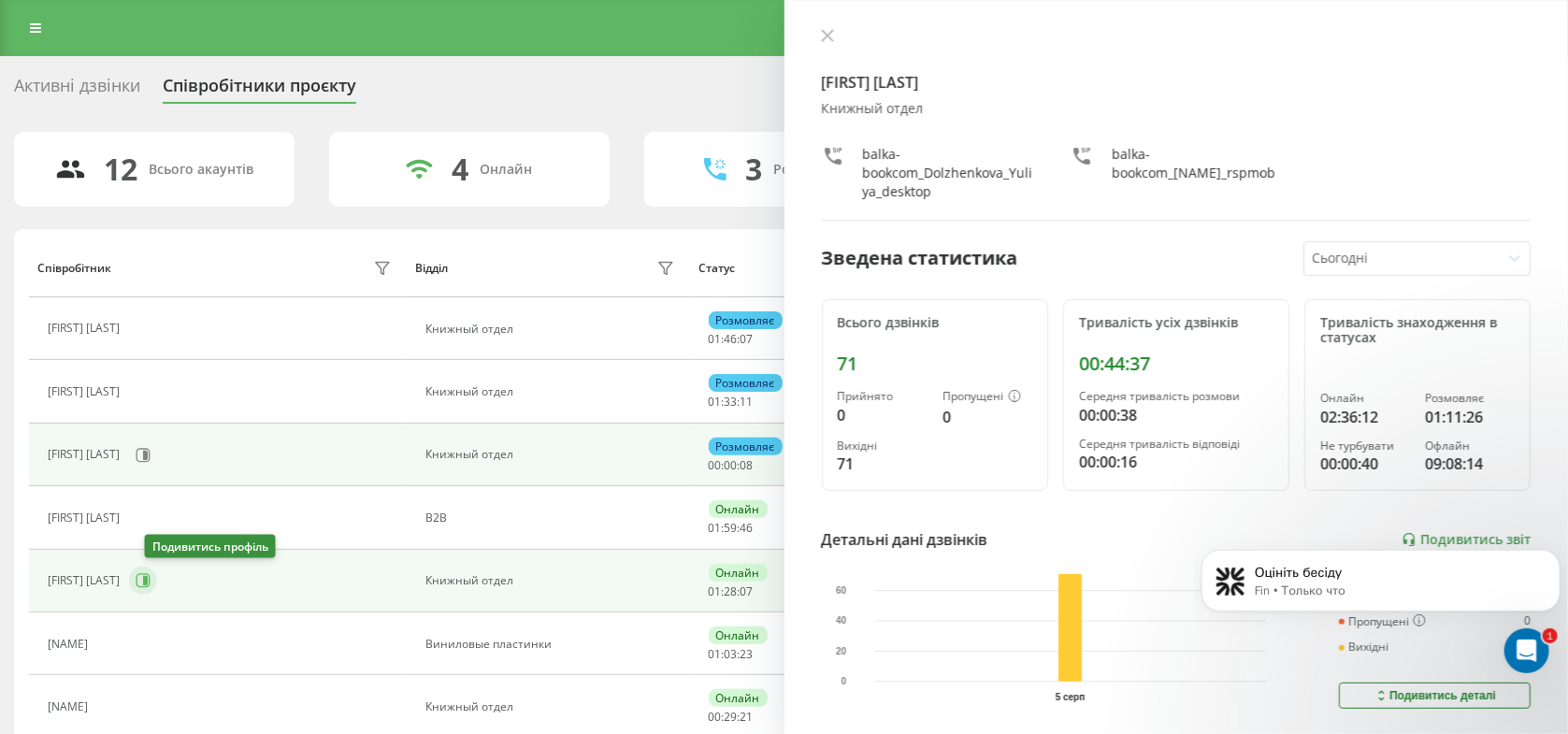 click 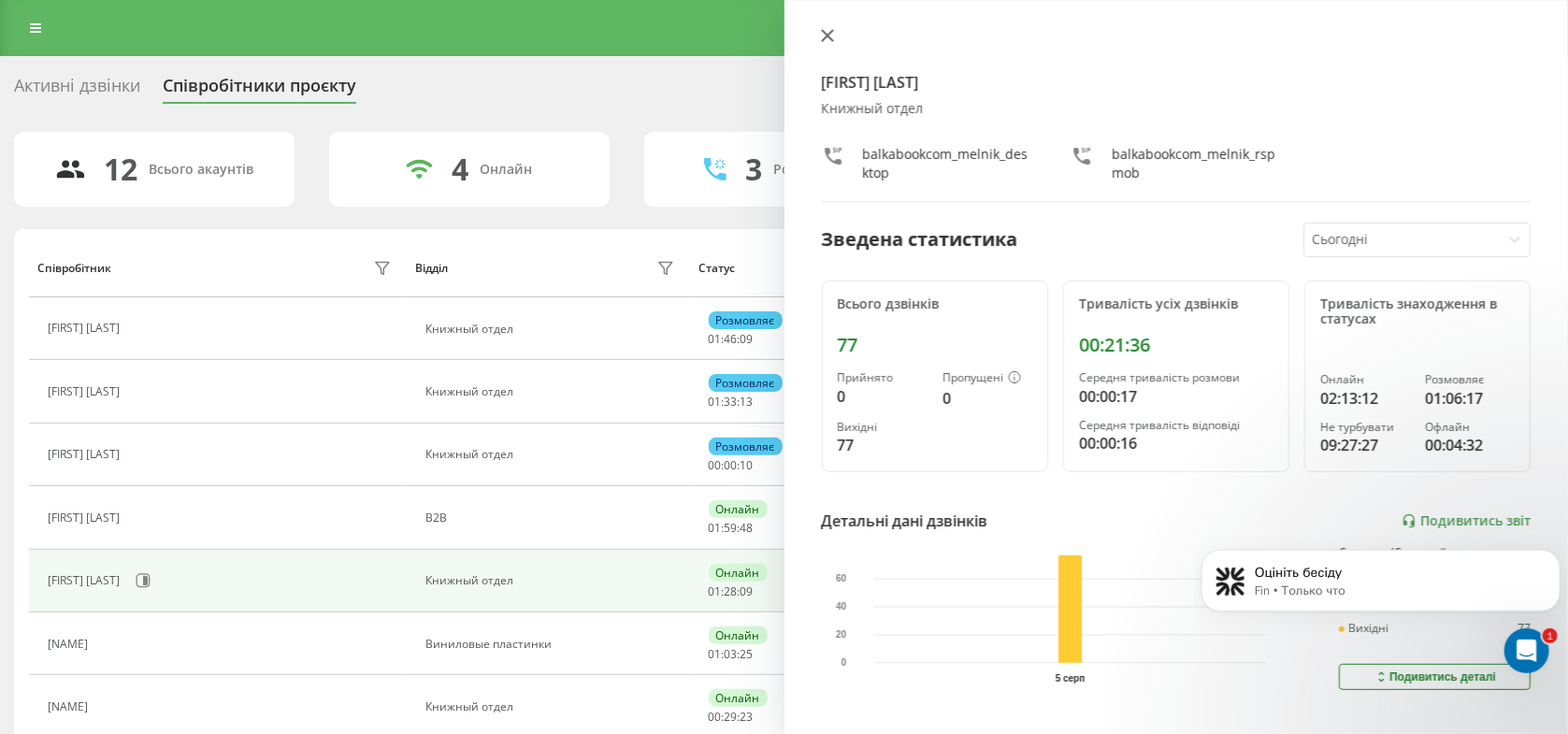 click 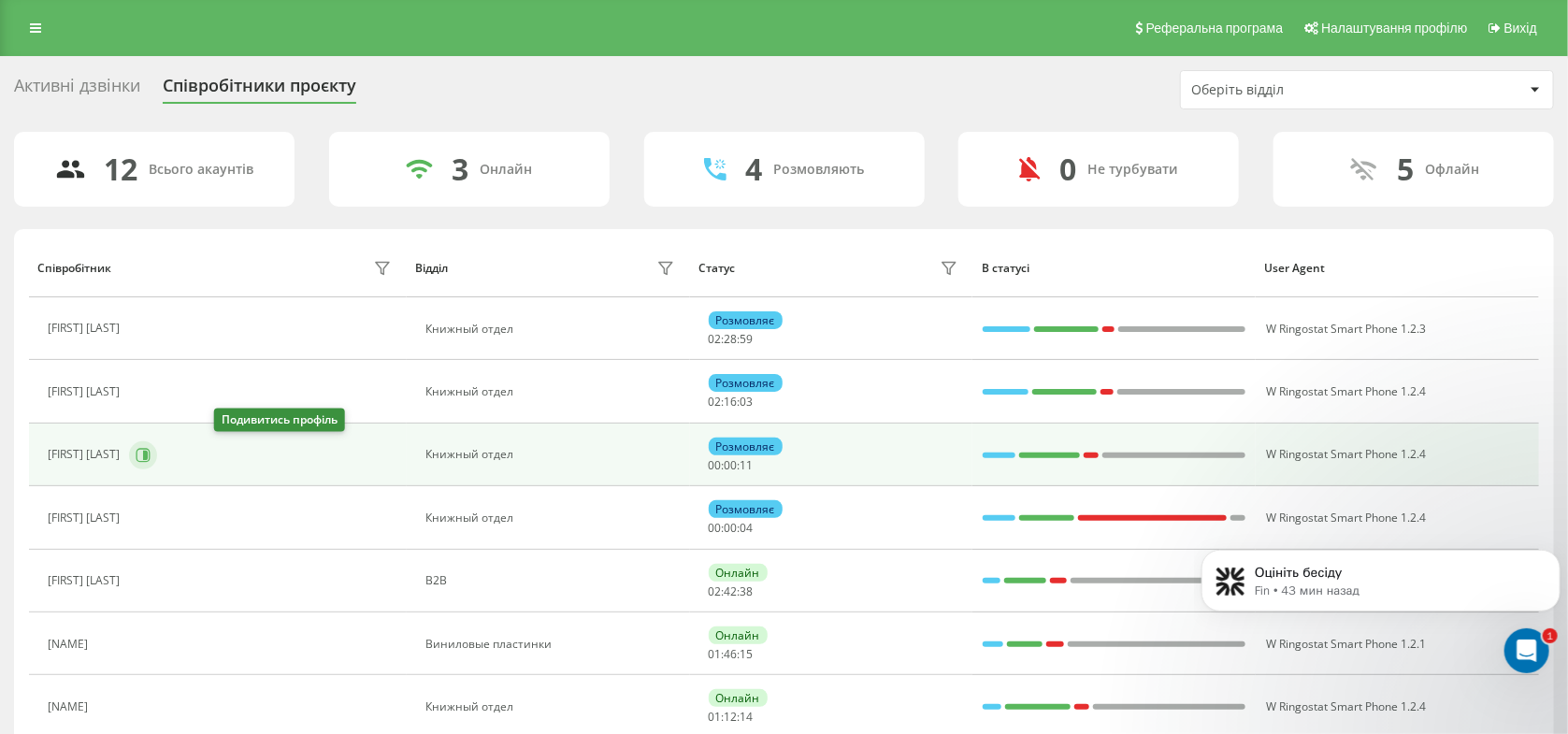 click 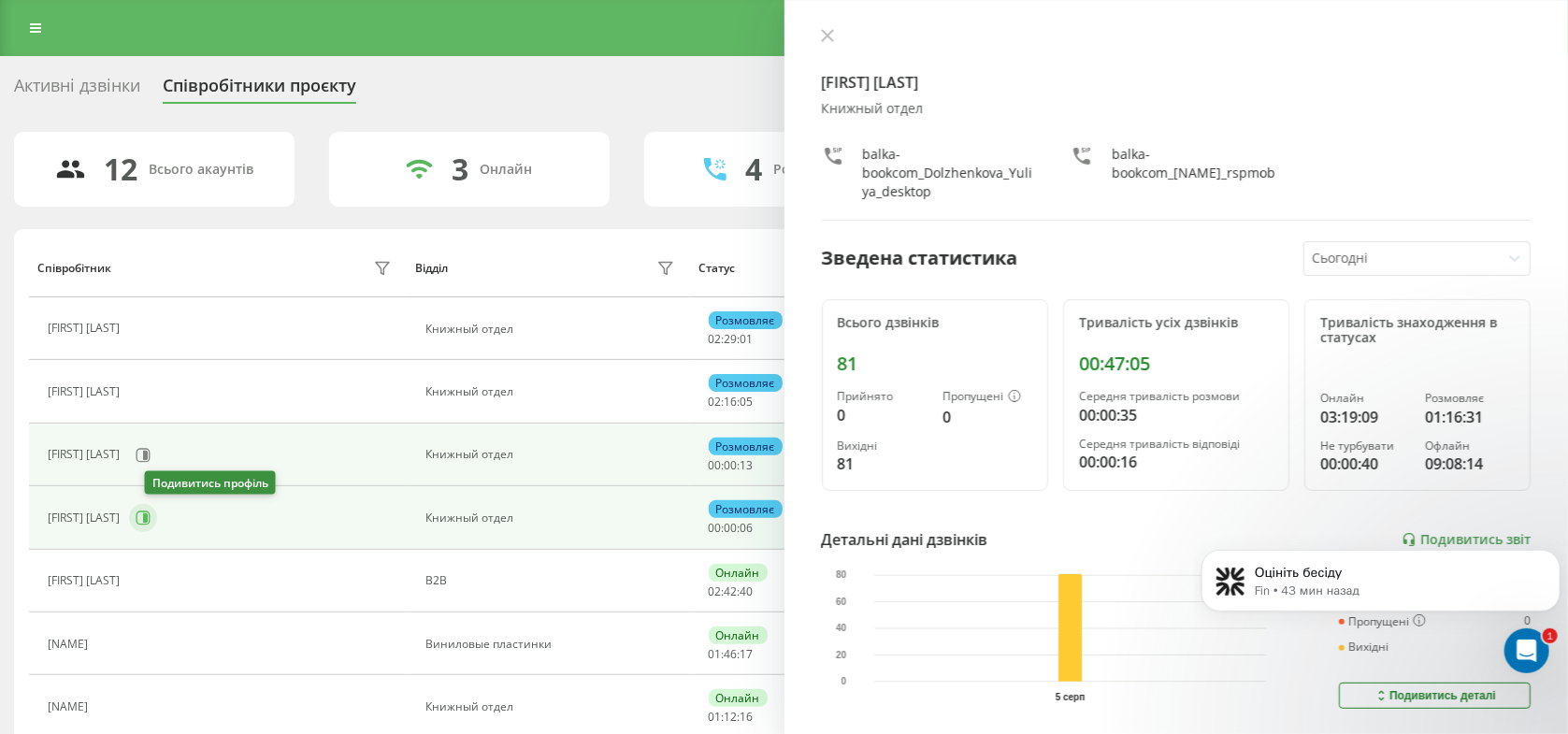 click 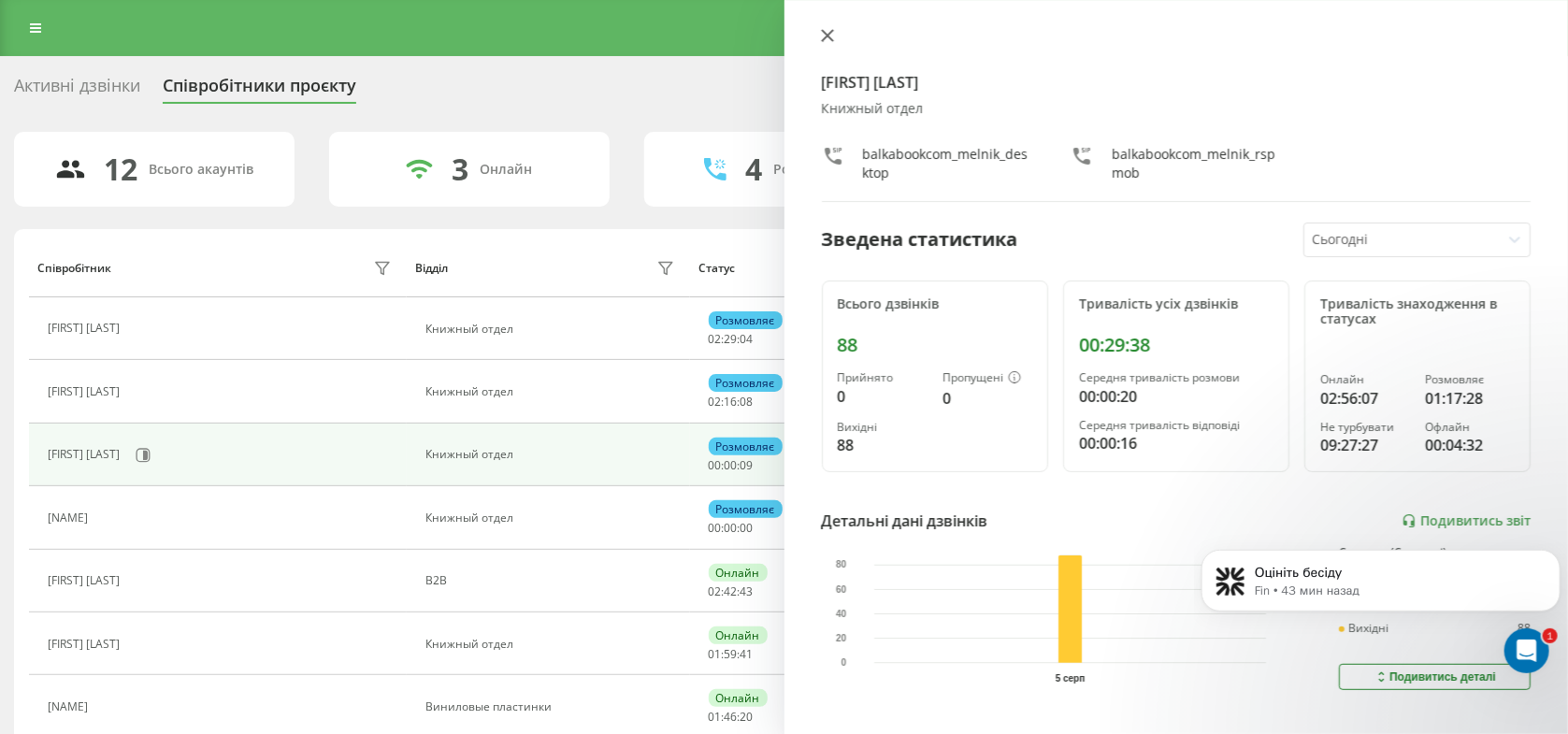 click at bounding box center (827, 36) 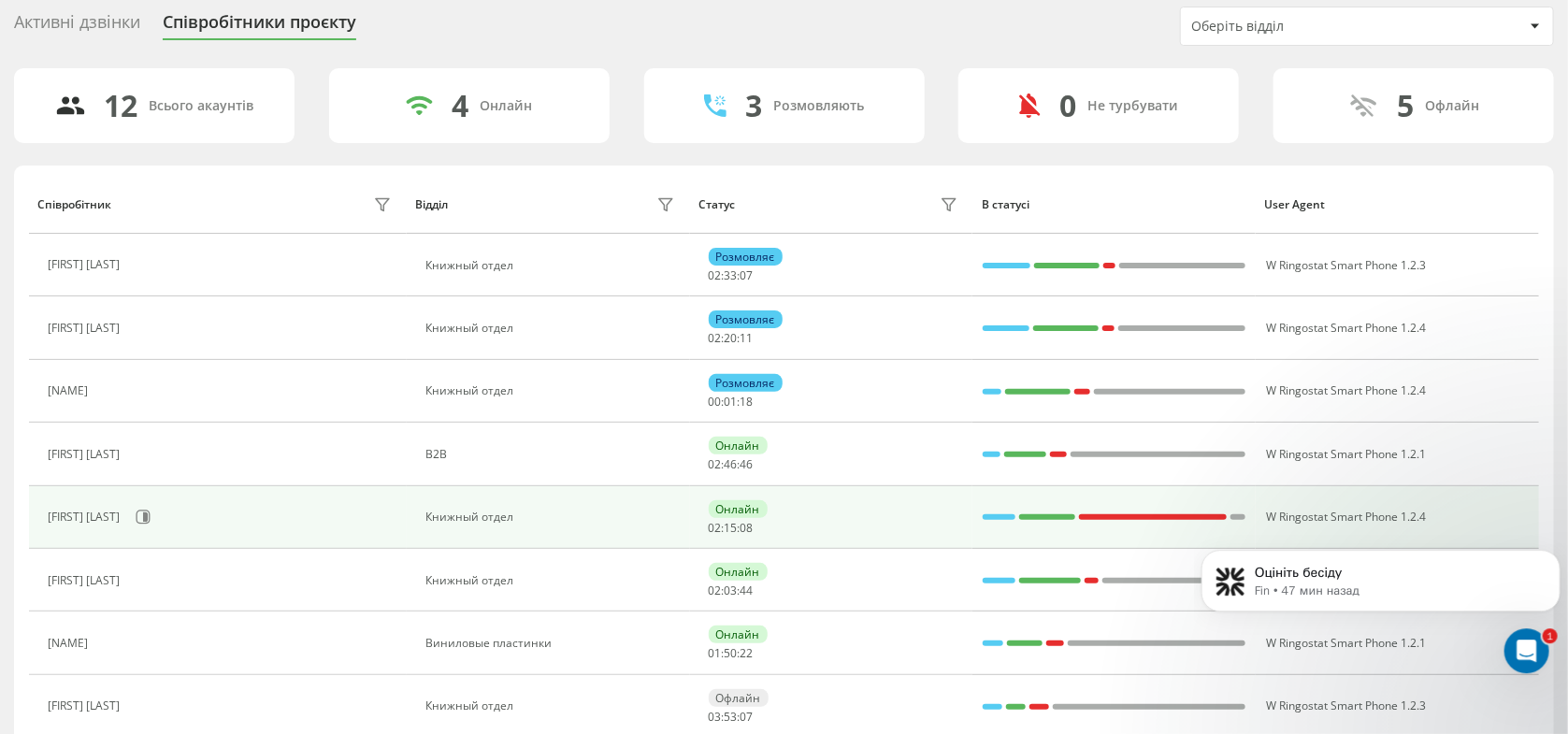 scroll, scrollTop: 99, scrollLeft: 0, axis: vertical 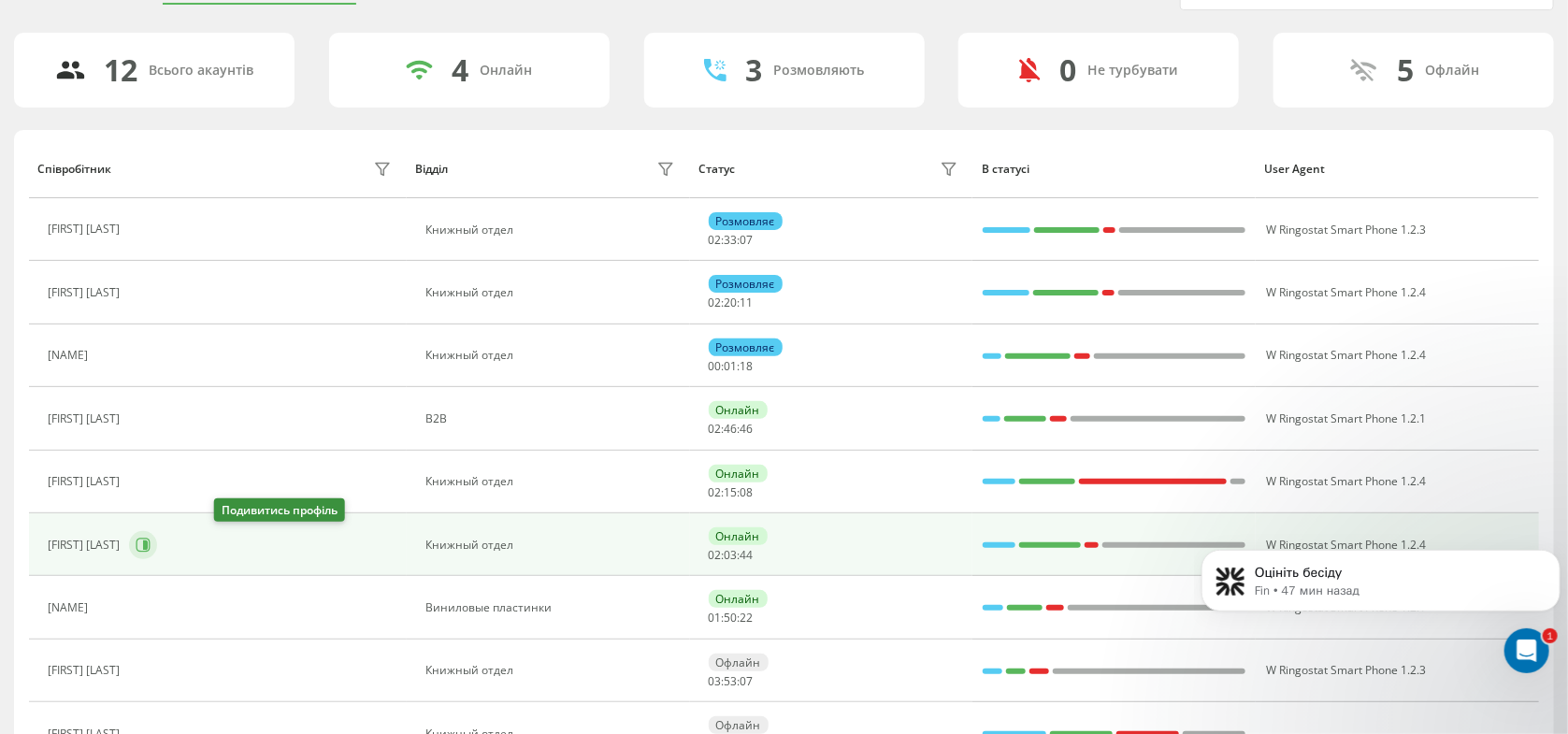 click at bounding box center (143, 545) 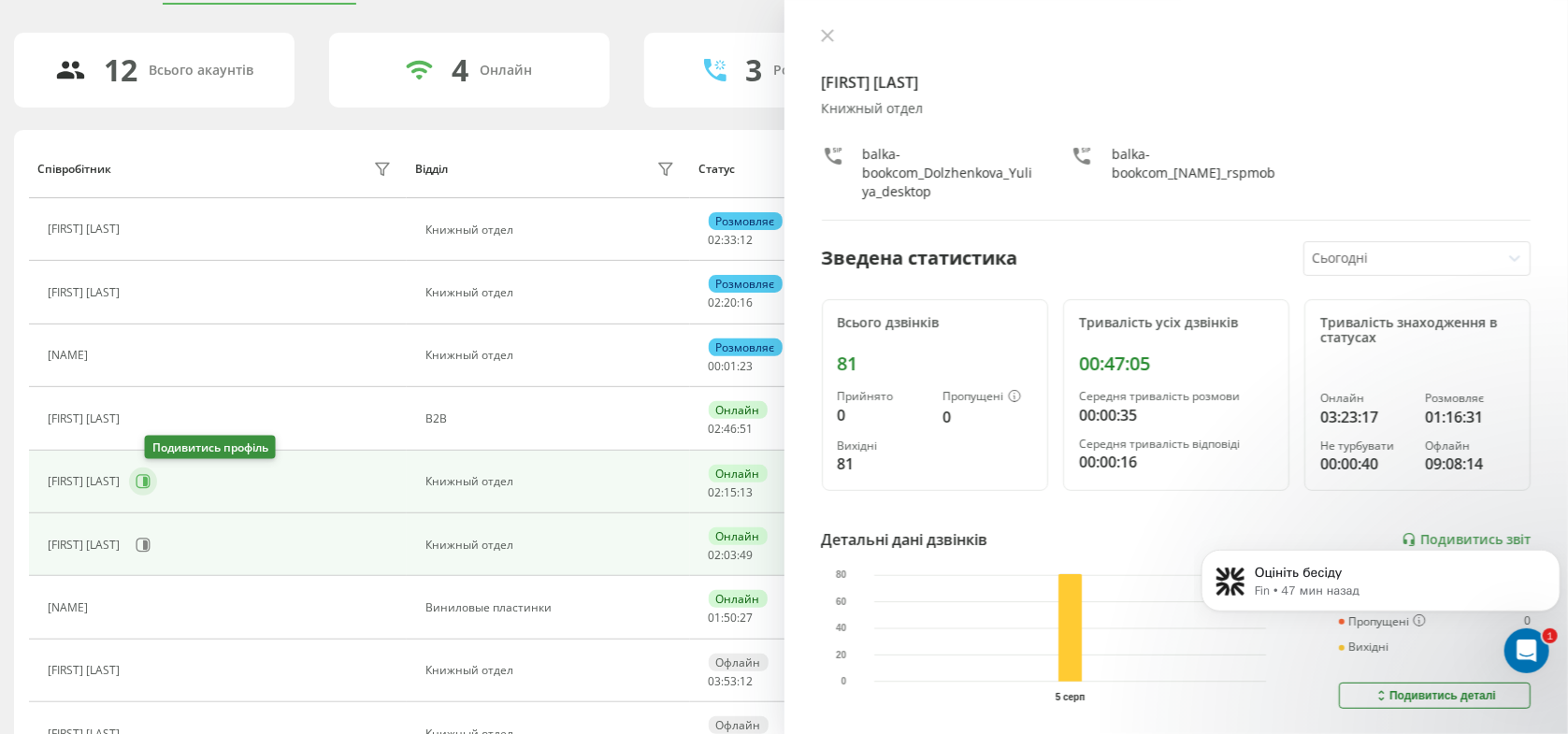 click at bounding box center (143, 482) 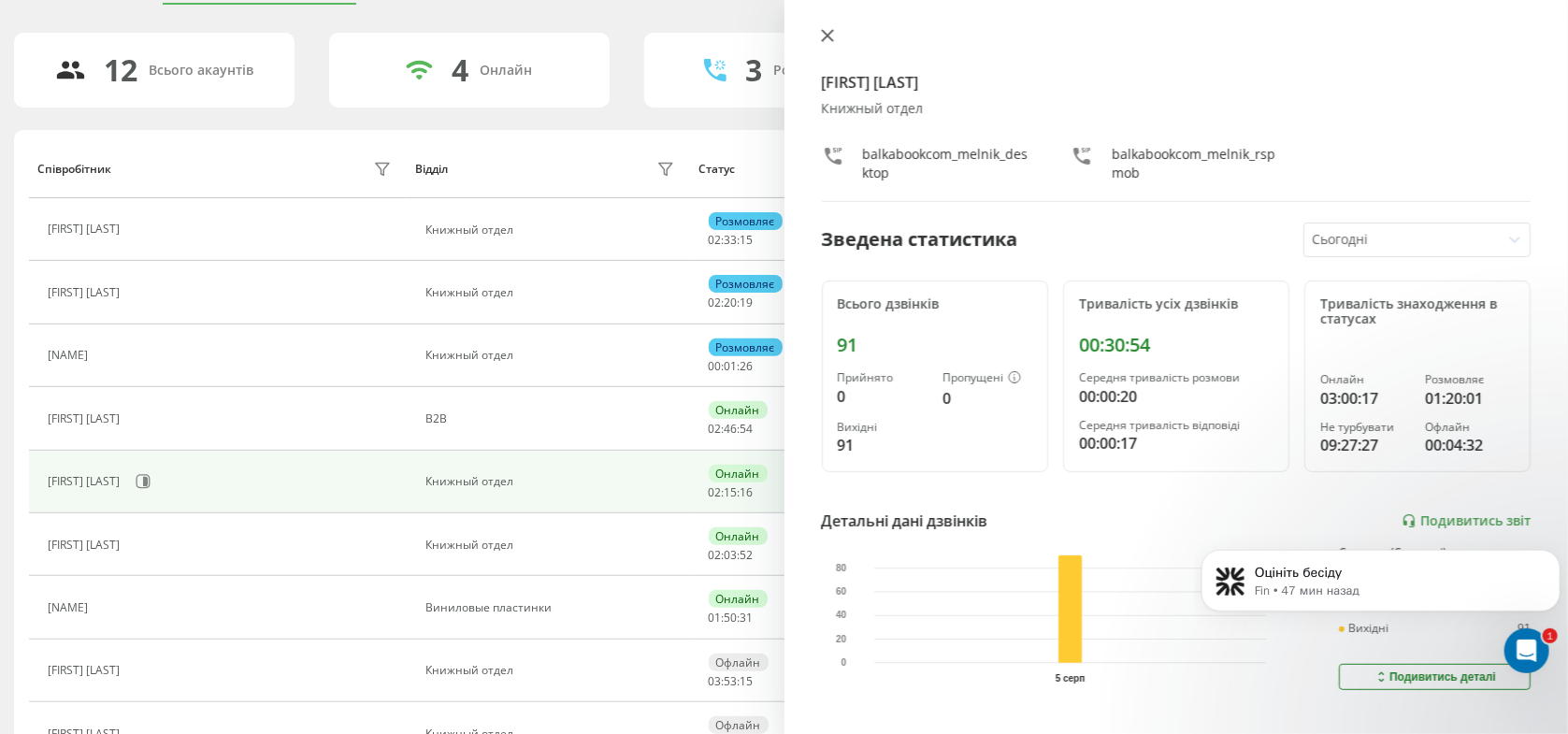 click 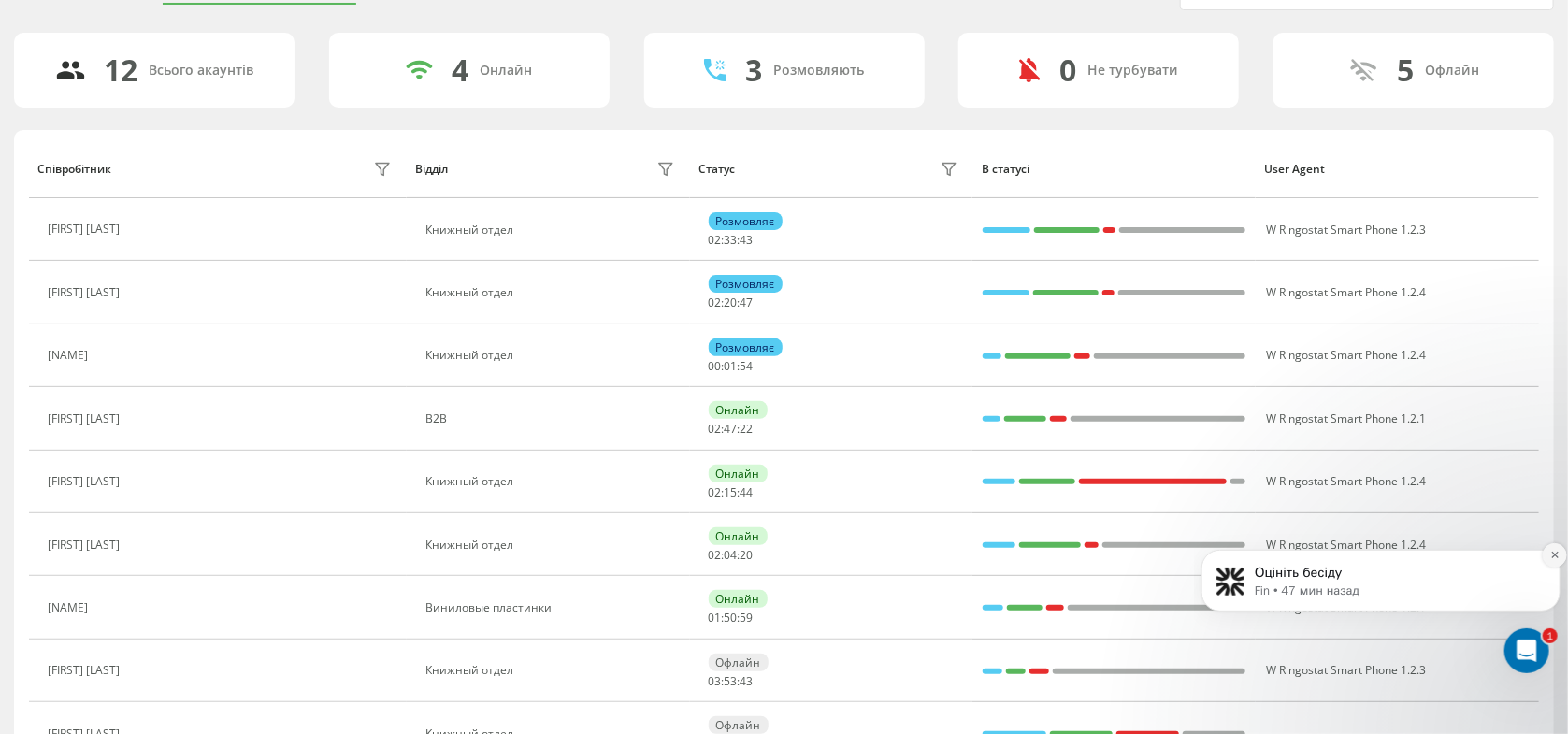 click 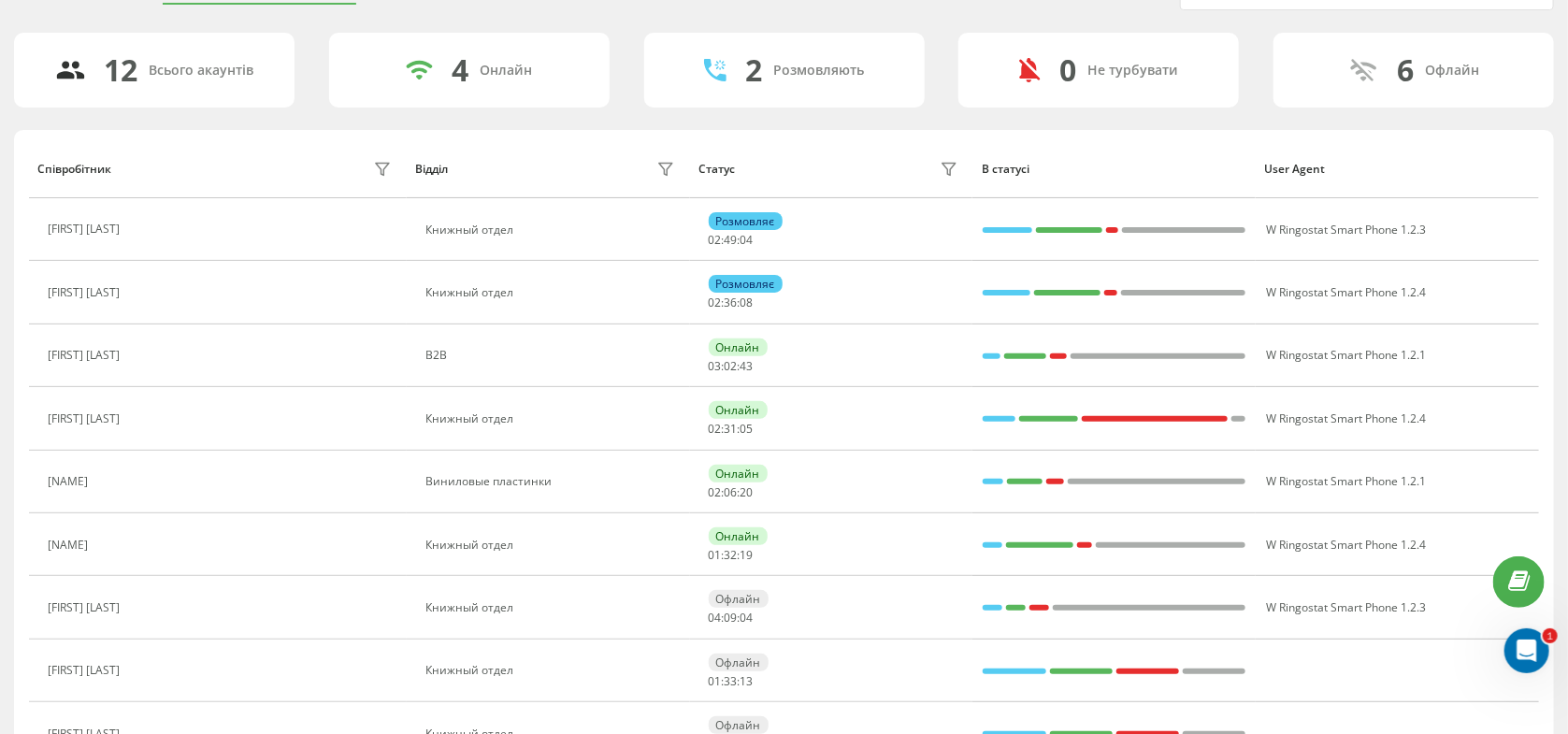 click on "Лиза Никитенко" at bounding box center (222, 482) 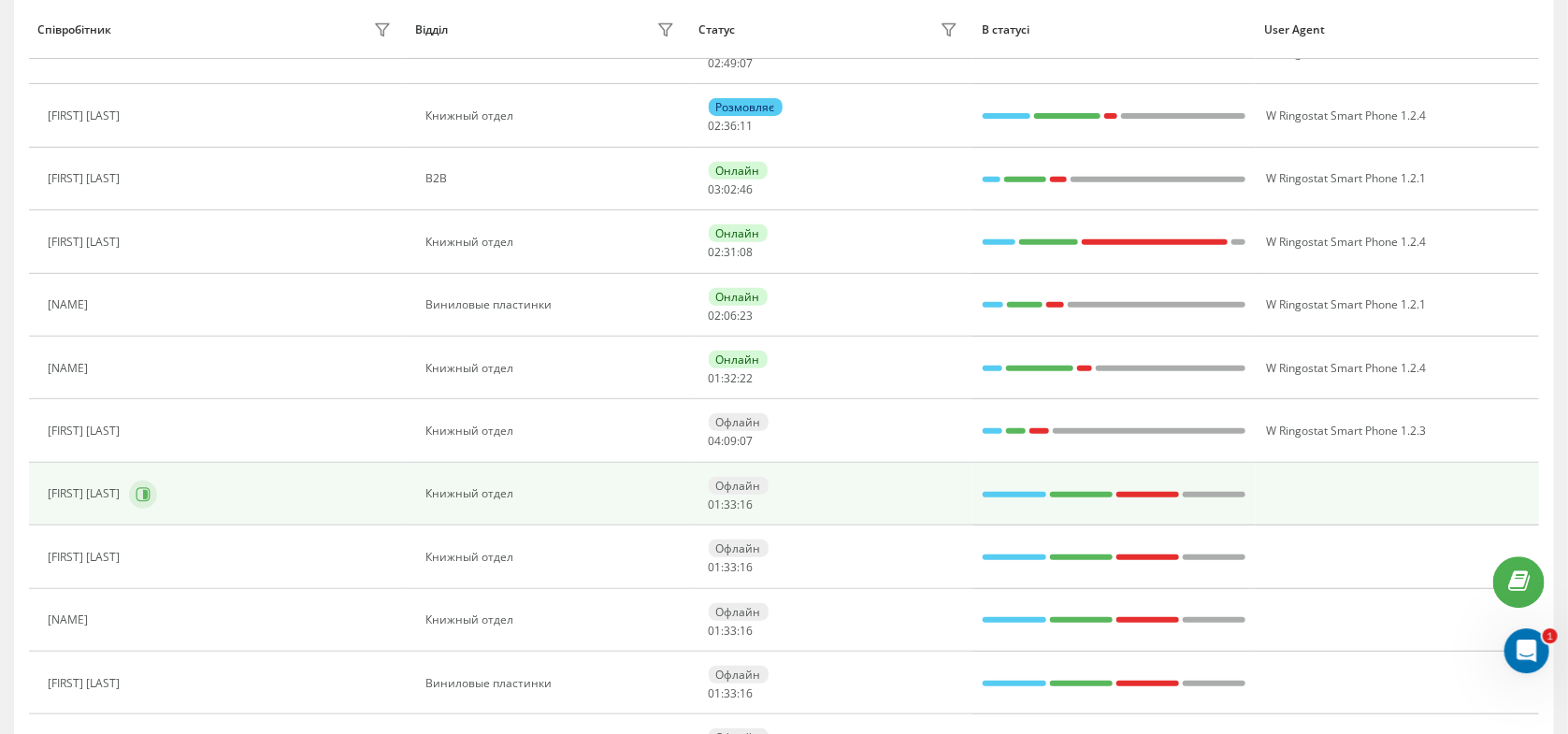 scroll, scrollTop: 387, scrollLeft: 0, axis: vertical 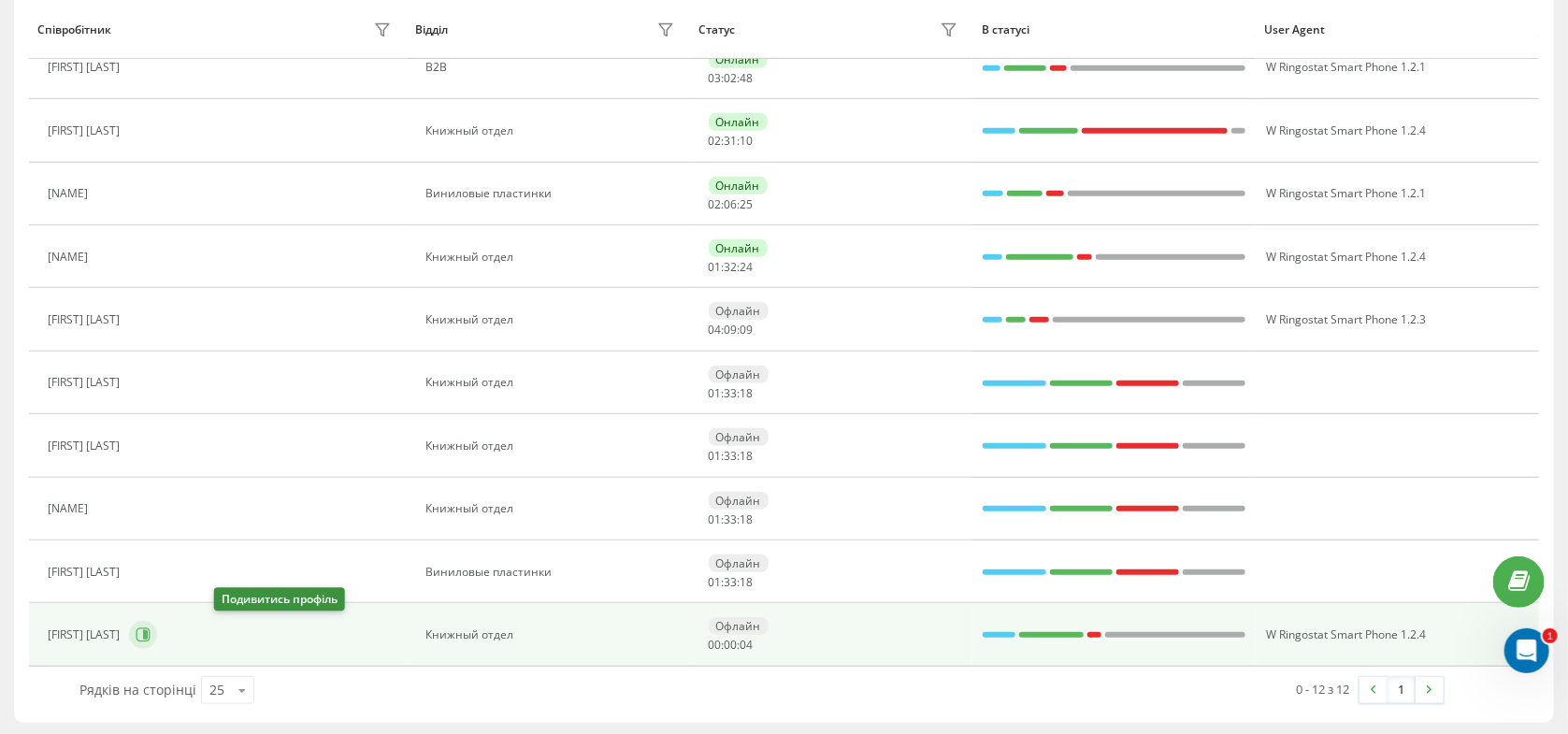 click 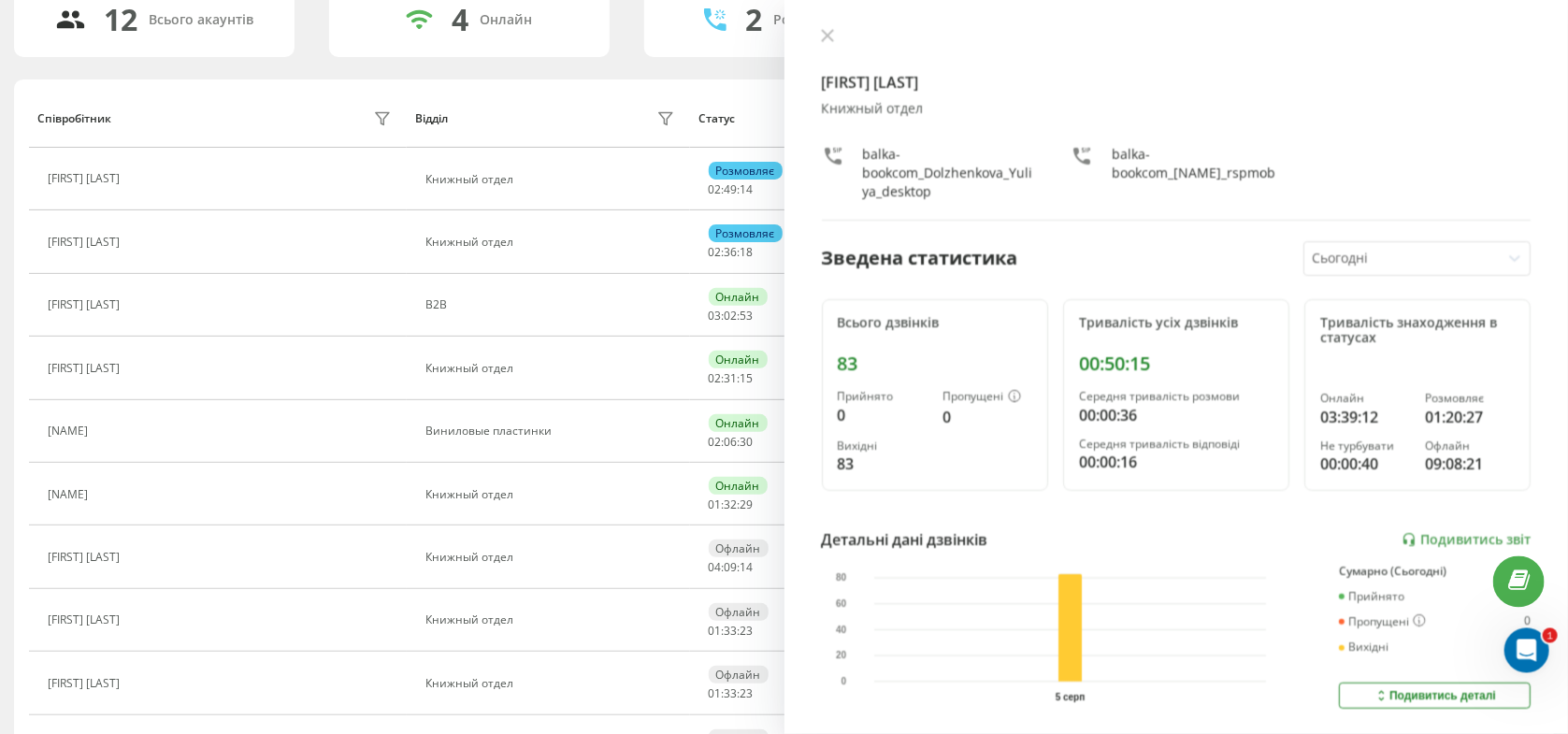 scroll, scrollTop: 0, scrollLeft: 0, axis: both 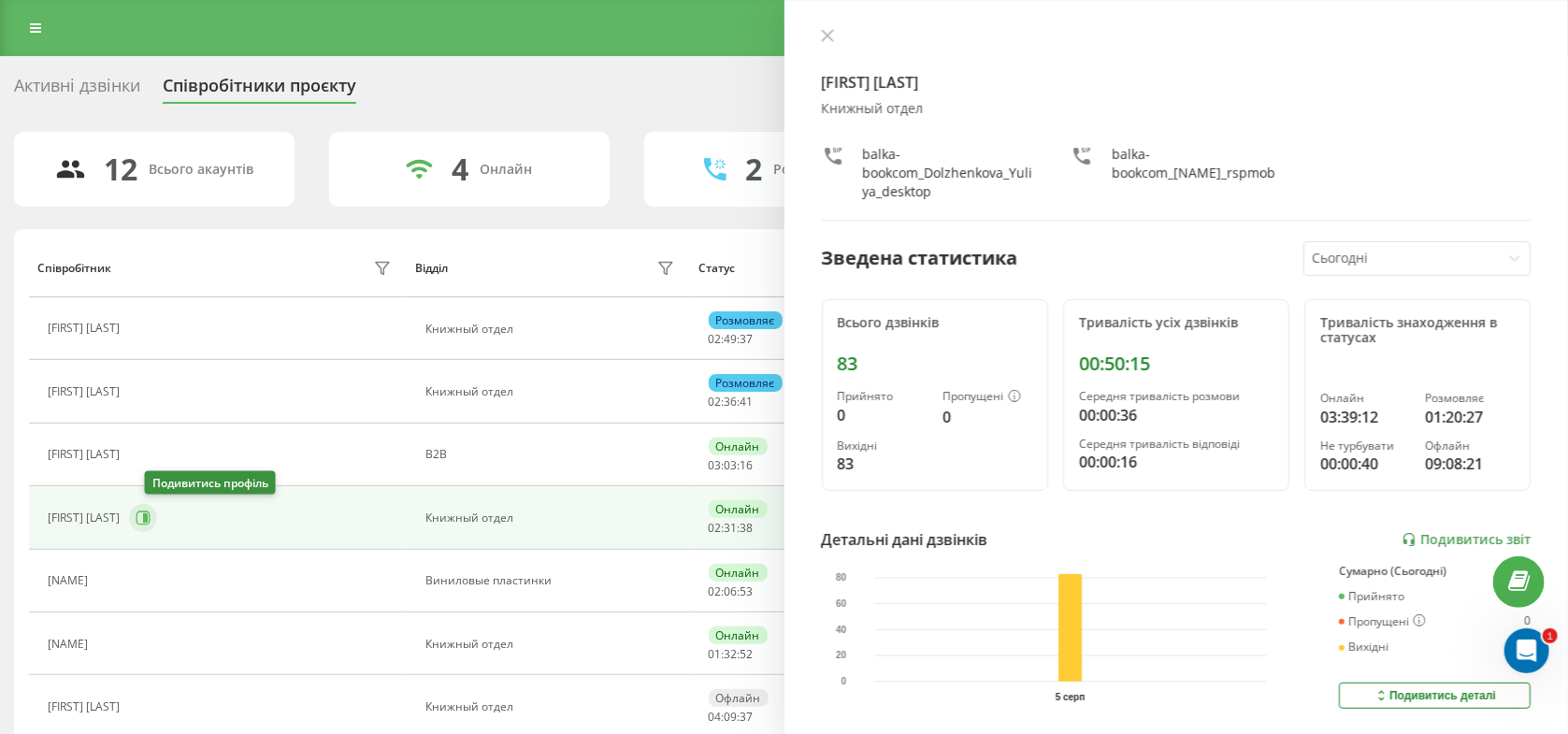 click 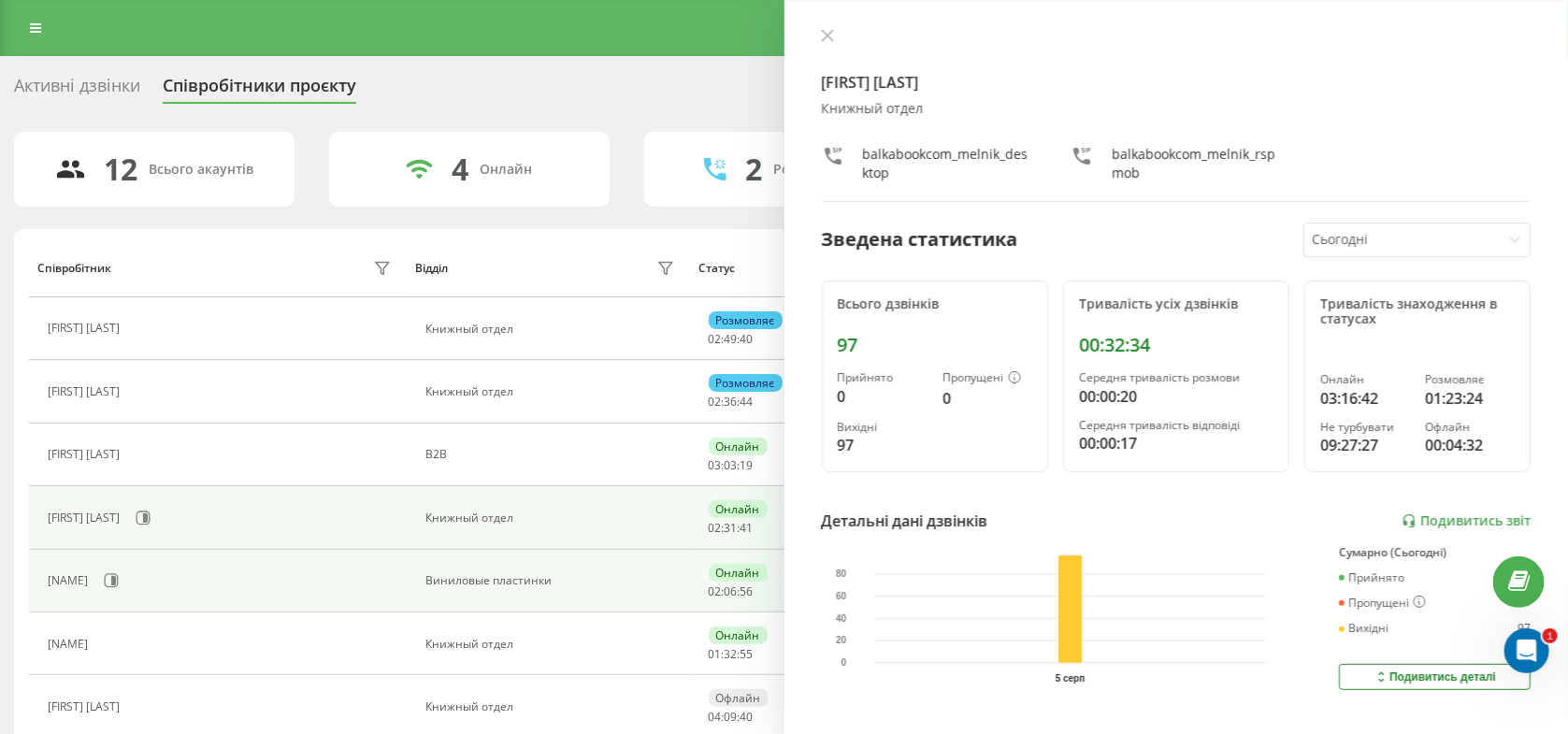 scroll, scrollTop: 387, scrollLeft: 0, axis: vertical 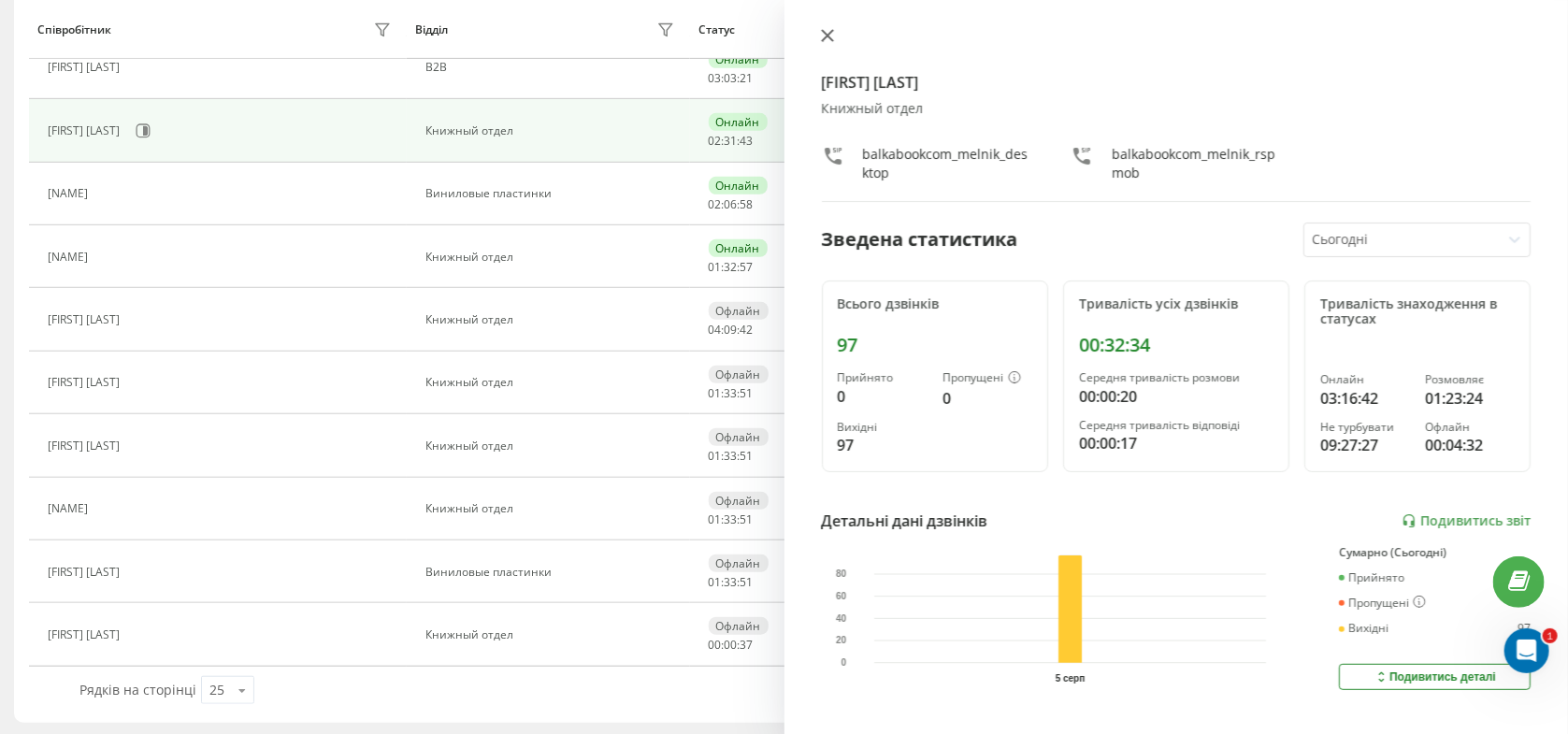 click 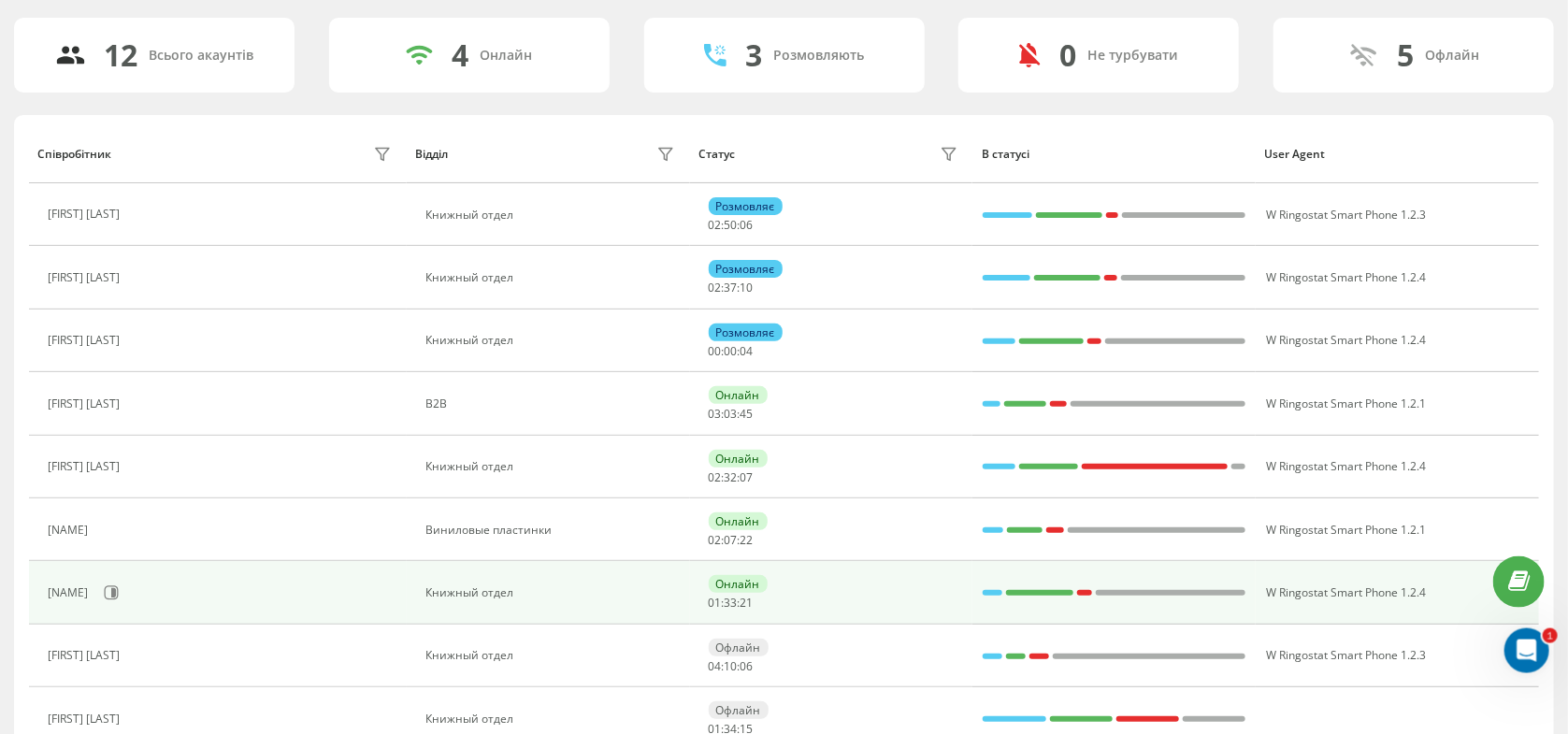 scroll, scrollTop: 90, scrollLeft: 0, axis: vertical 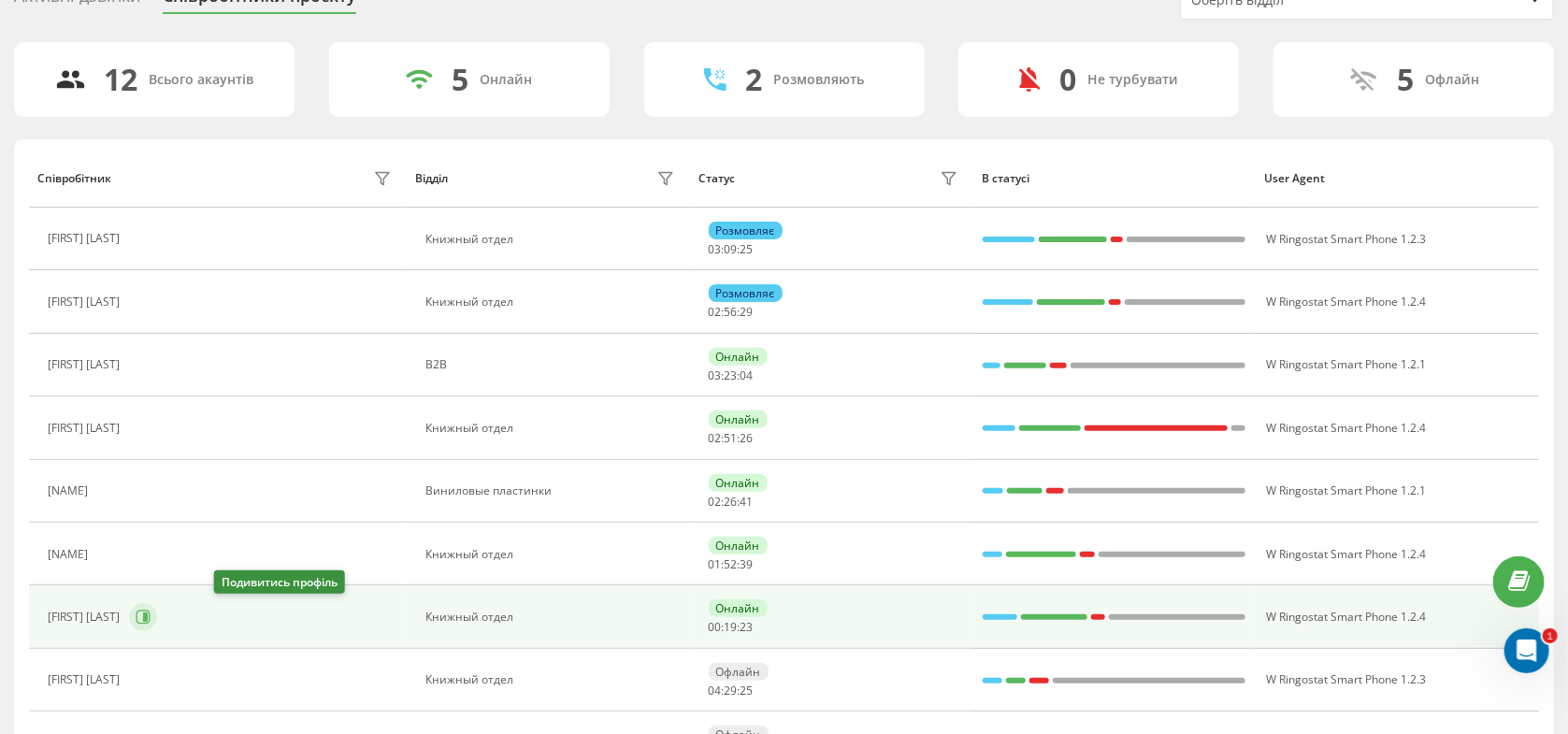 click 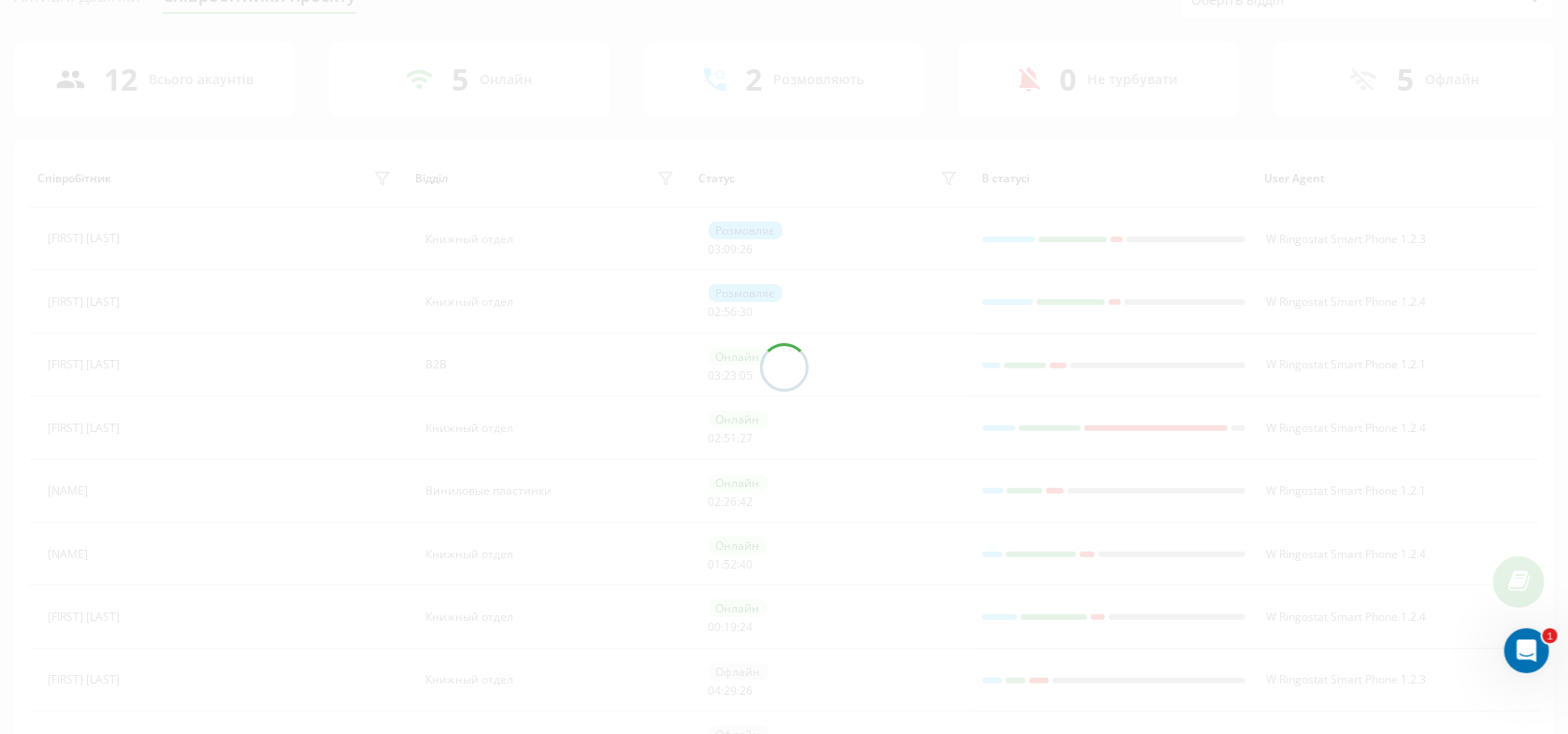 scroll, scrollTop: 189, scrollLeft: 0, axis: vertical 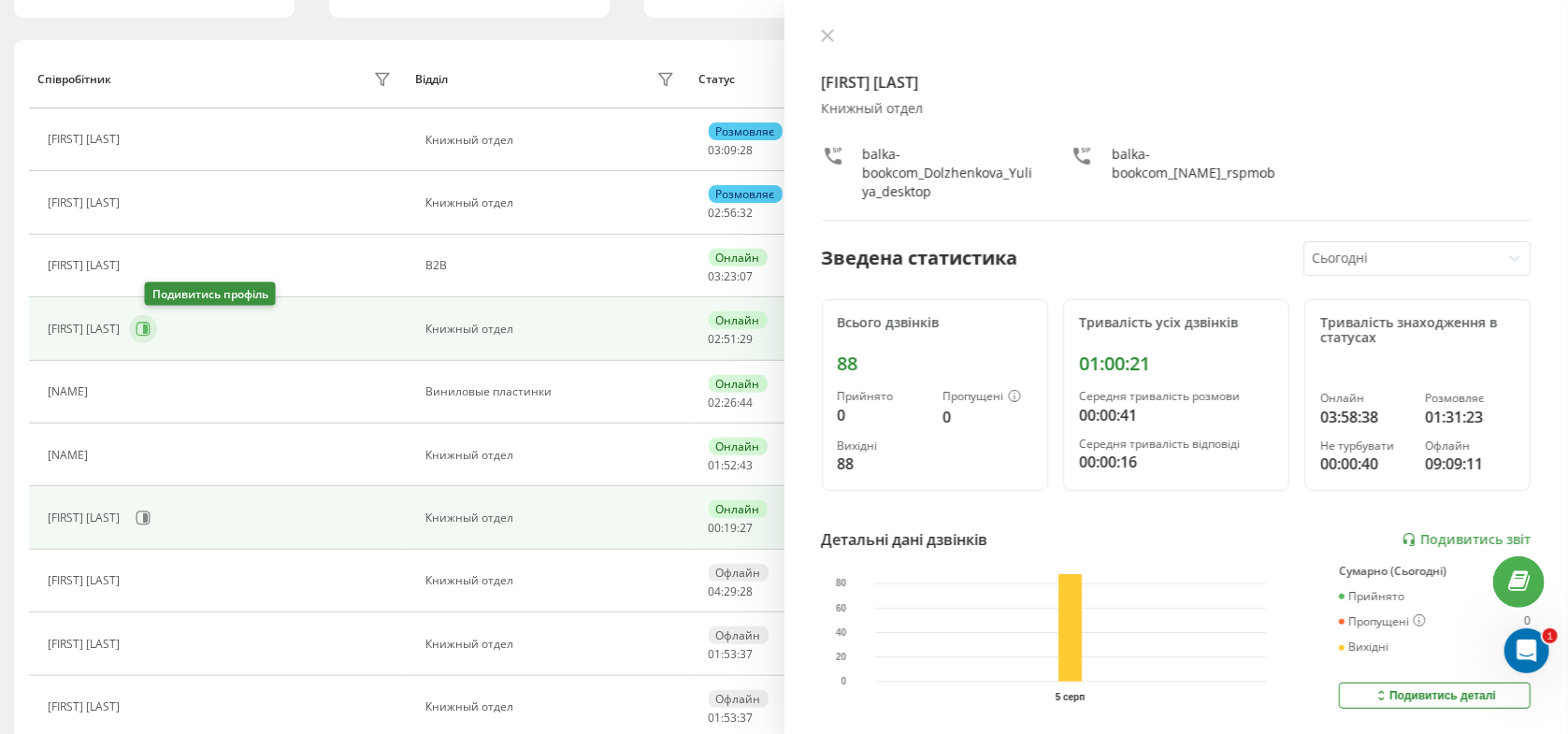 click 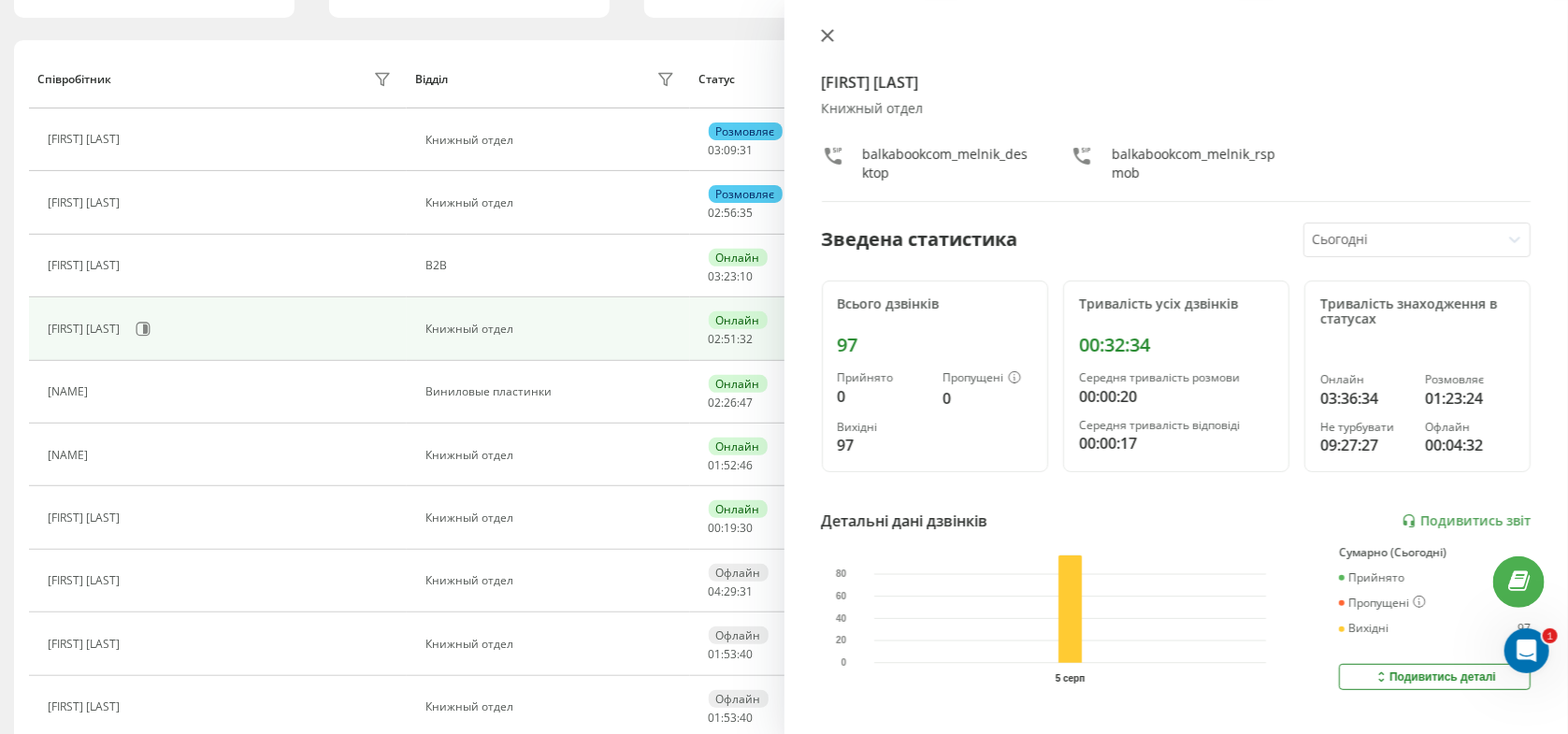 click on "Мельник Роман Книжный отдел balkabookcom_melnik_desktop balkabookcom_melnik_rspmob Зведена статистика Сьогодні Всього дзвінків 97 Прийнято 0 Пропущені 0 Вихідні 97 Тривалість усіх дзвінків 00:32:34 Середня тривалість розмови 00:00:20 Середня тривалість відповіді 00:00:17 Тривалість знаходження в статусах Онлайн 03:36:34 Розмовляє 01:23:24 Не турбувати 09:27:27 Офлайн 00:04:32 Детальні дані дзвінків Подивитись звіт 5 серп 0 20 40 60 80 Сумарно (Сьогодні) Прийнято 0 Пропущені 0 Вихідні 97   Подивитись деталі Детальні дані статусів 5 серп Сумарно (Сьогодні) Онлайн 03:36:34 Розмовляє 01:23:24 Не турбувати 09:27:27 Офлайн 00:04:32" at bounding box center (1176, 367) 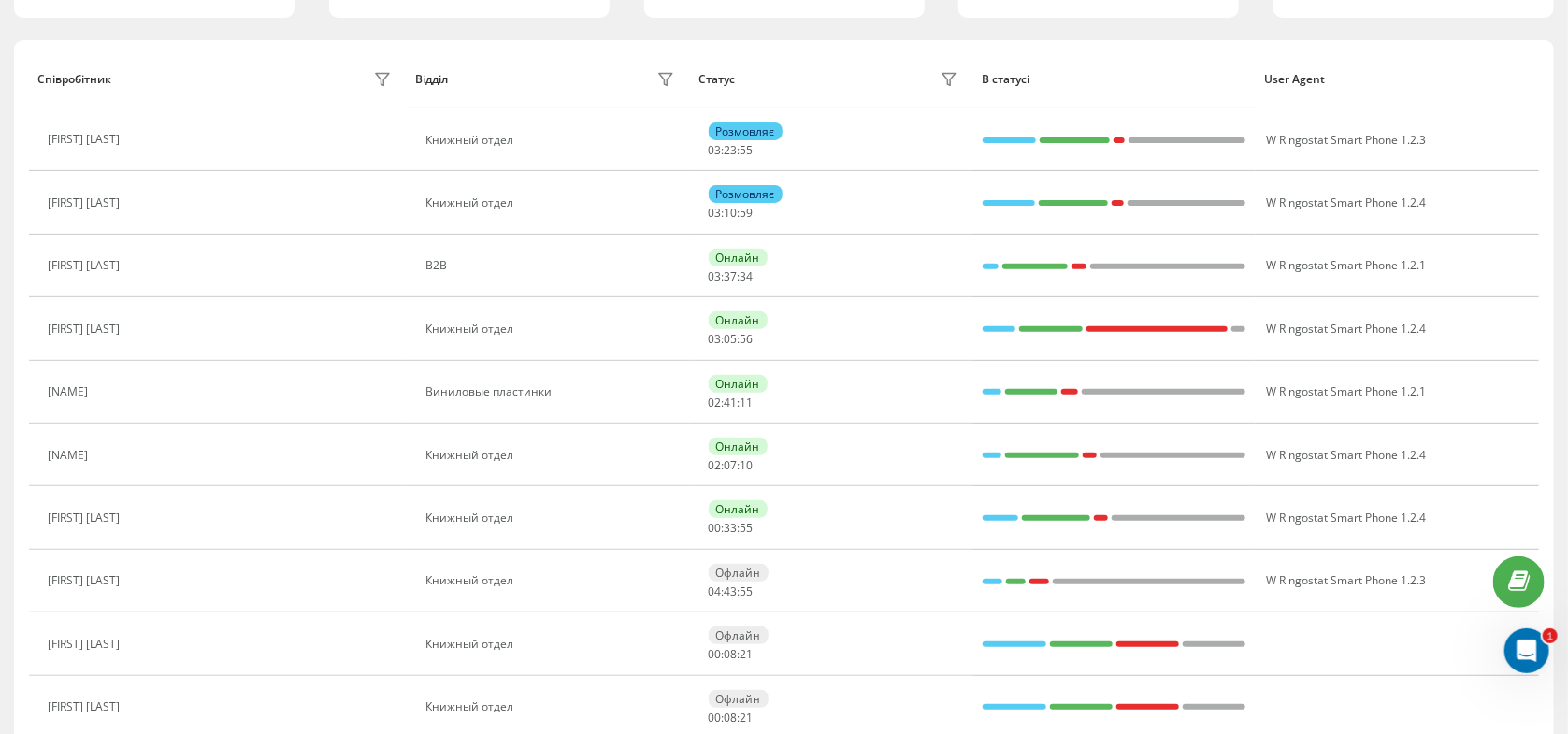 scroll, scrollTop: 42, scrollLeft: 0, axis: vertical 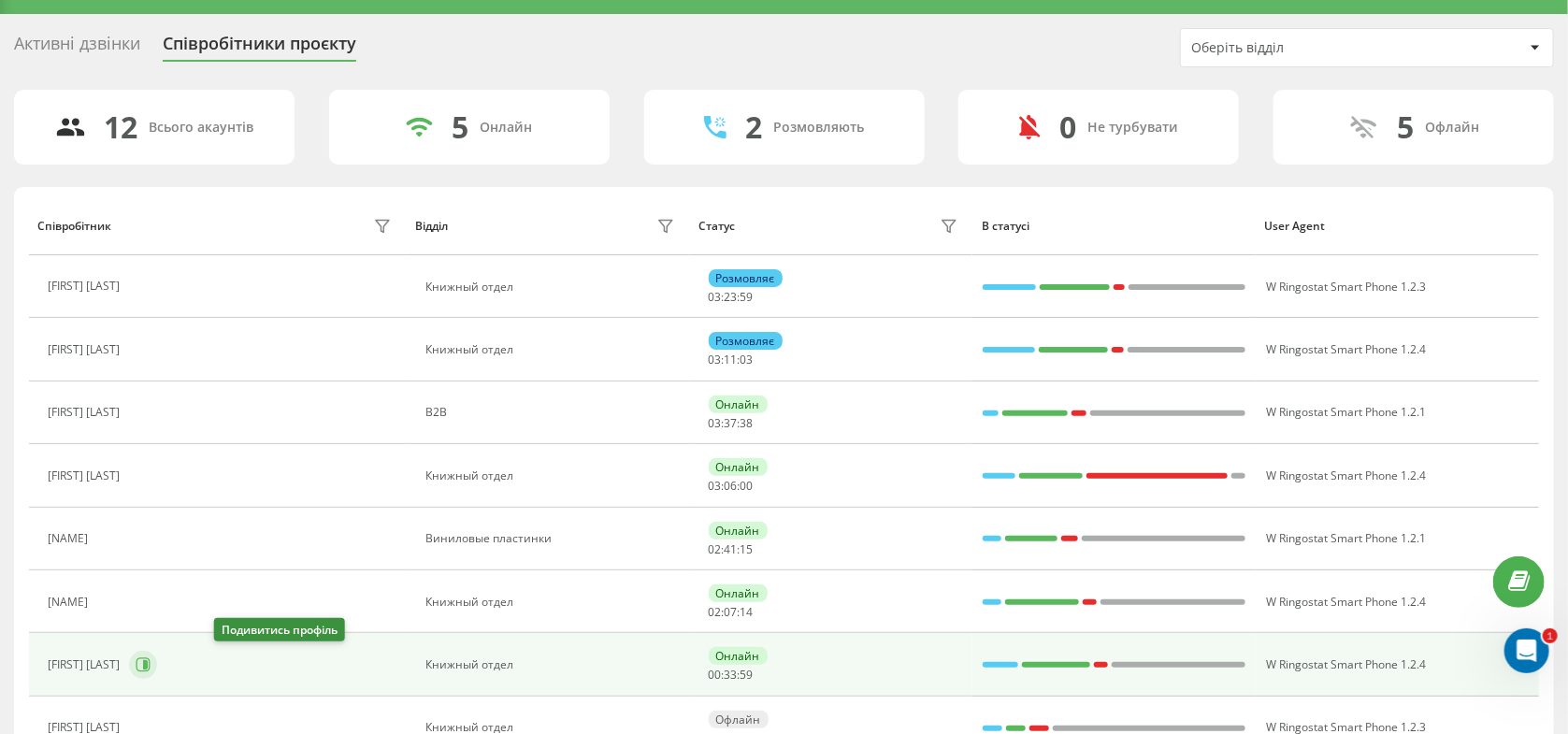 click at bounding box center (143, 665) 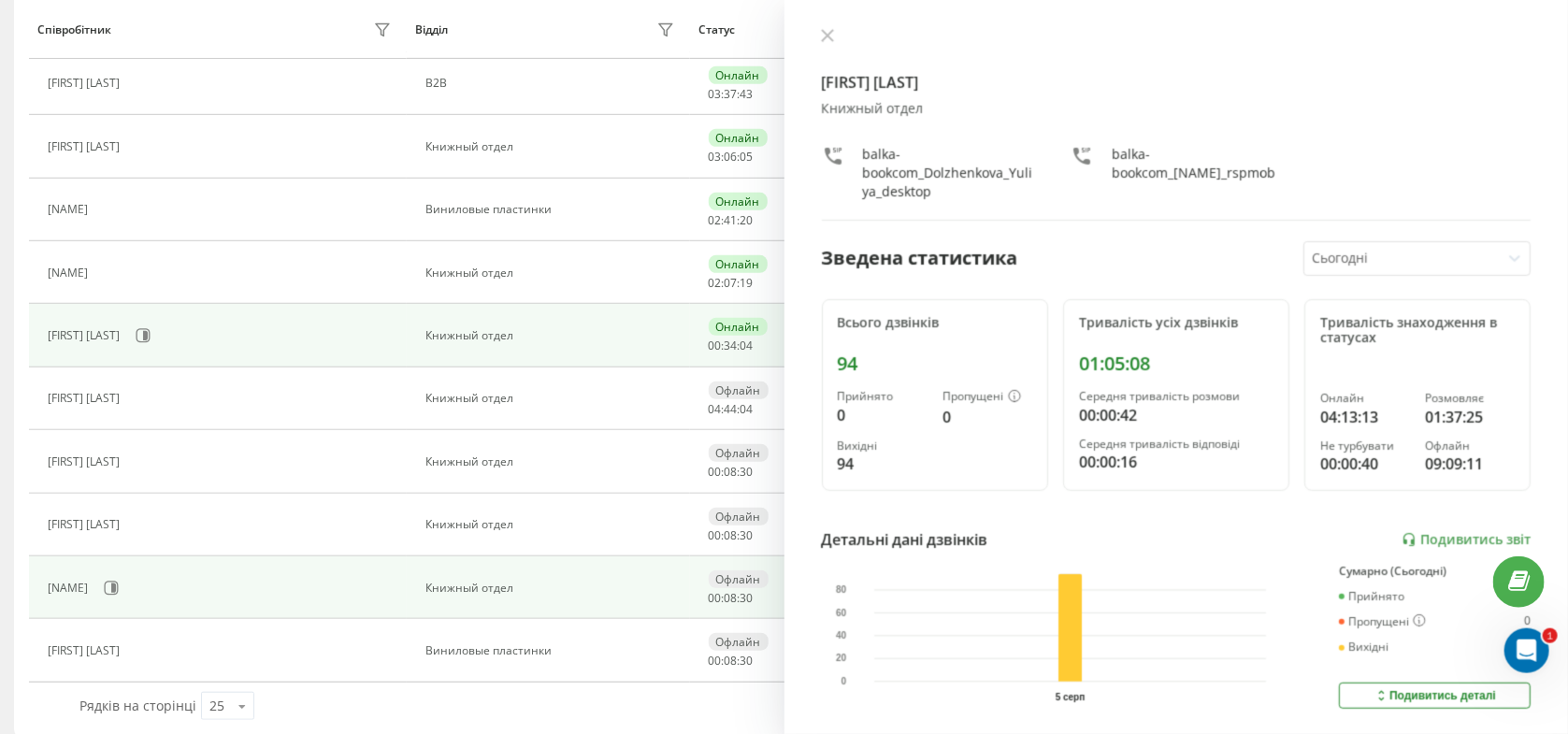 scroll, scrollTop: 387, scrollLeft: 0, axis: vertical 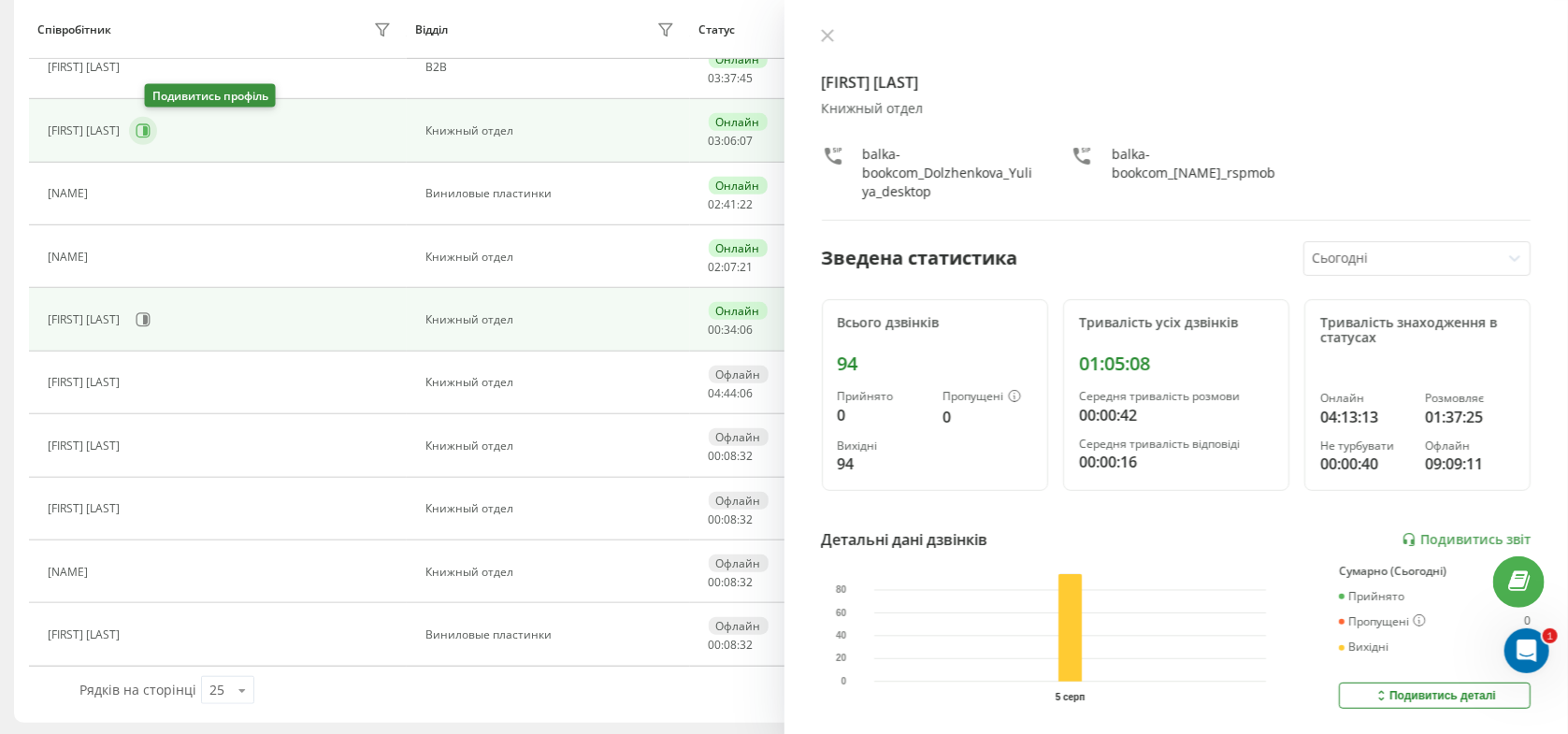click 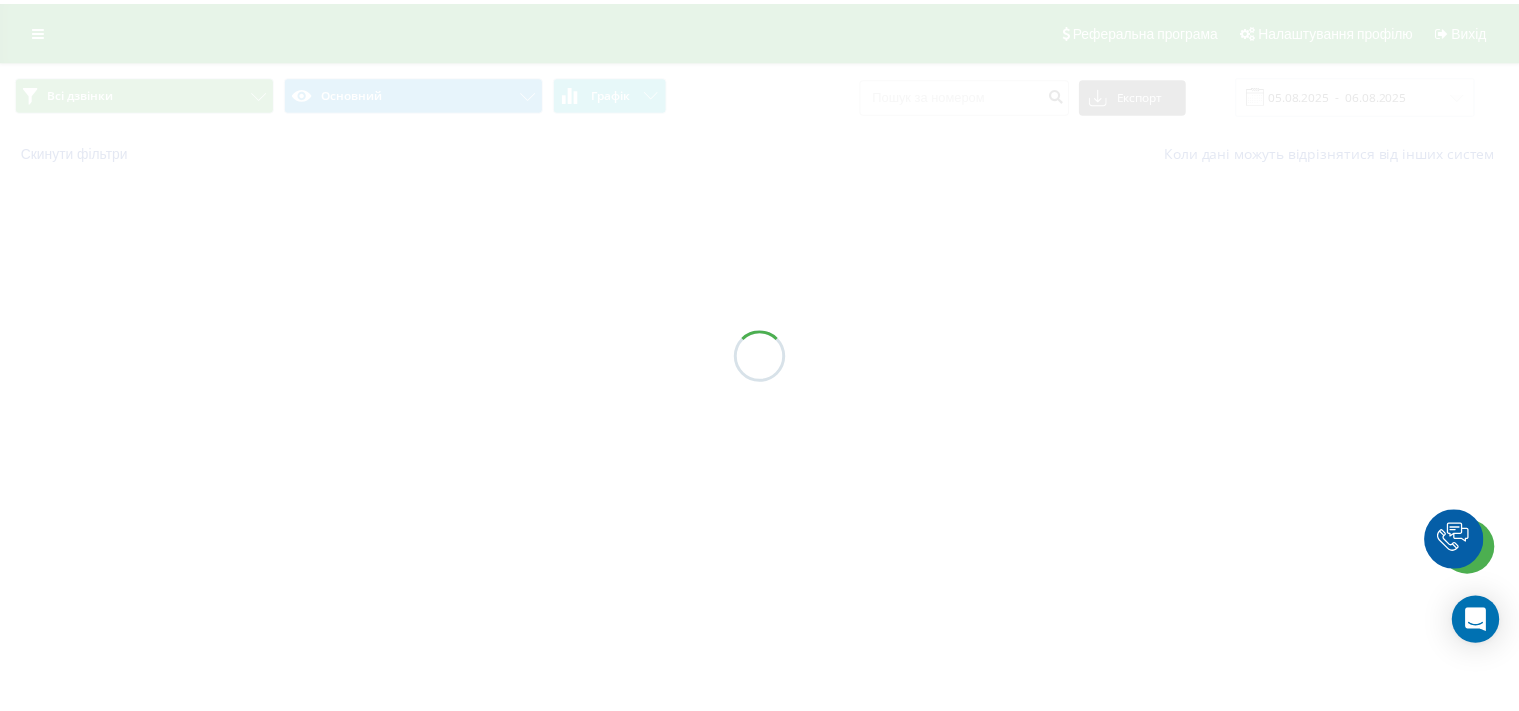 scroll, scrollTop: 0, scrollLeft: 0, axis: both 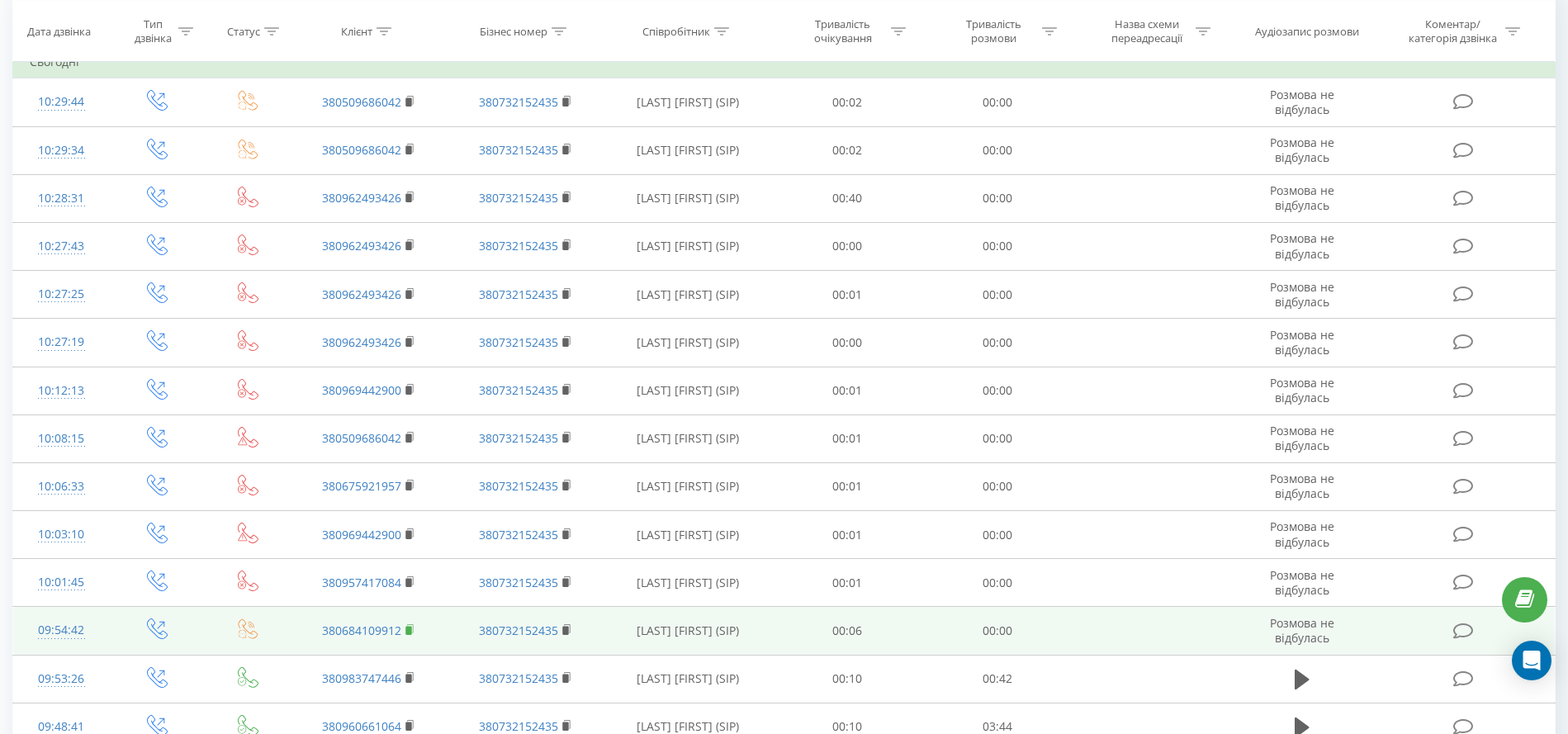 click 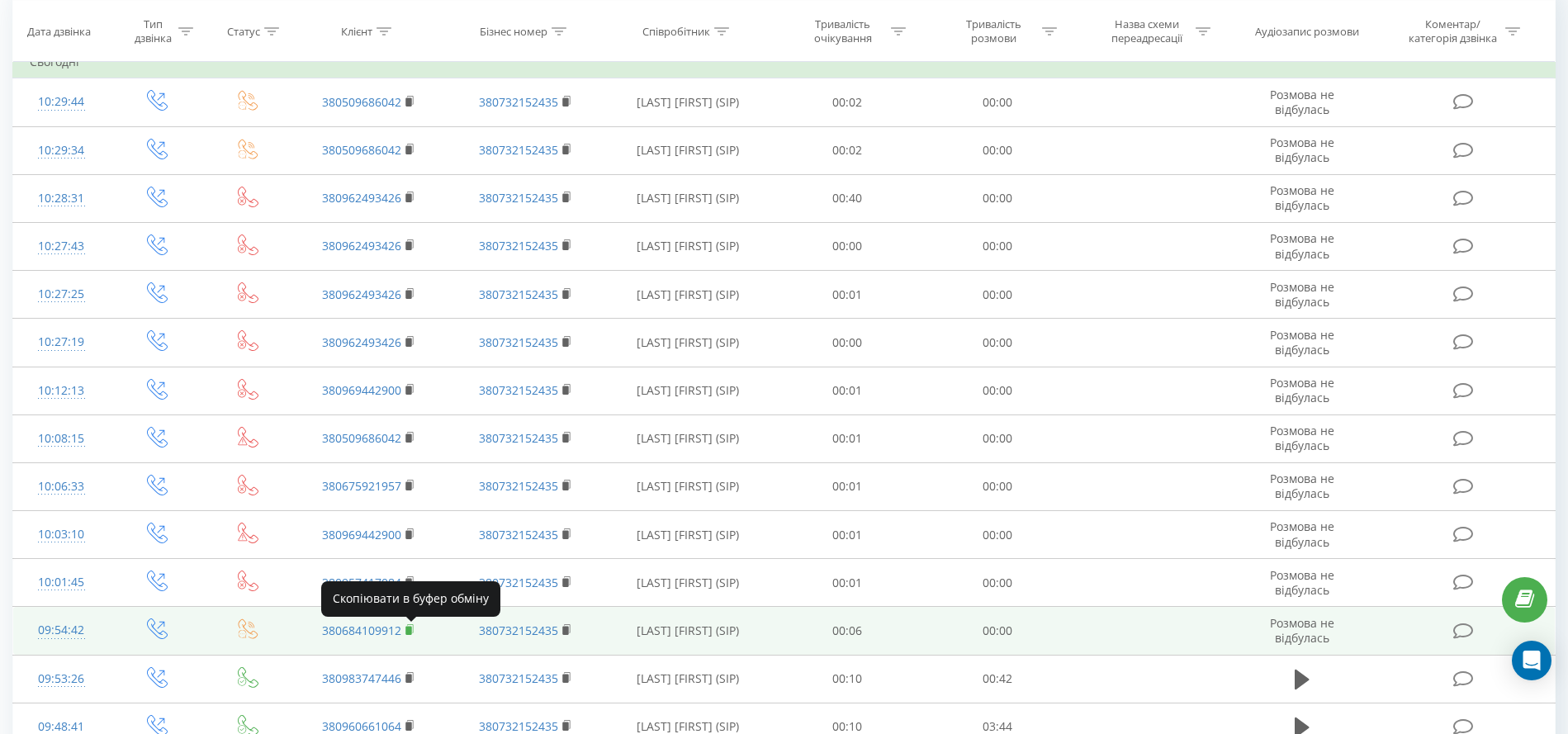click 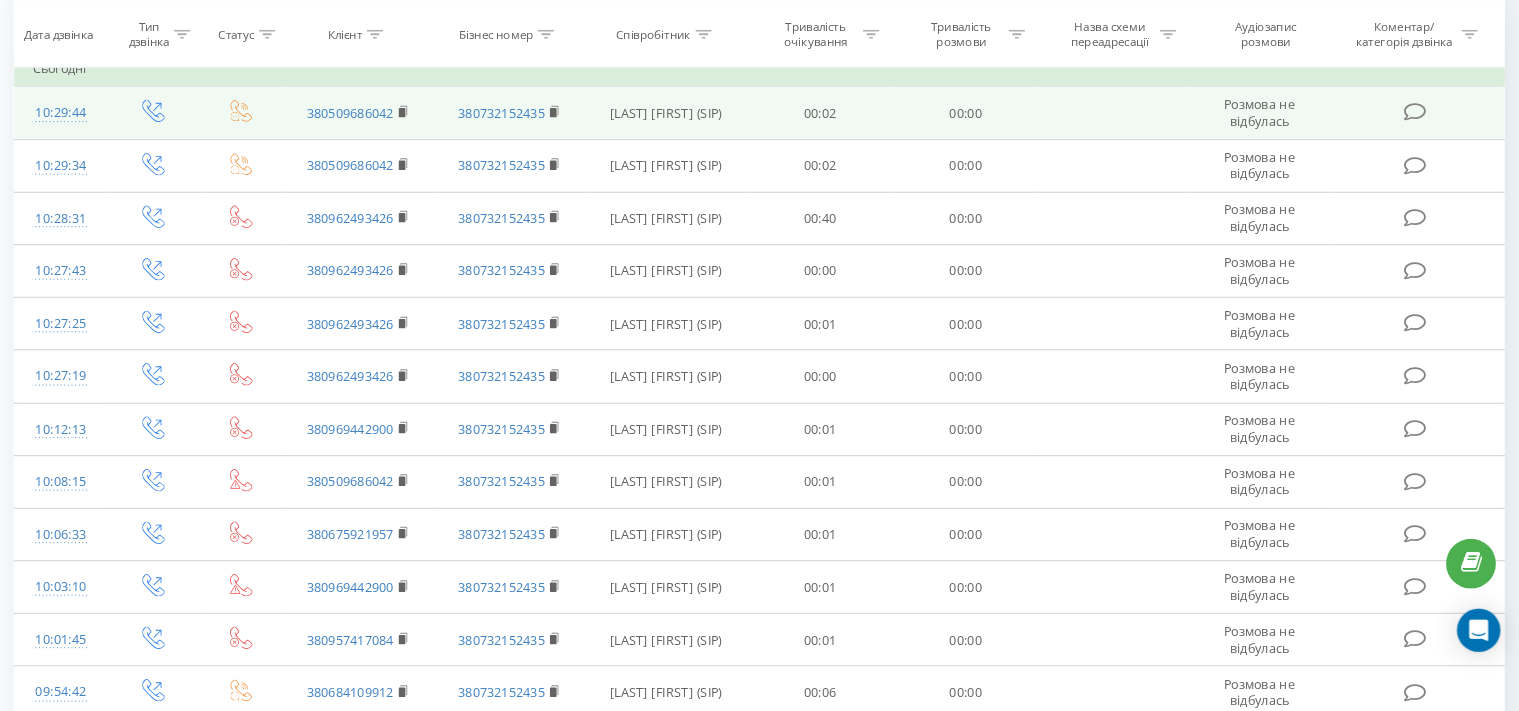 scroll, scrollTop: 202, scrollLeft: 0, axis: vertical 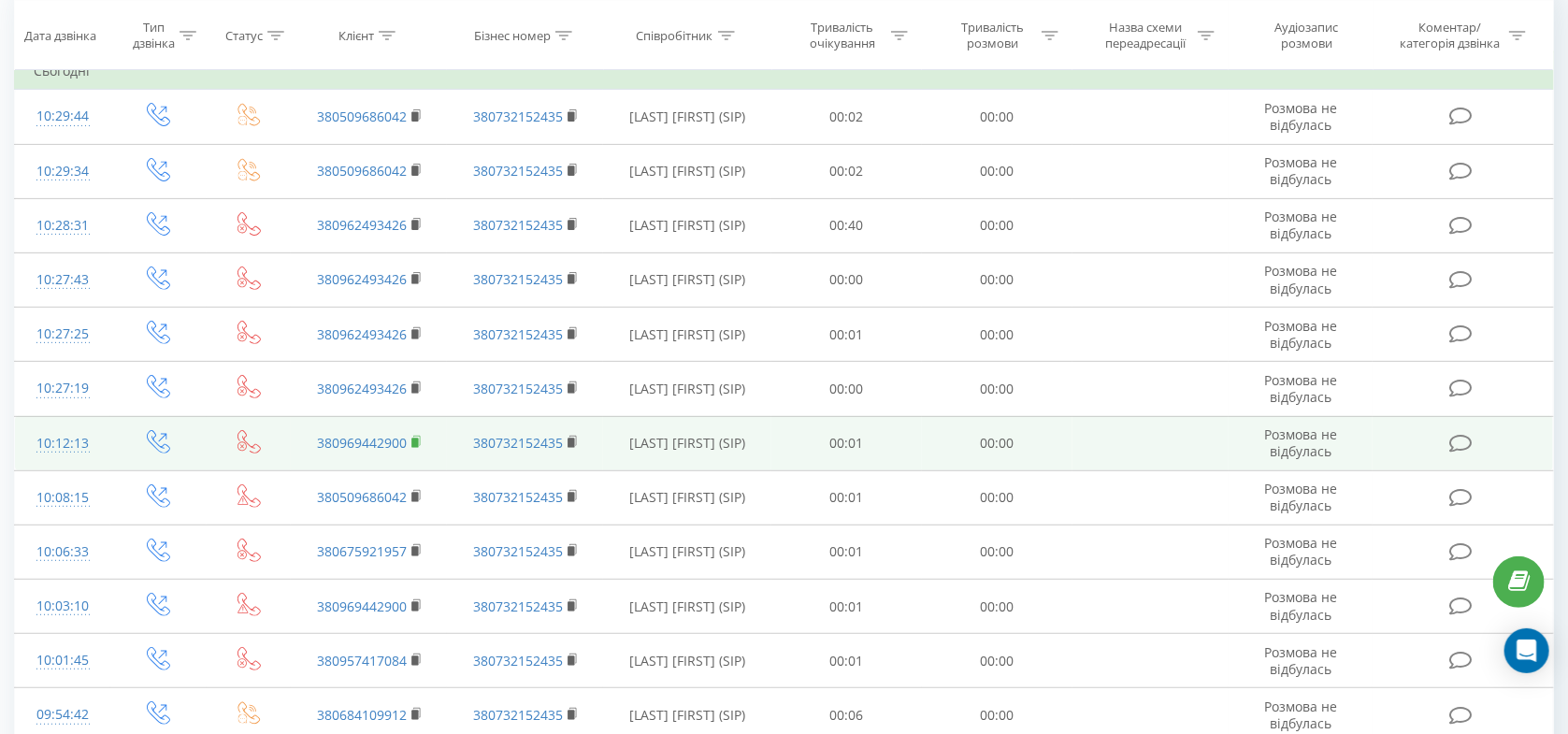 click 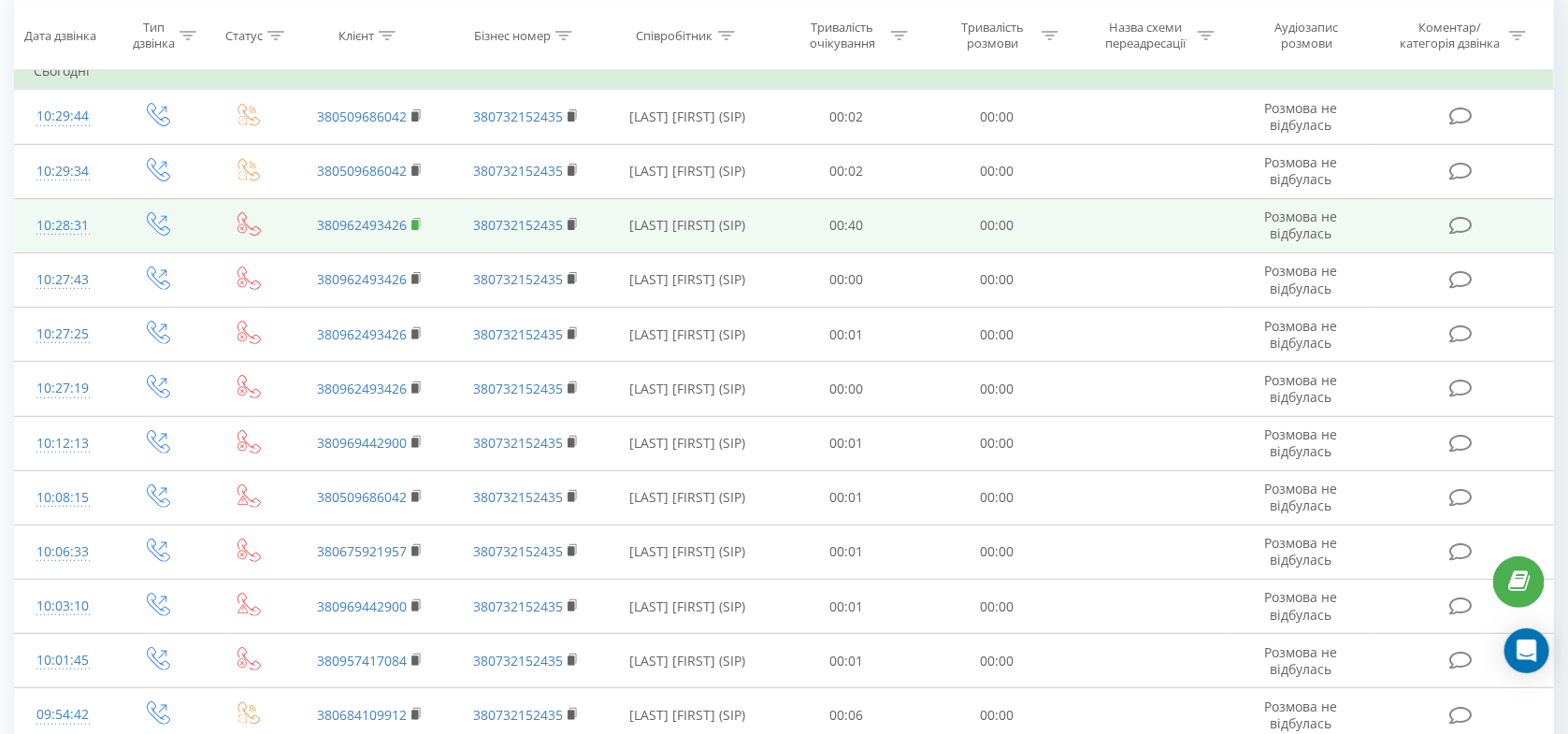 click 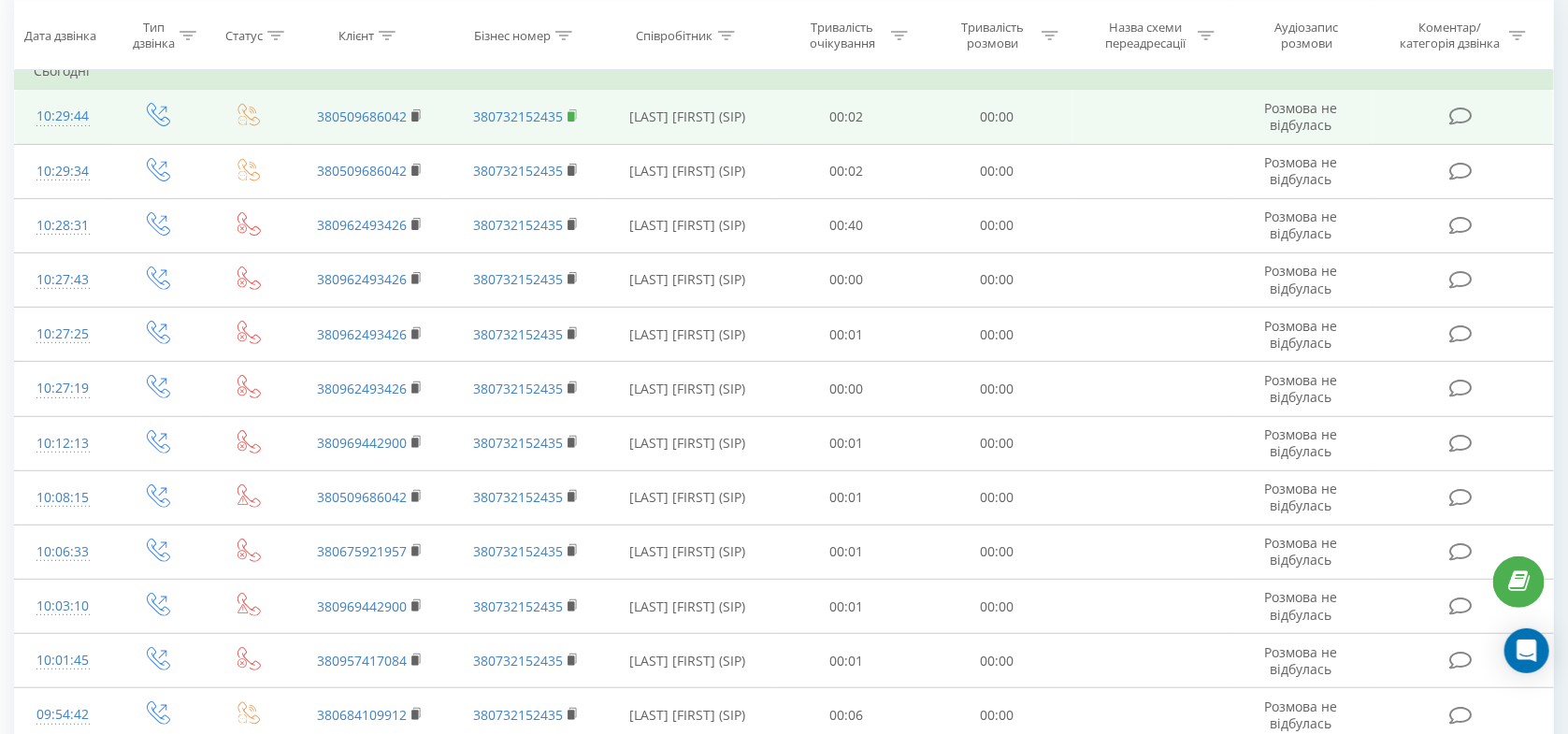 click 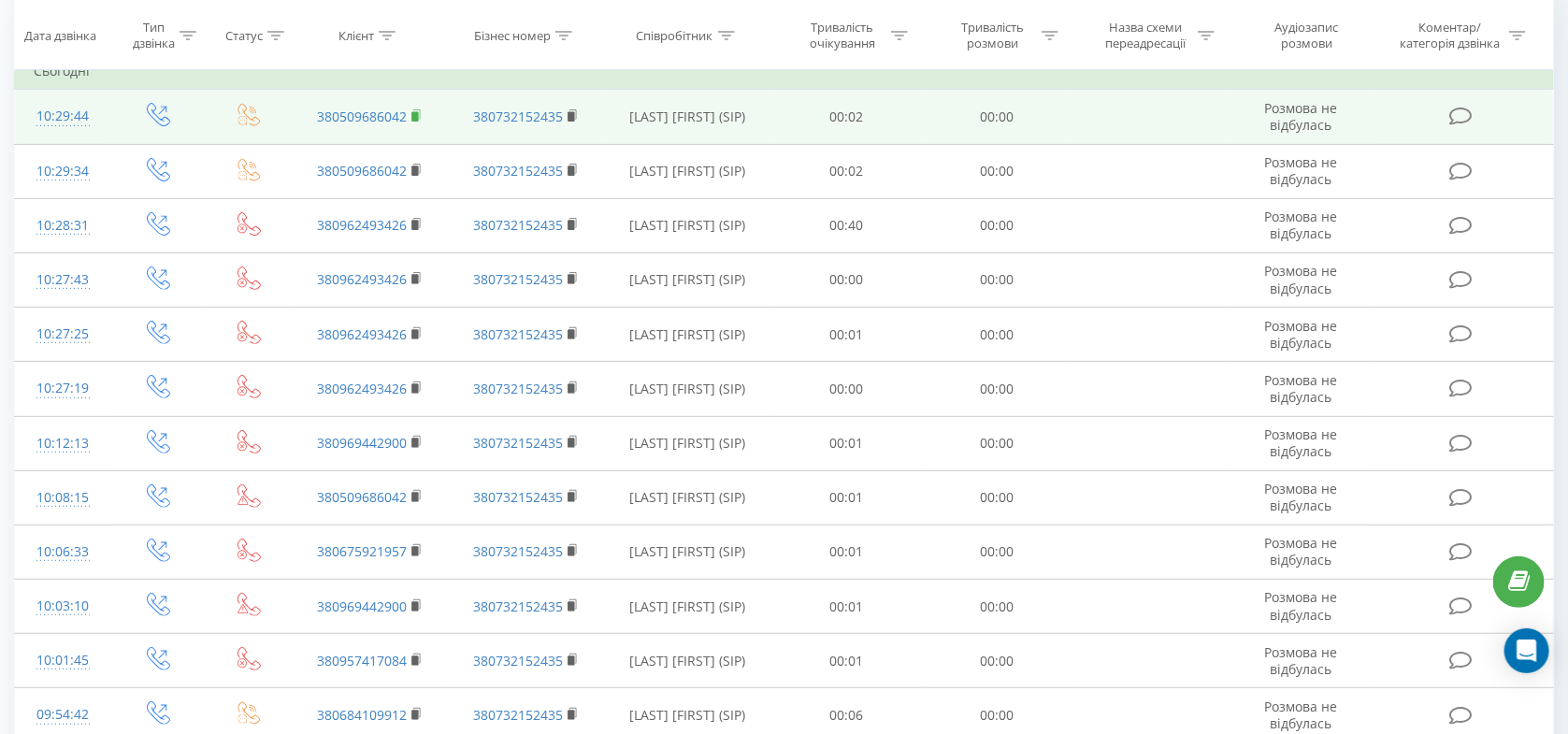 click 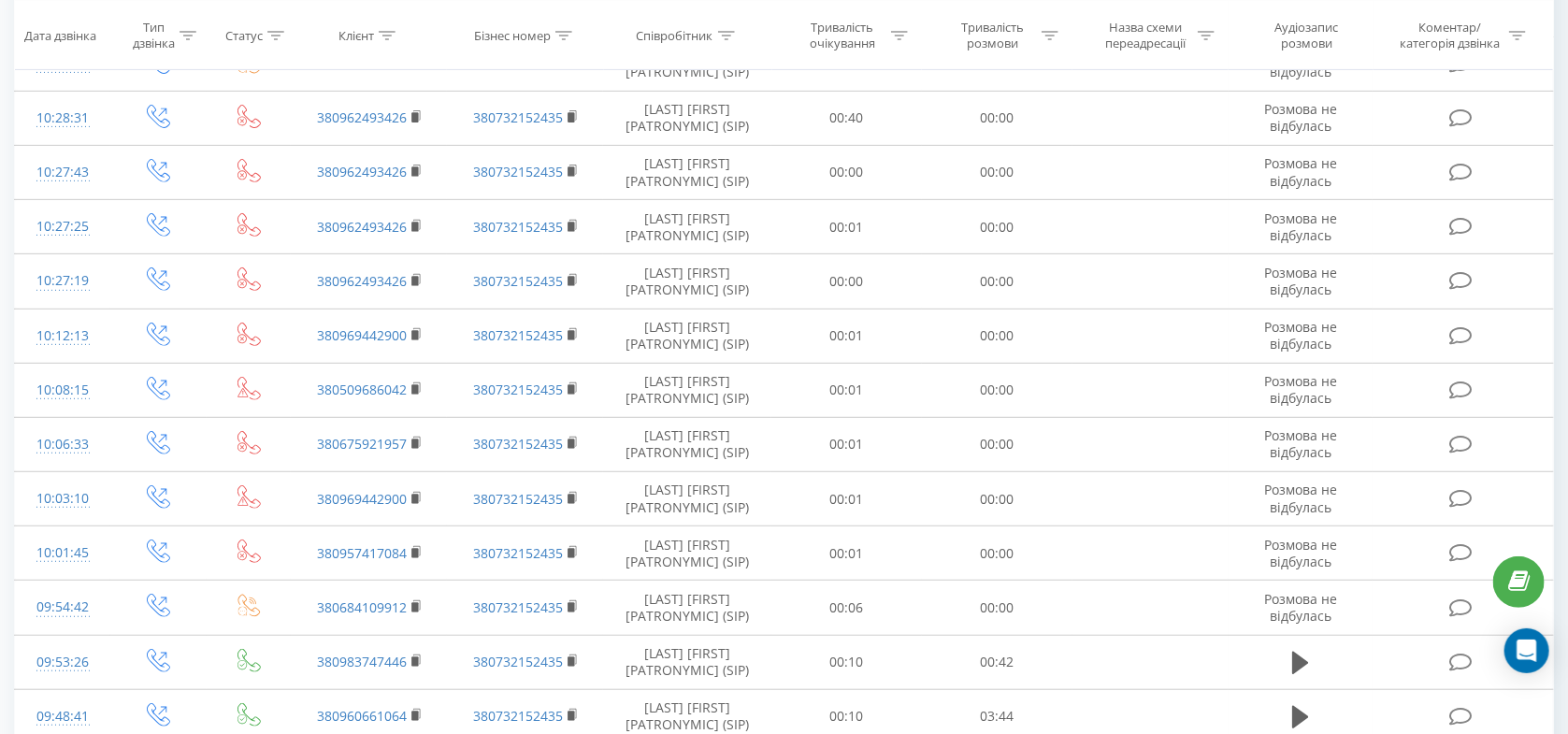 scroll, scrollTop: 198, scrollLeft: 0, axis: vertical 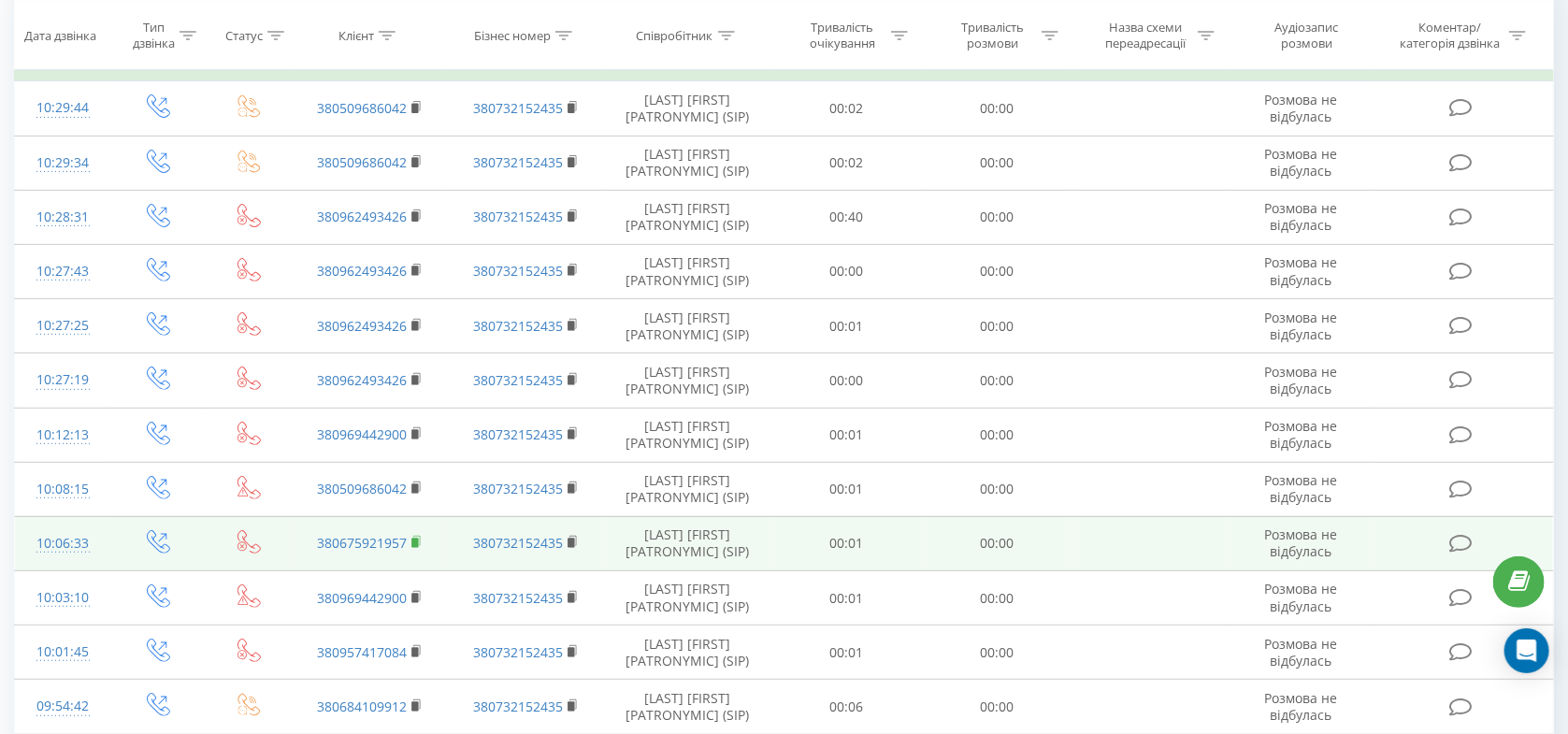 click 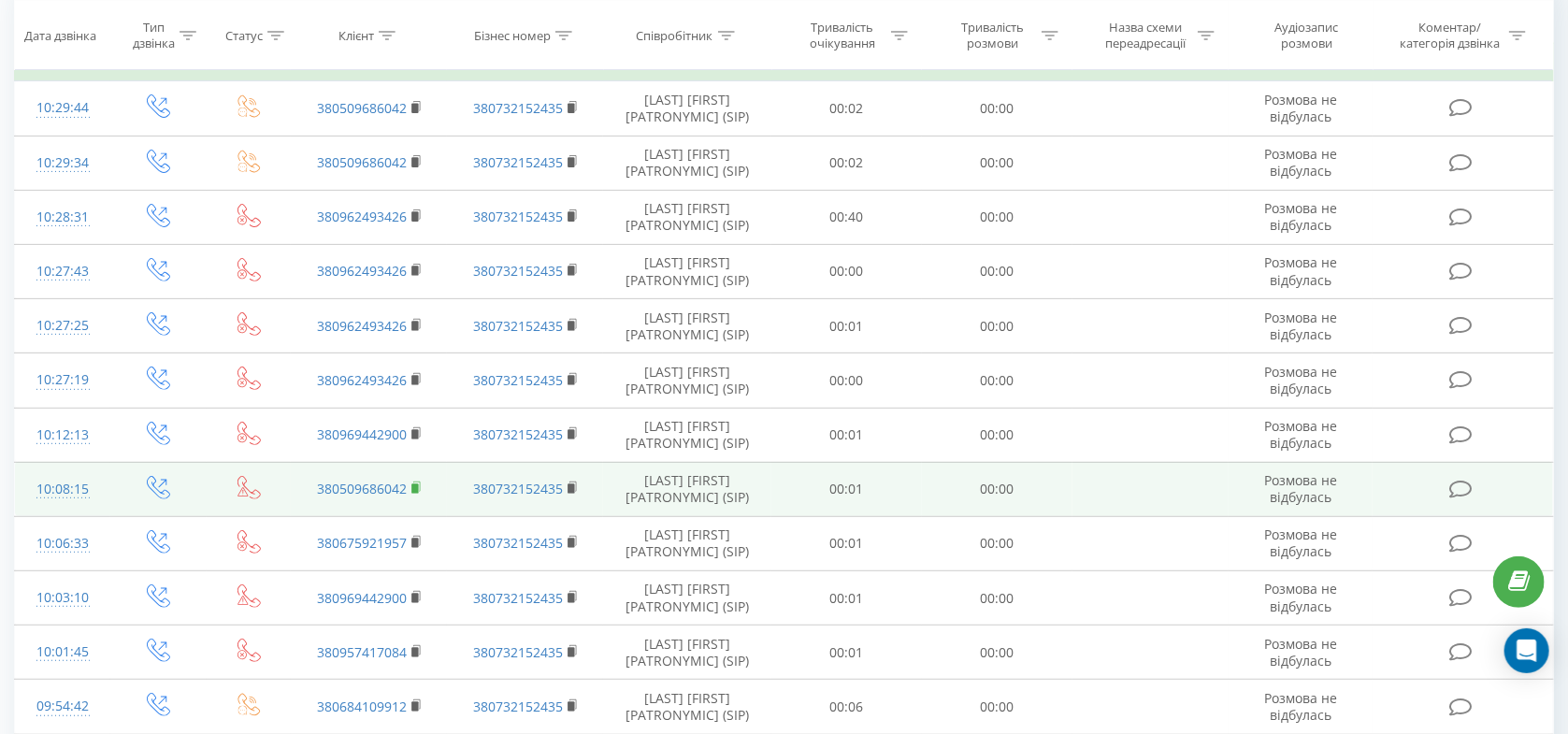 click 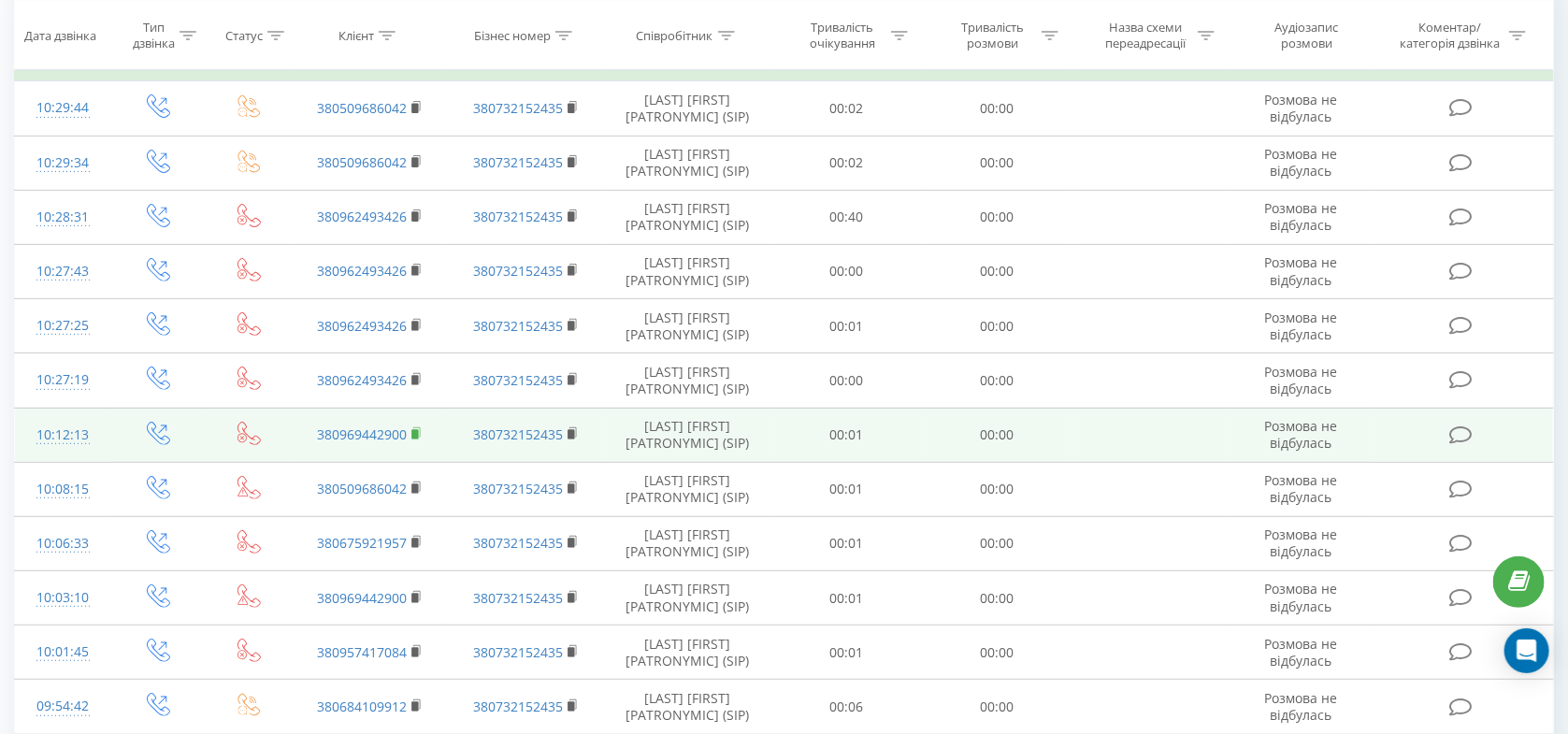 click 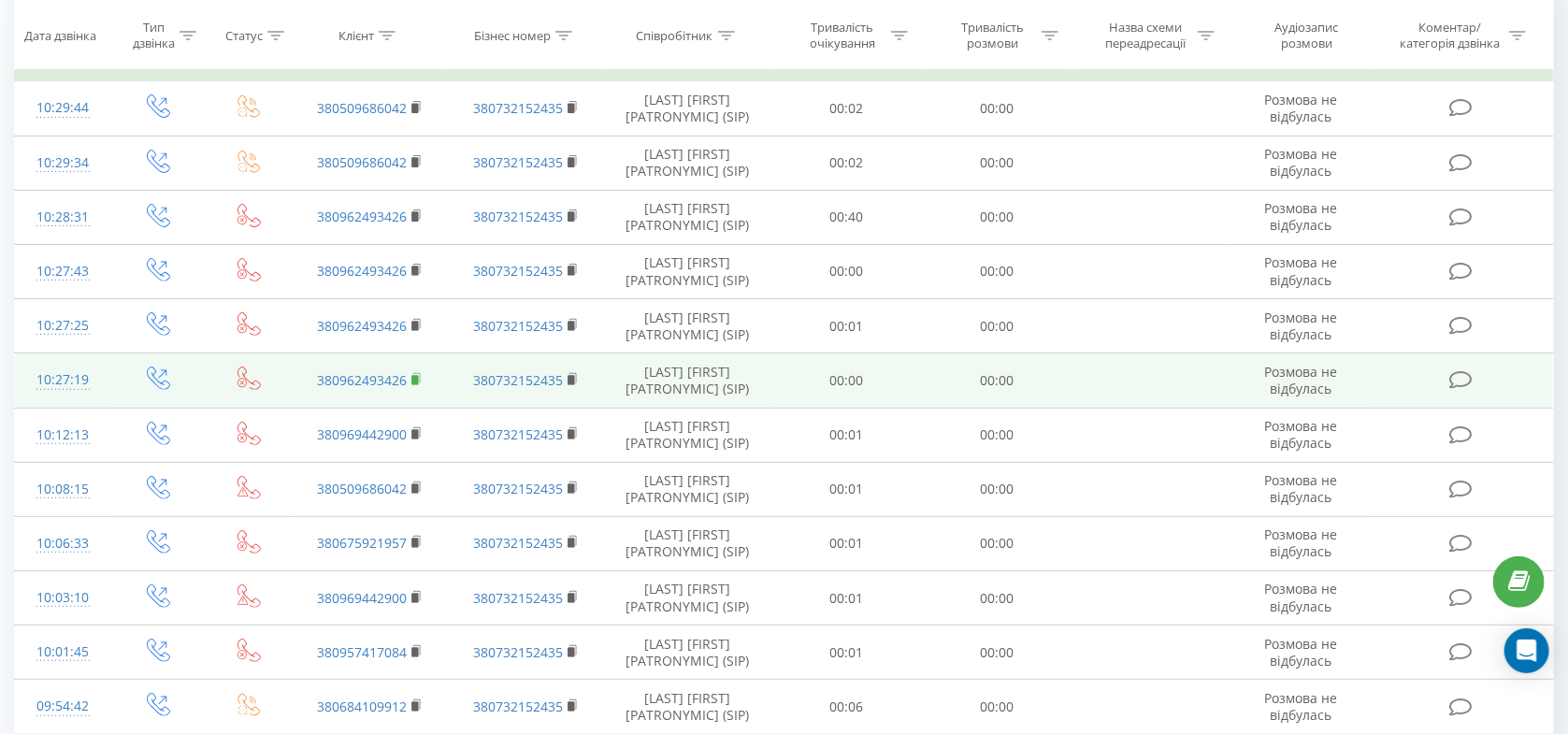 click 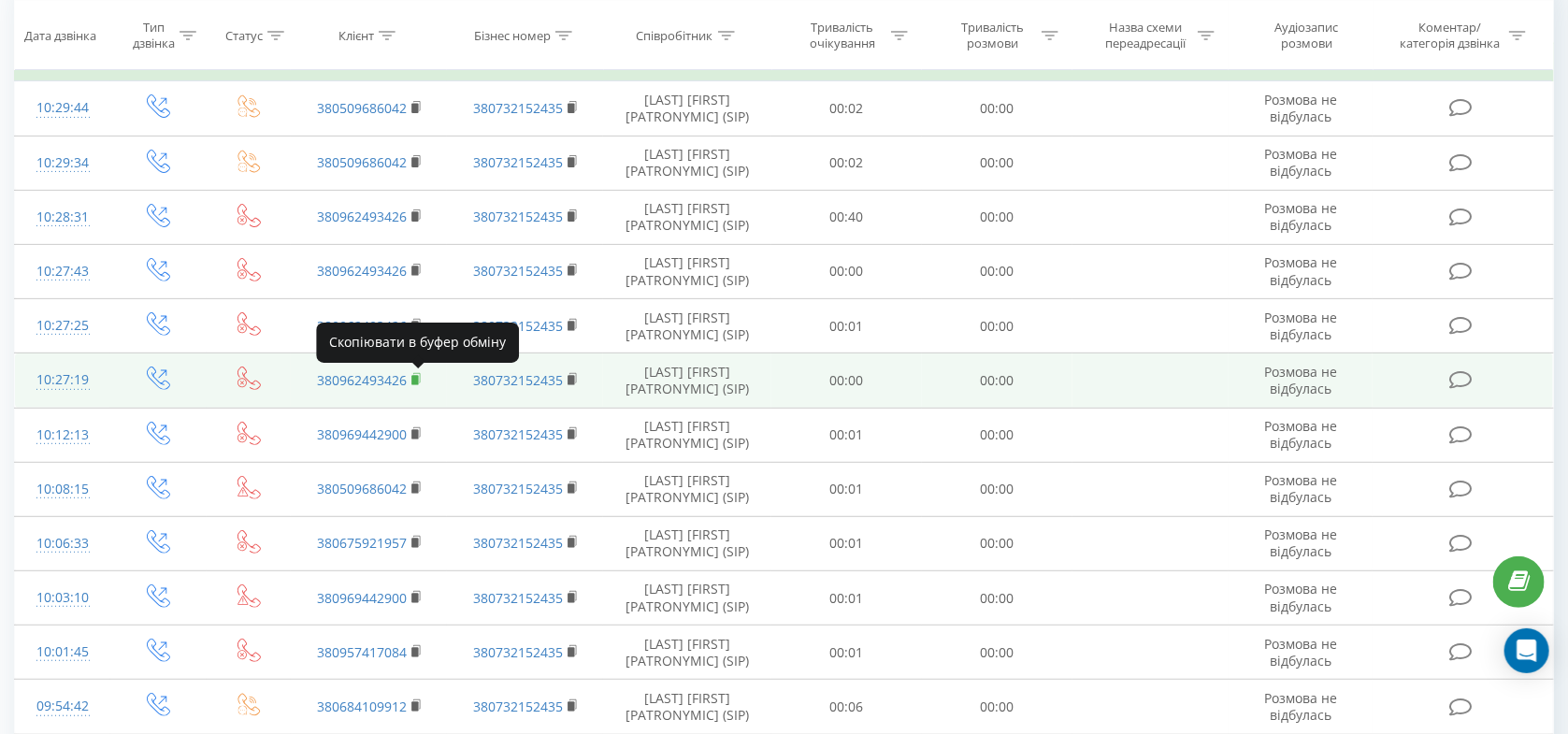 click 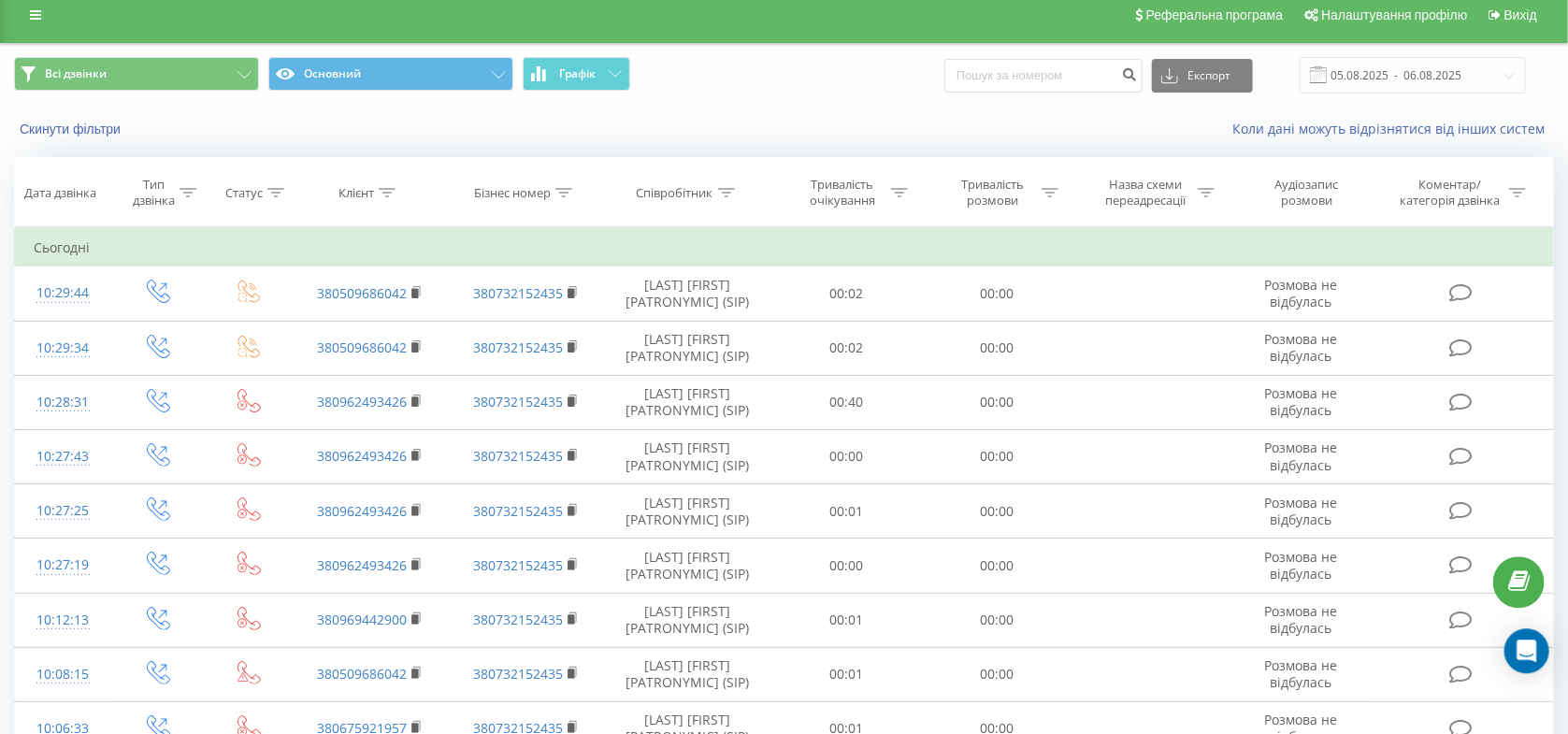 scroll, scrollTop: 0, scrollLeft: 0, axis: both 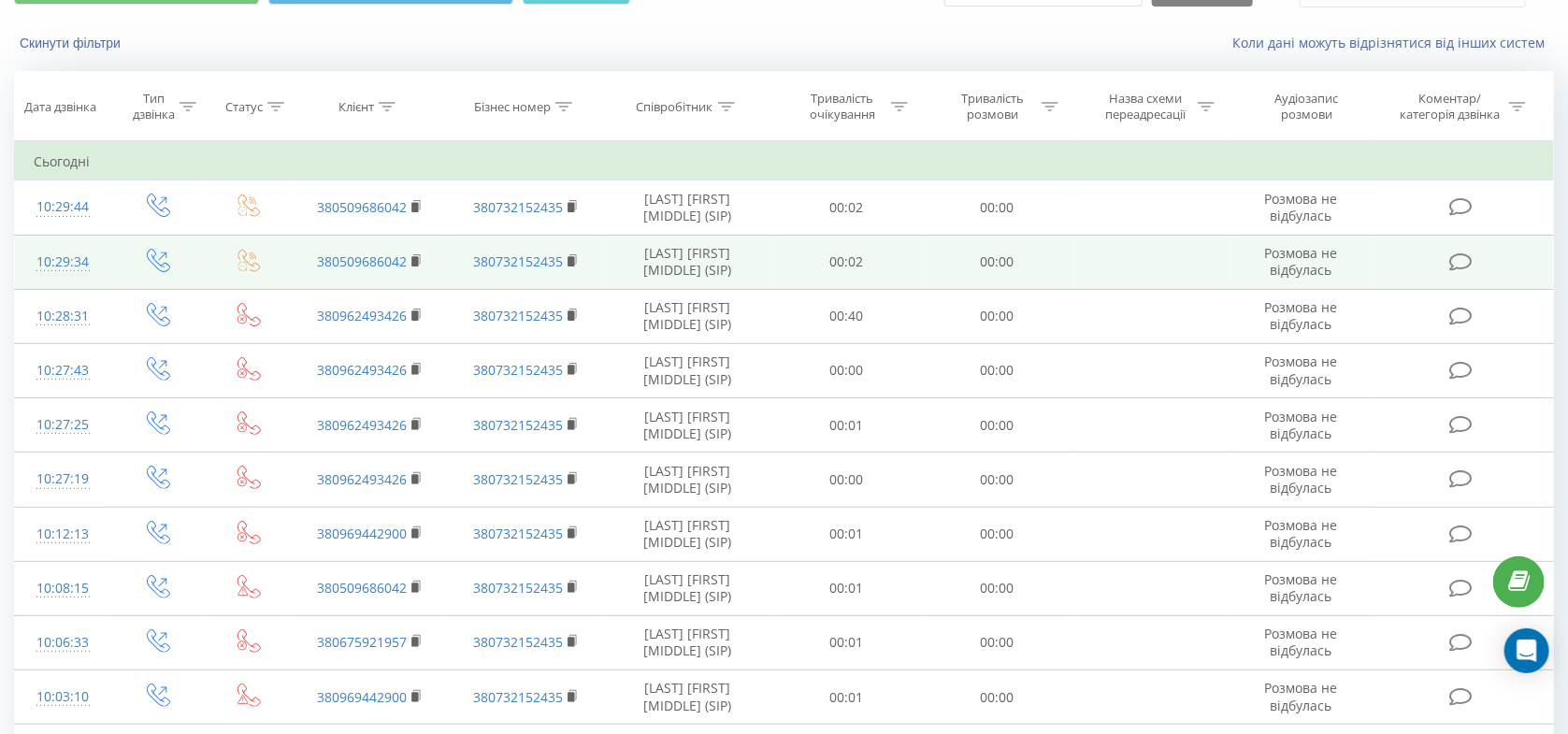 click 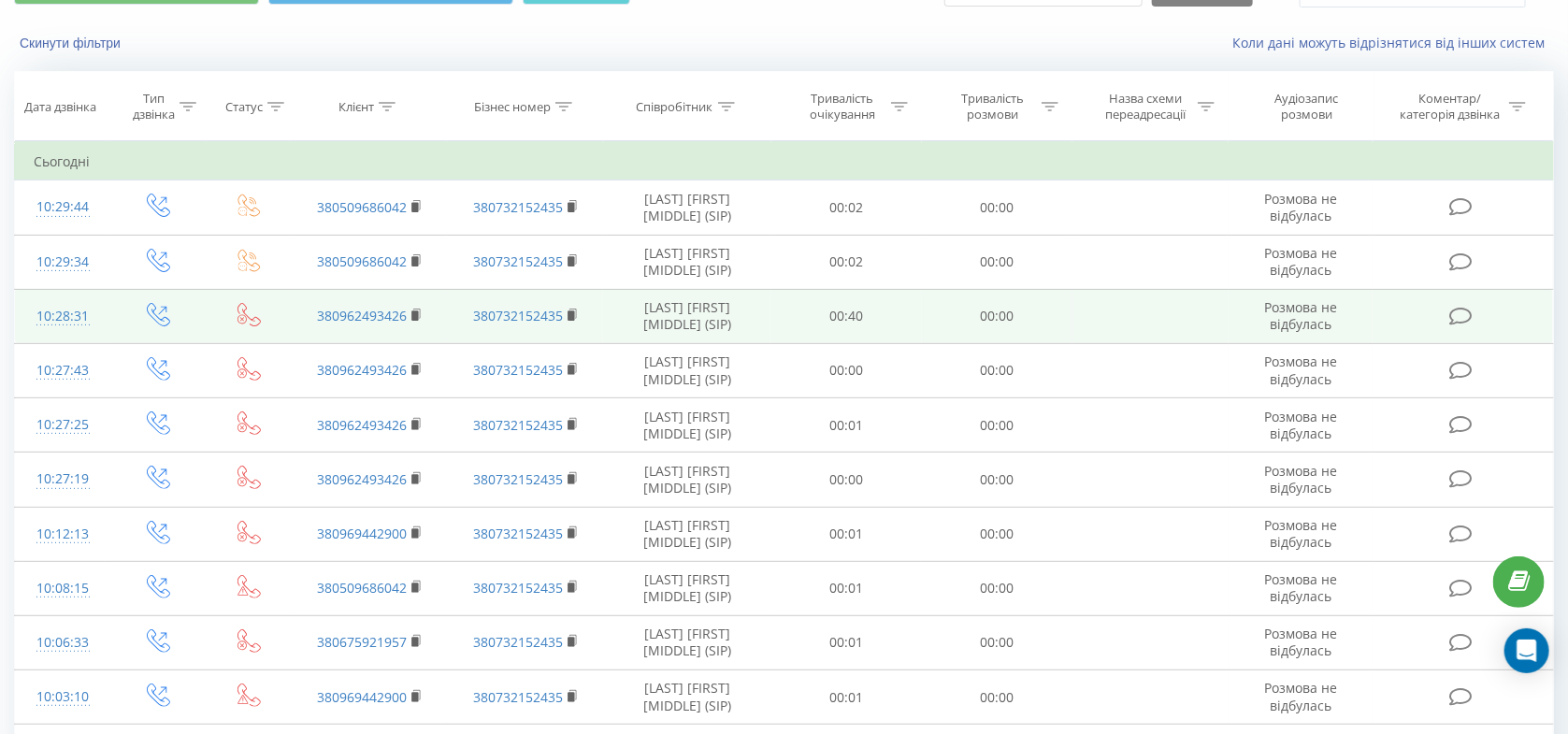 click 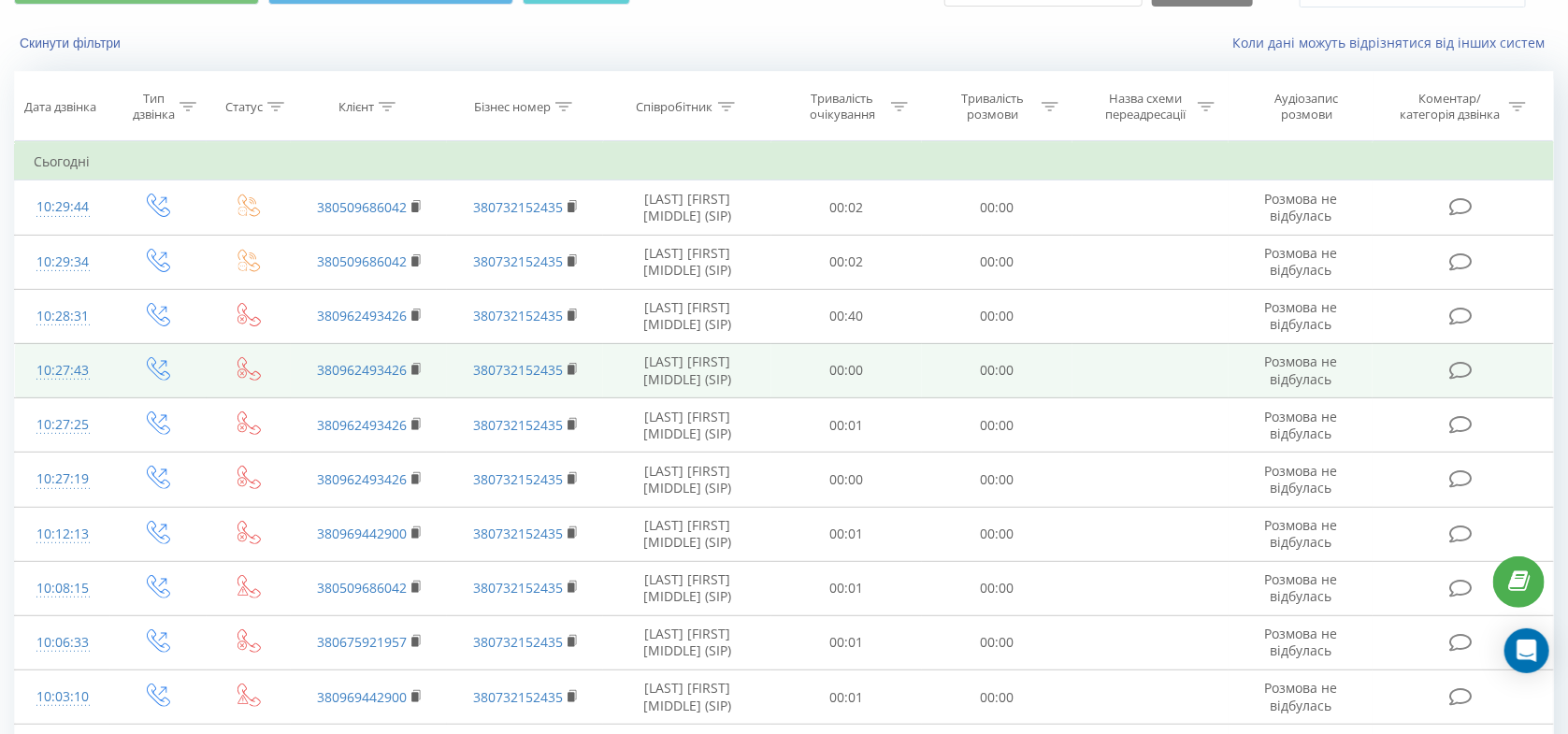 click 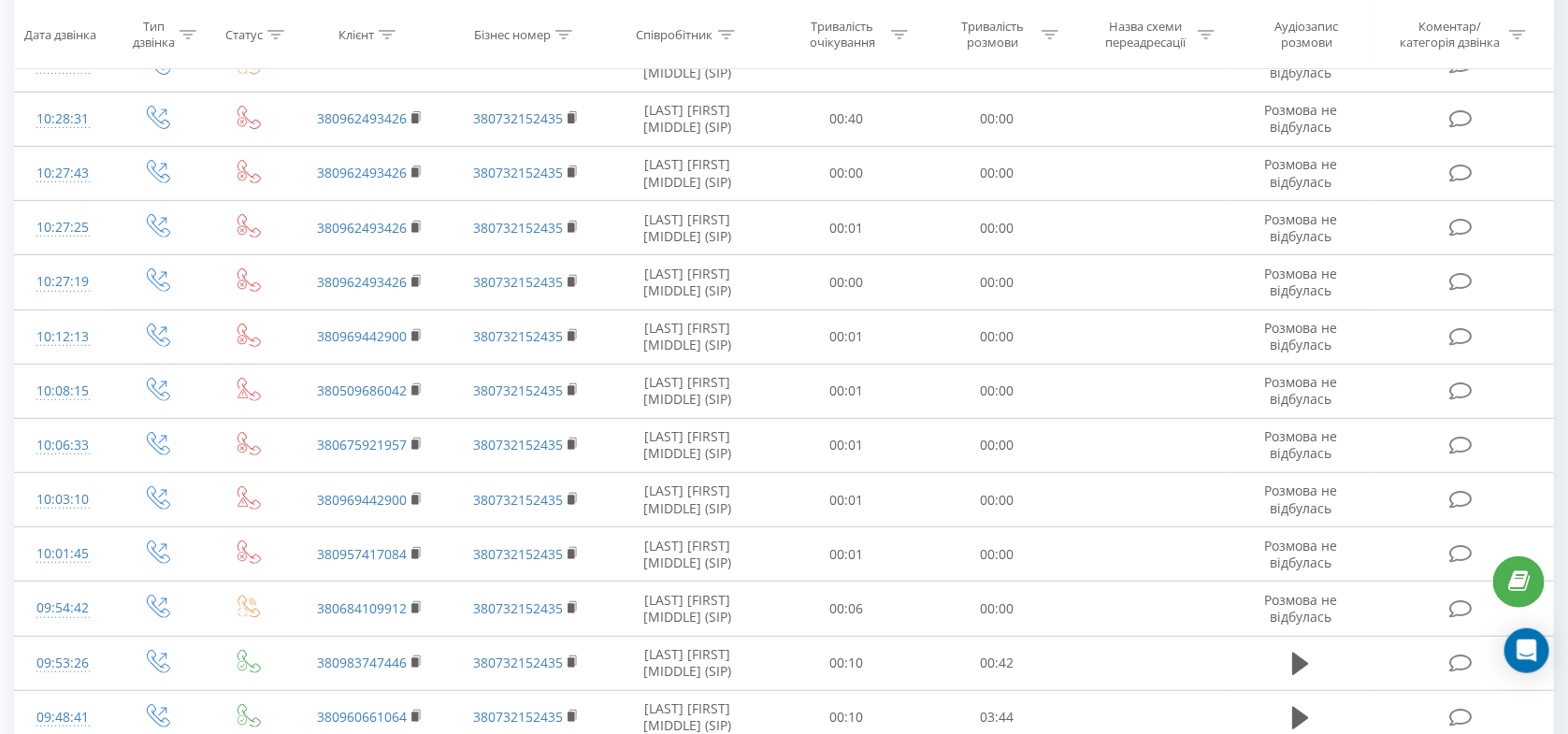 scroll, scrollTop: 0, scrollLeft: 0, axis: both 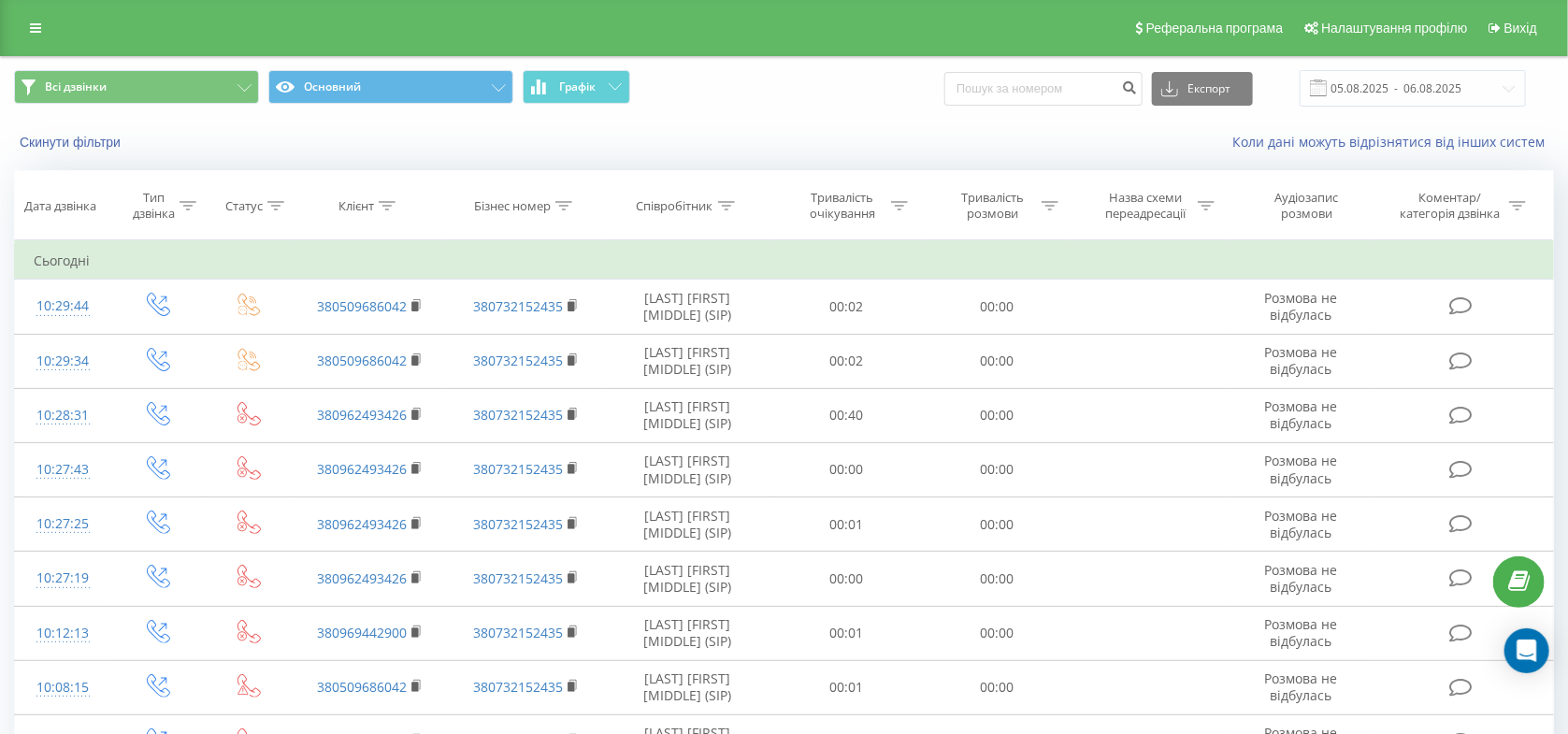 click 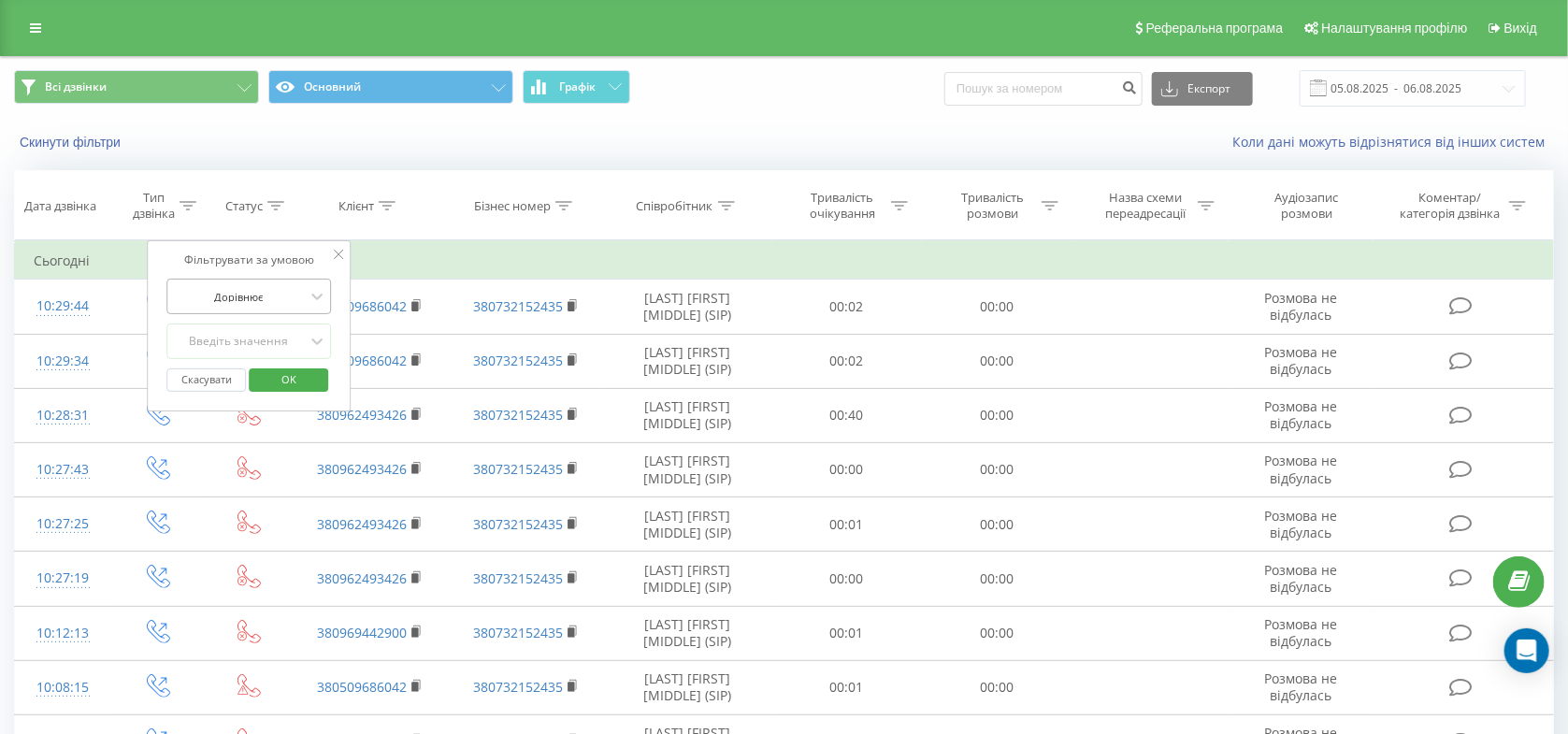 click at bounding box center [238, 296] 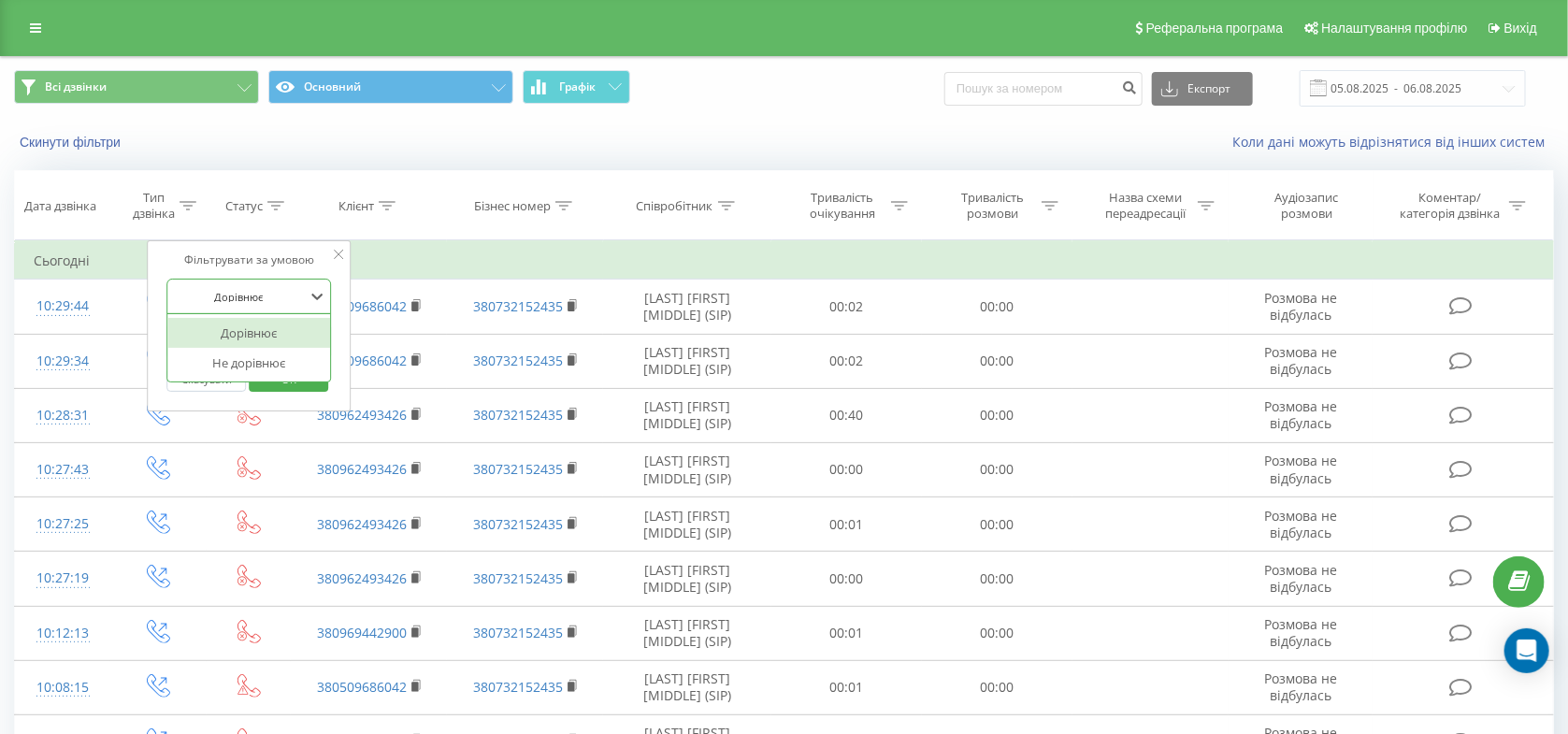 click at bounding box center [238, 296] 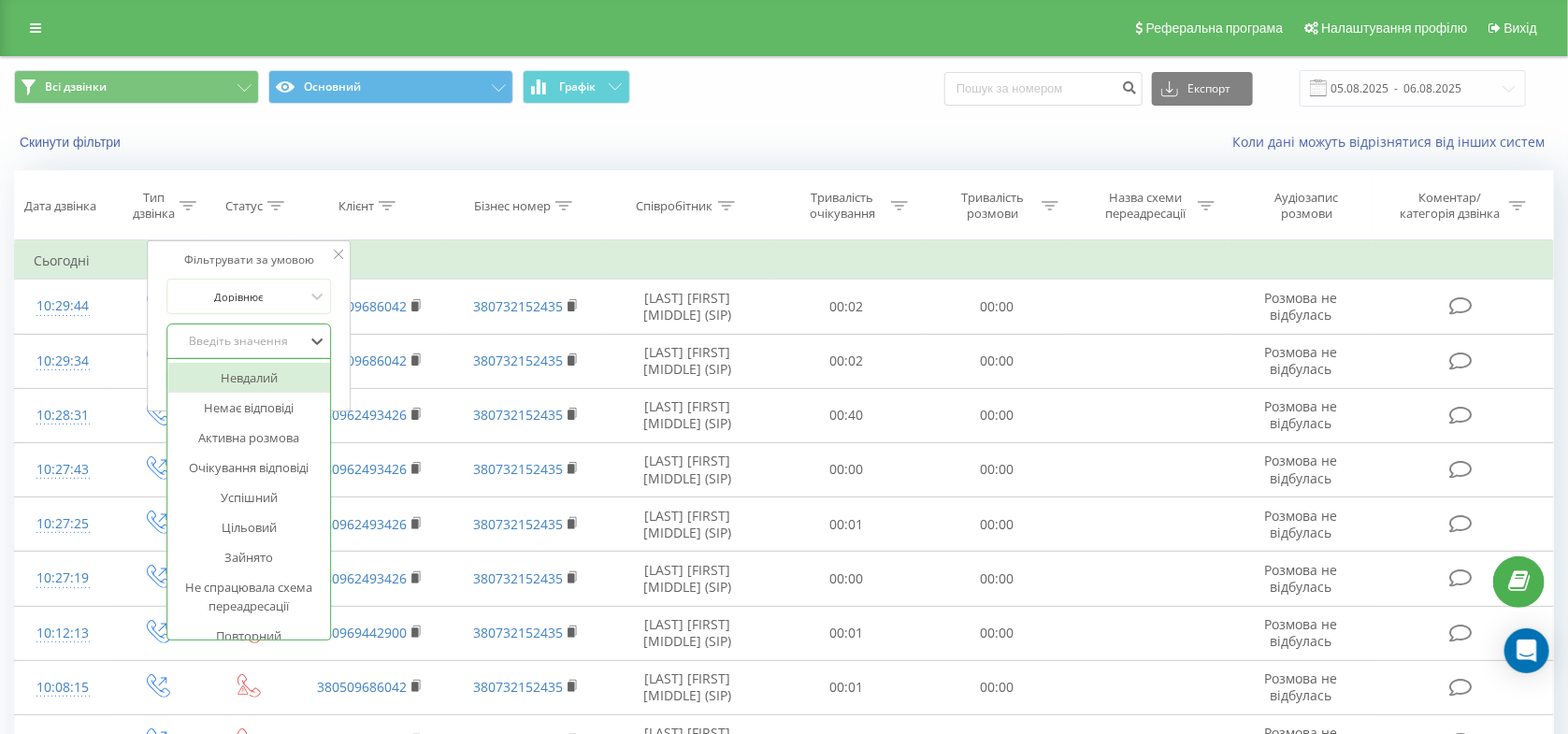 click on "Введіть значення" at bounding box center [238, 341] 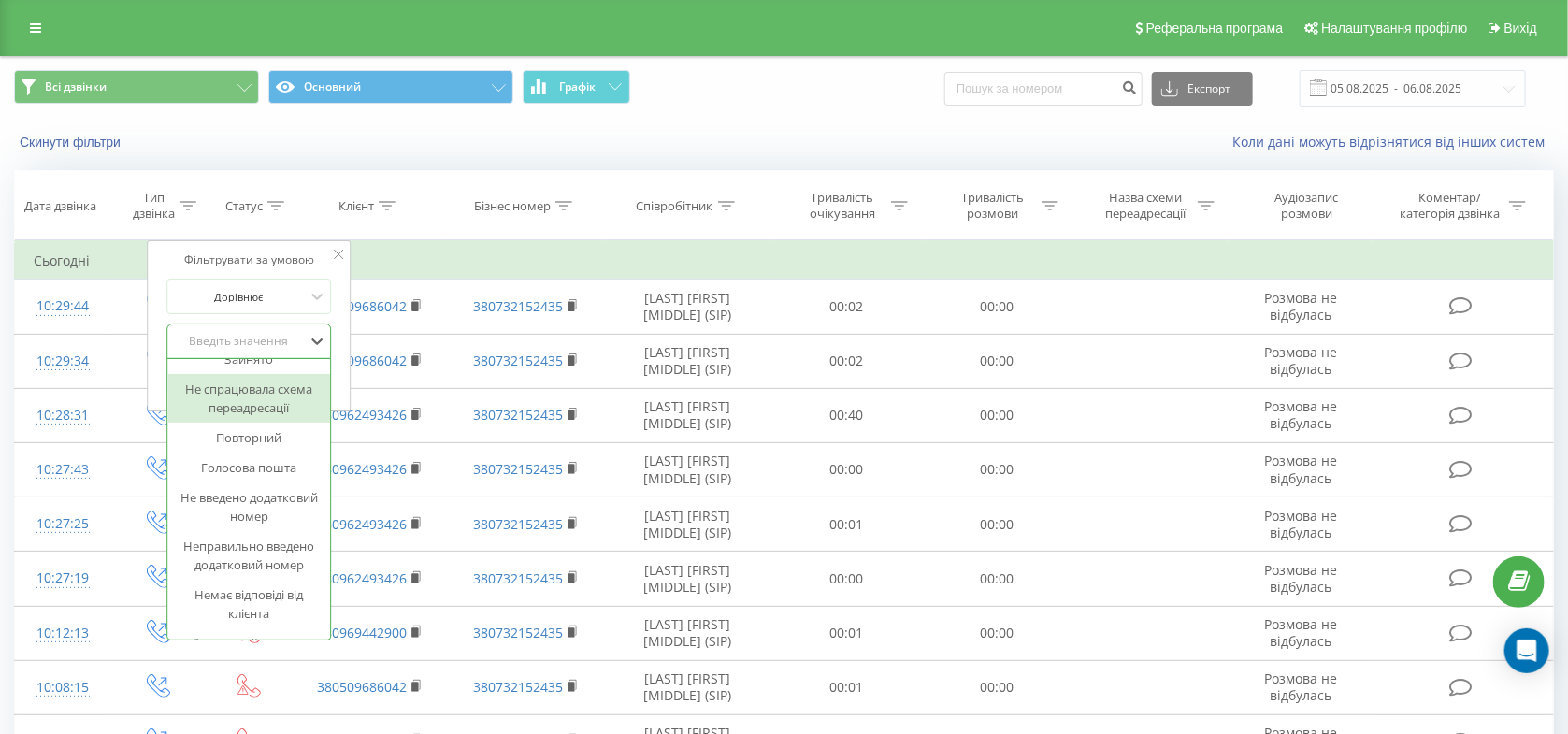 scroll, scrollTop: 257, scrollLeft: 0, axis: vertical 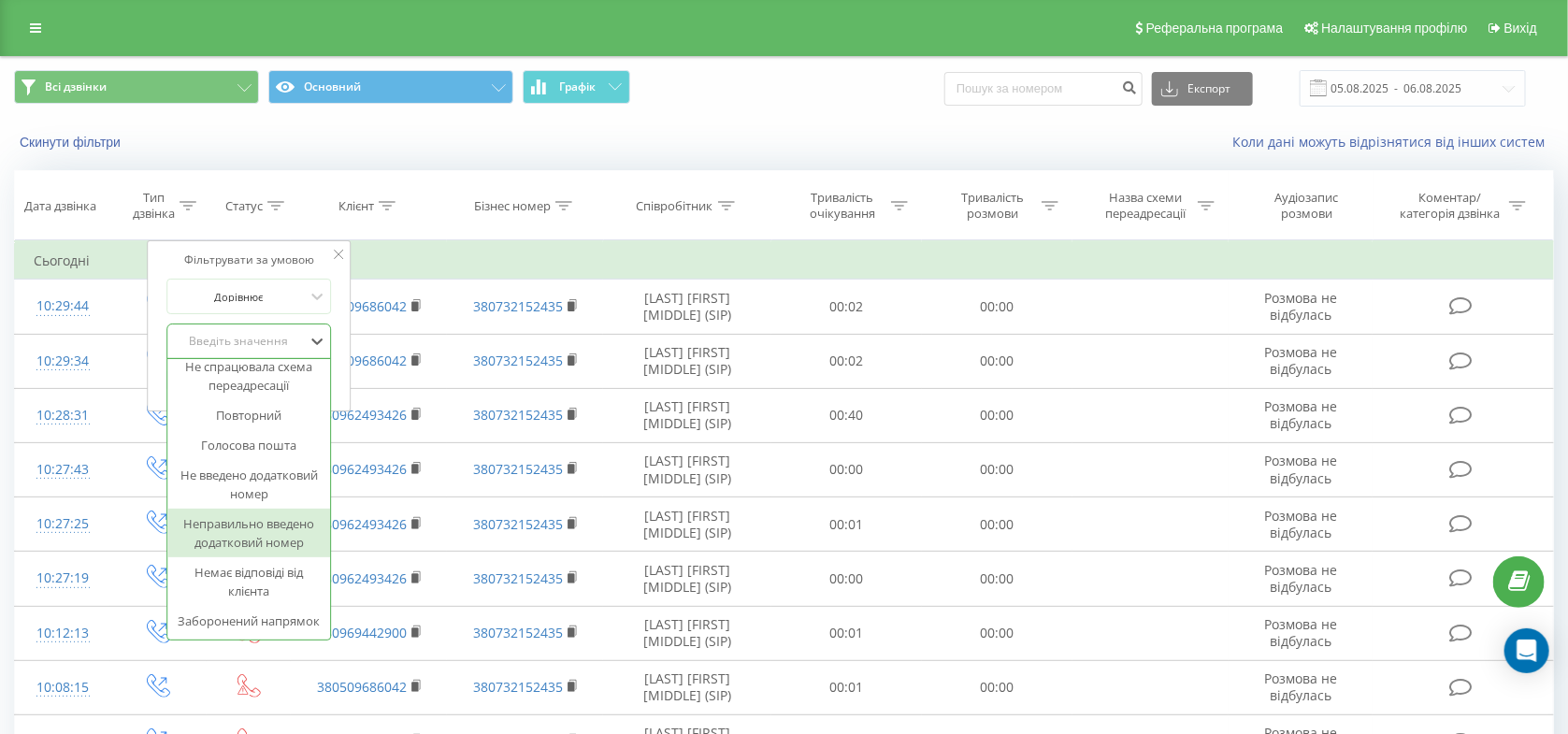click on "Бізнес номер" at bounding box center [525, 206] 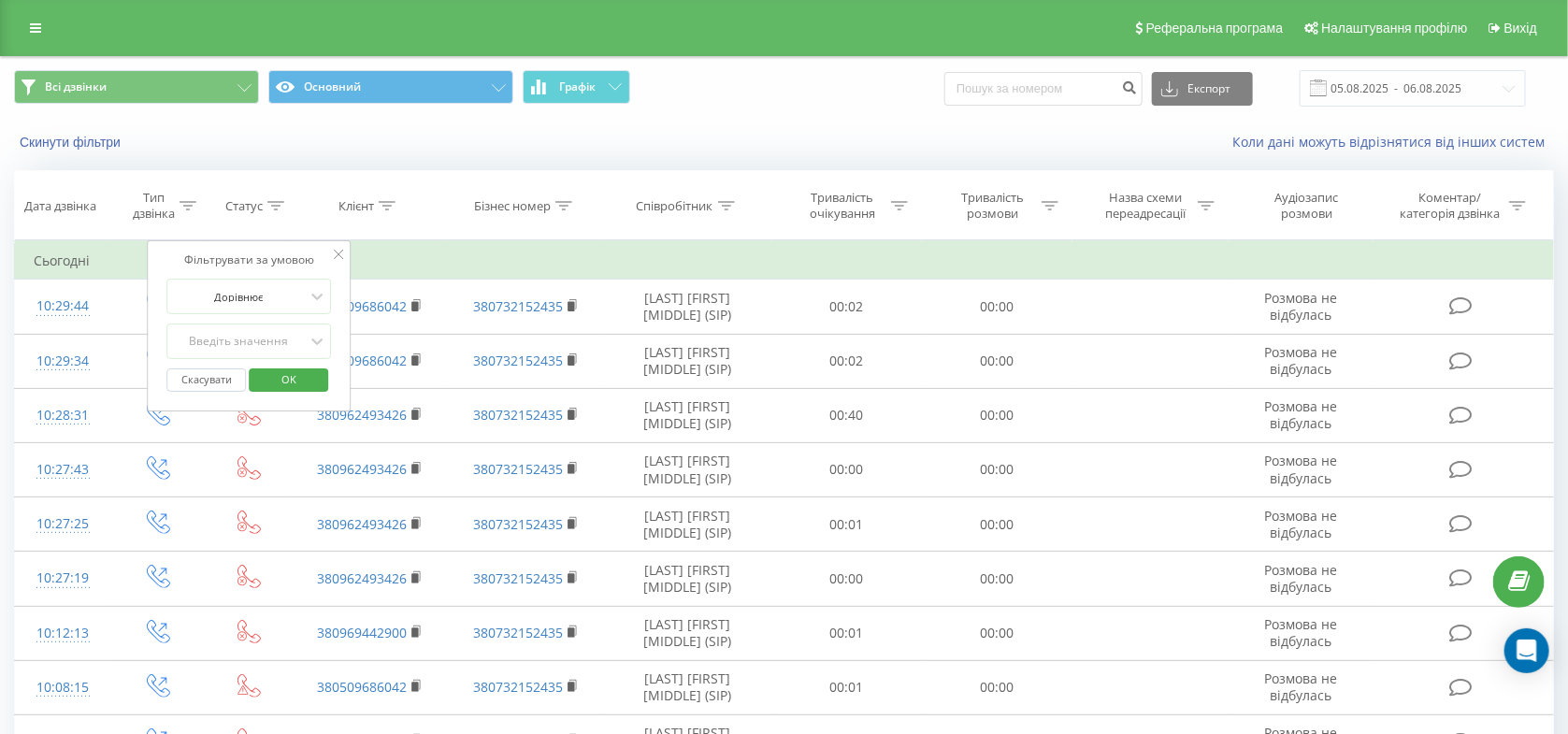 click 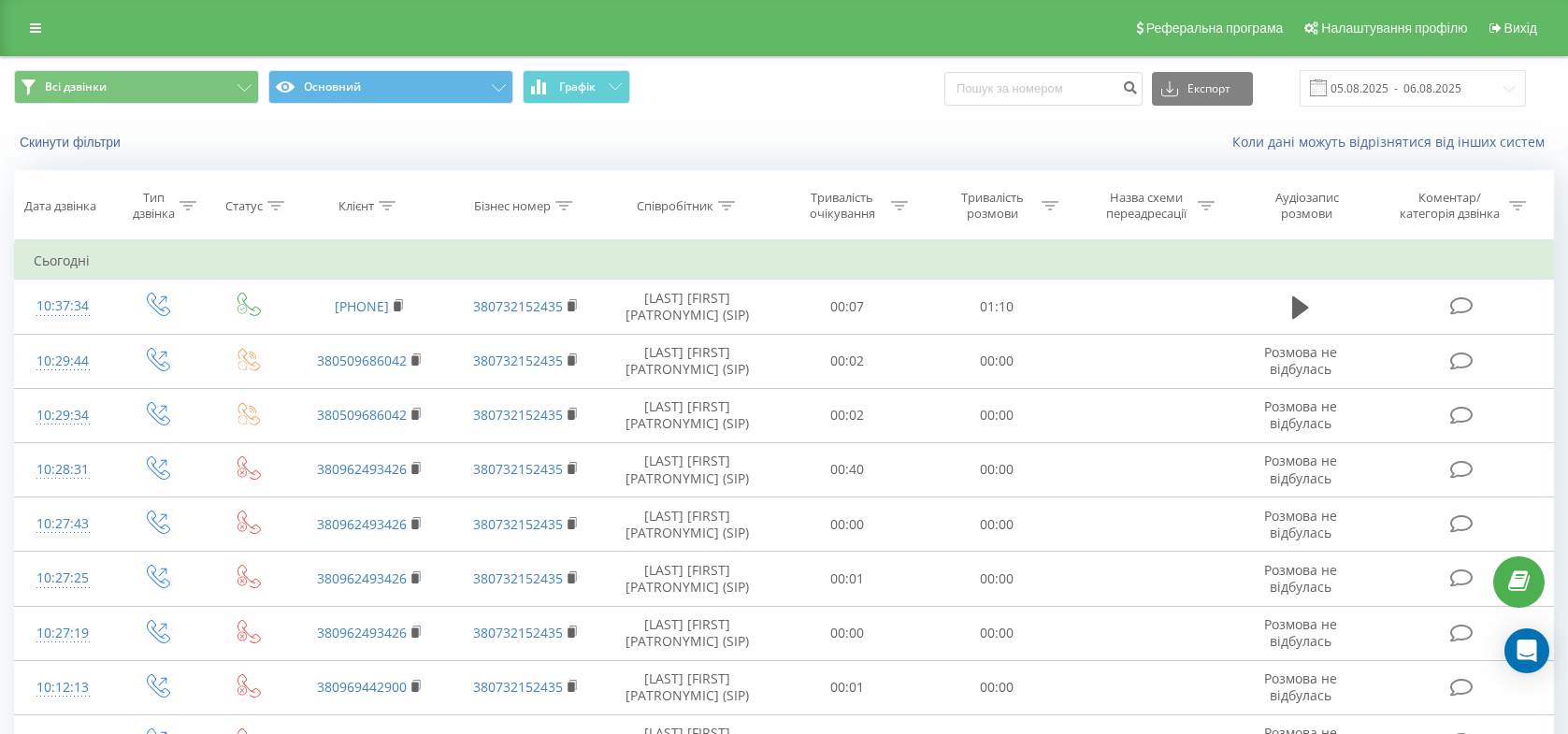 scroll, scrollTop: 0, scrollLeft: 0, axis: both 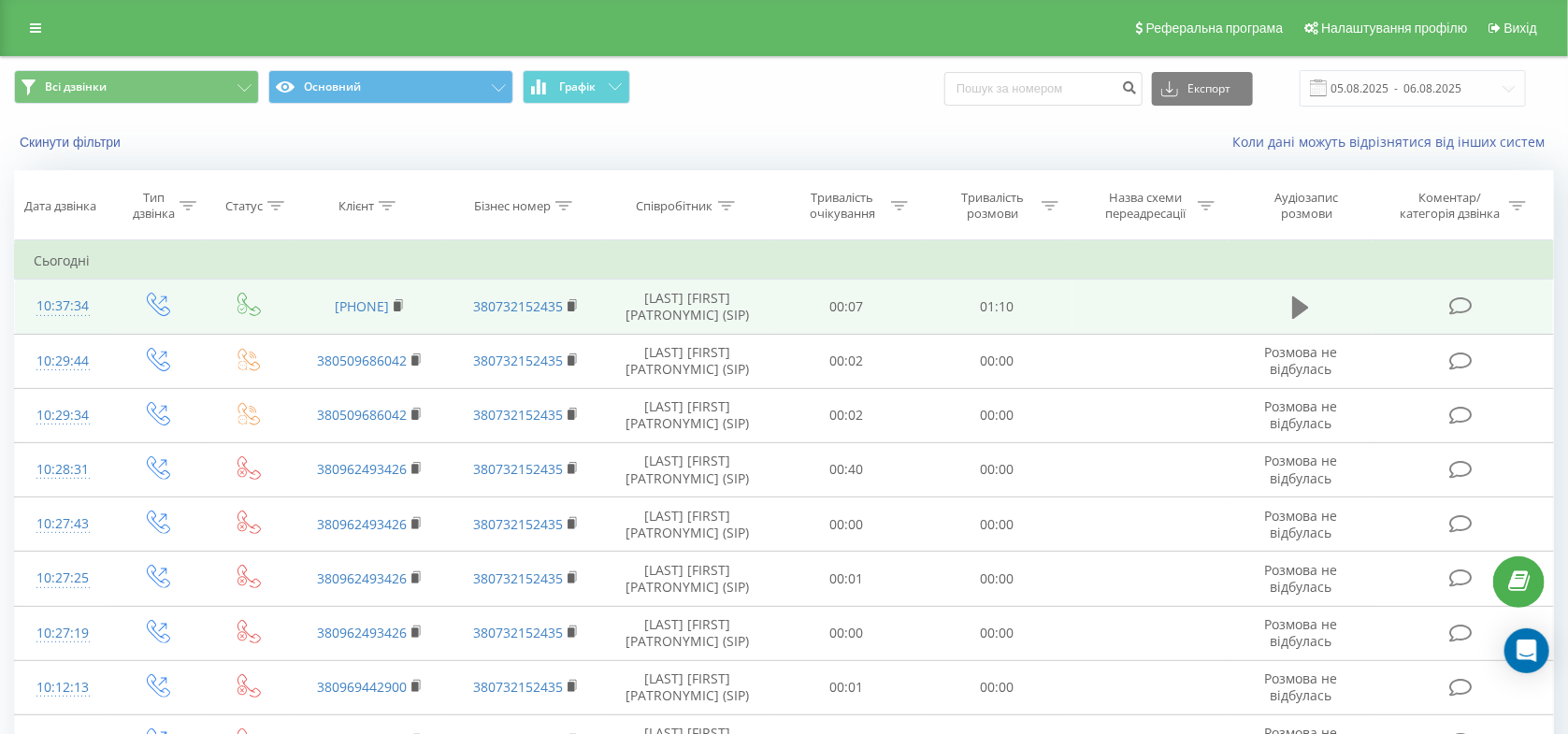 click 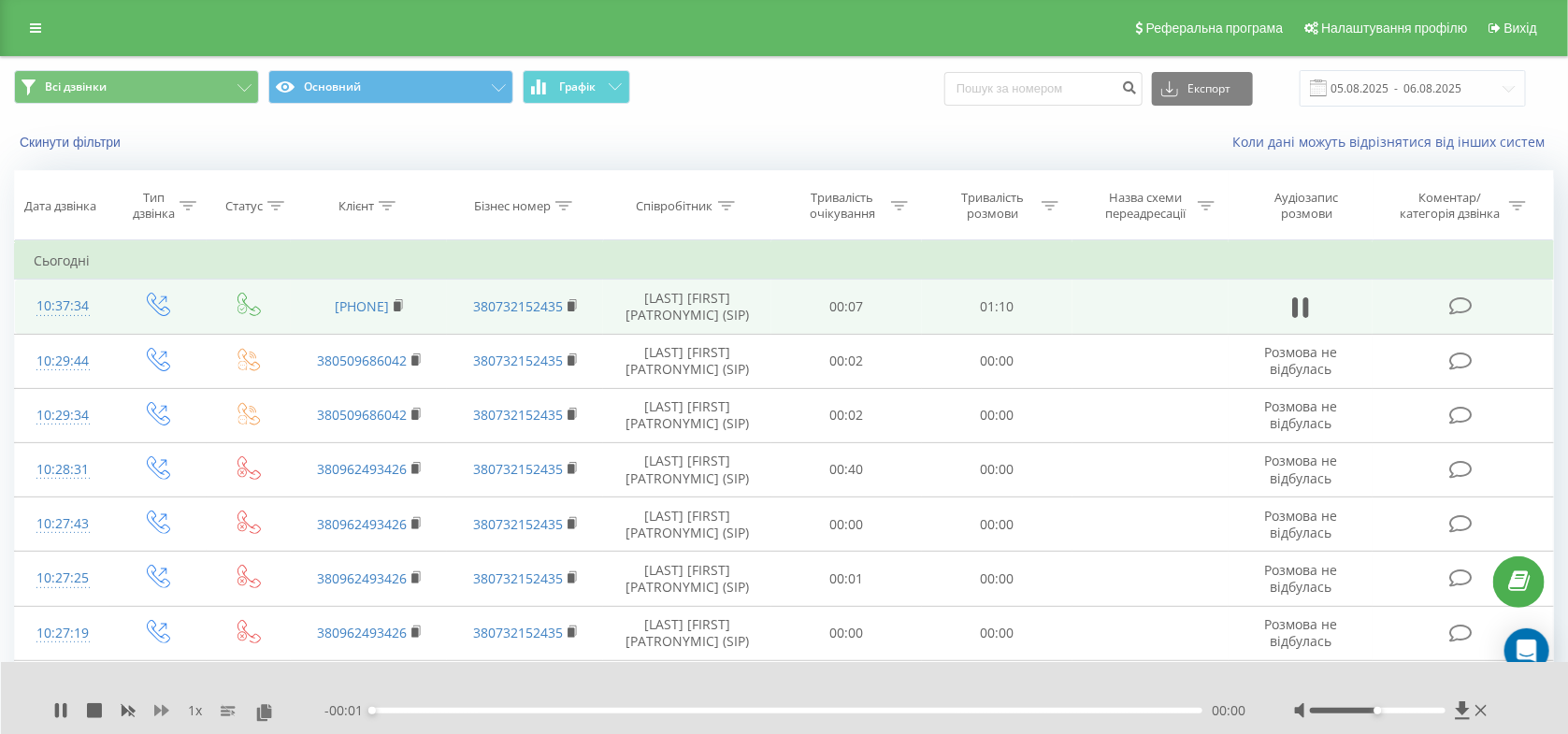 click 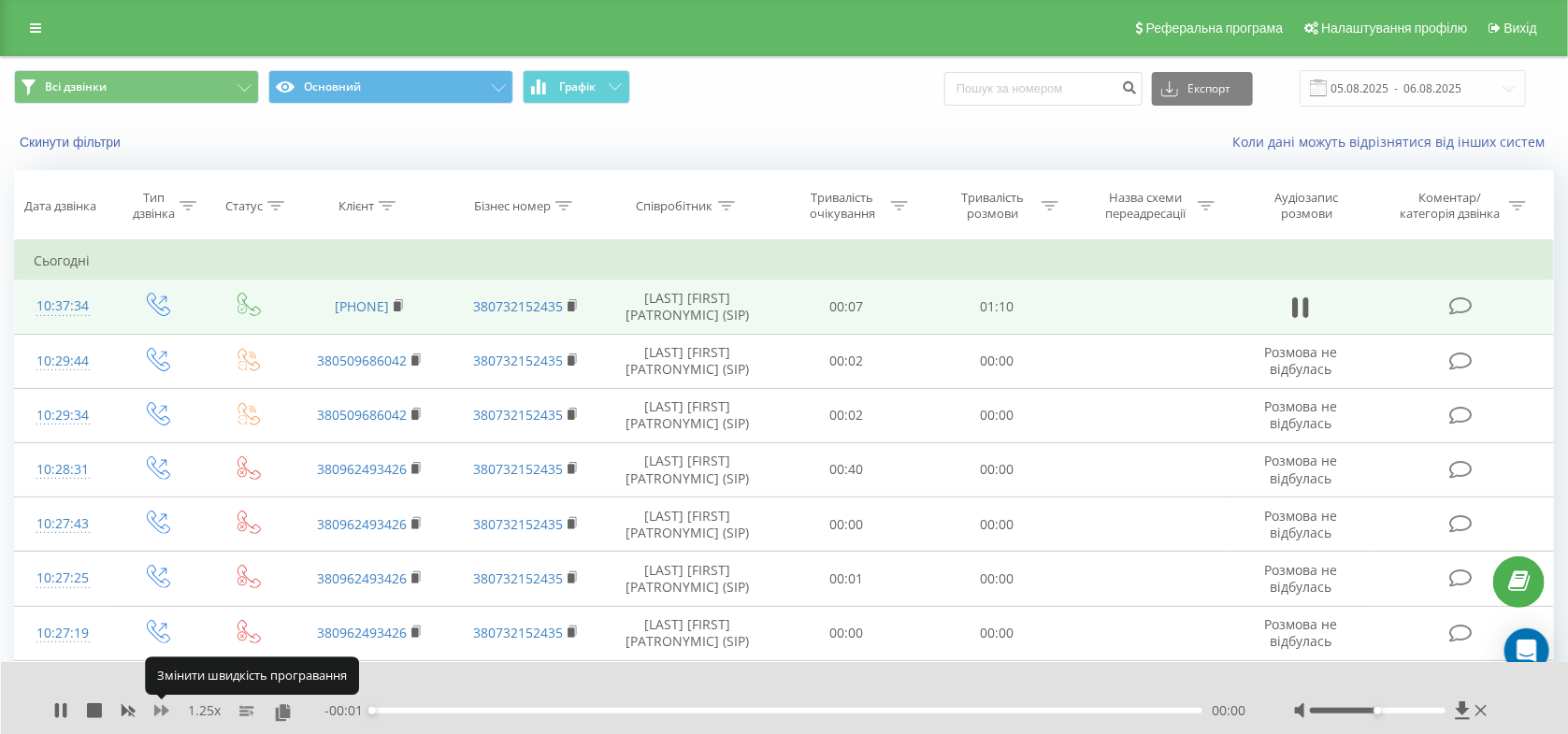click 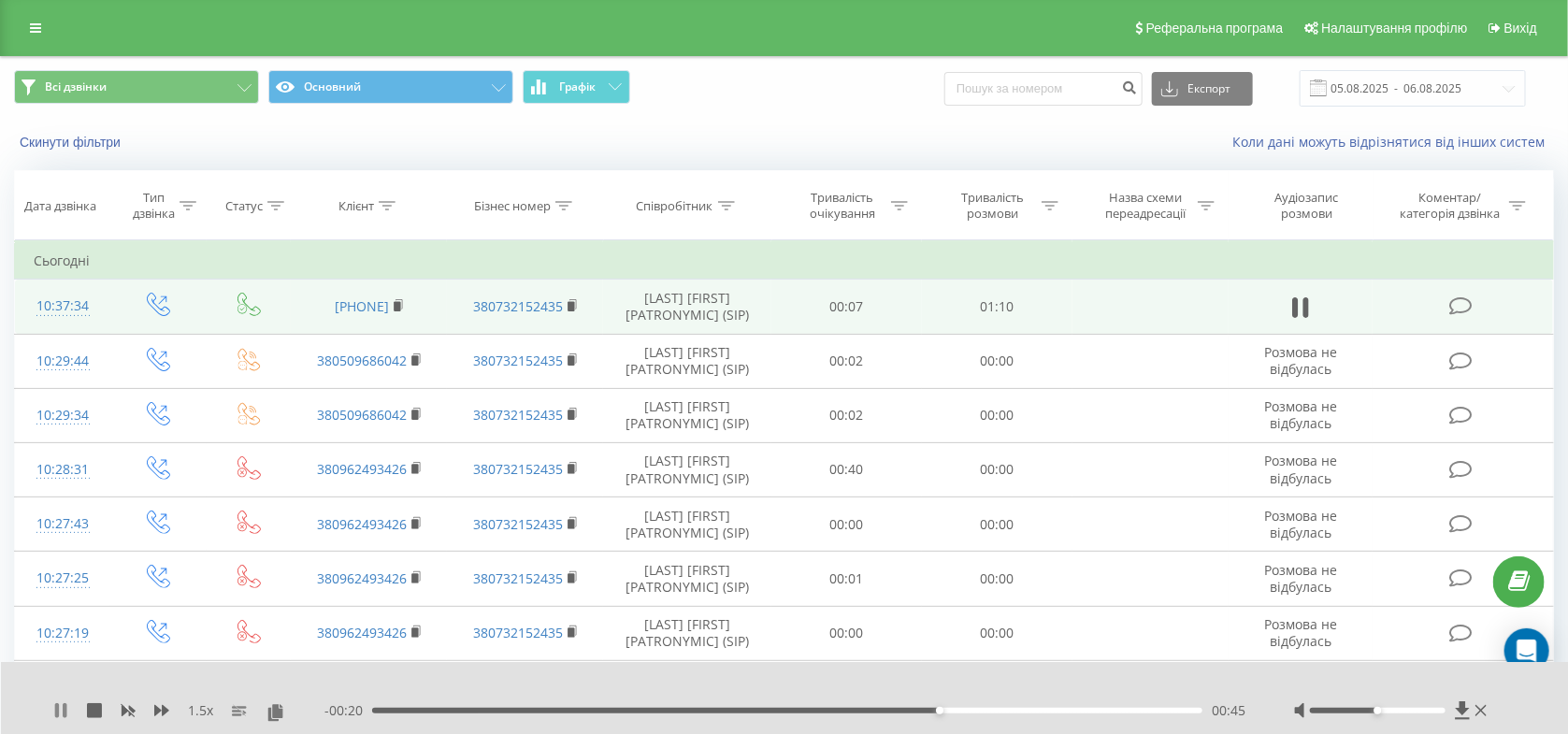 click 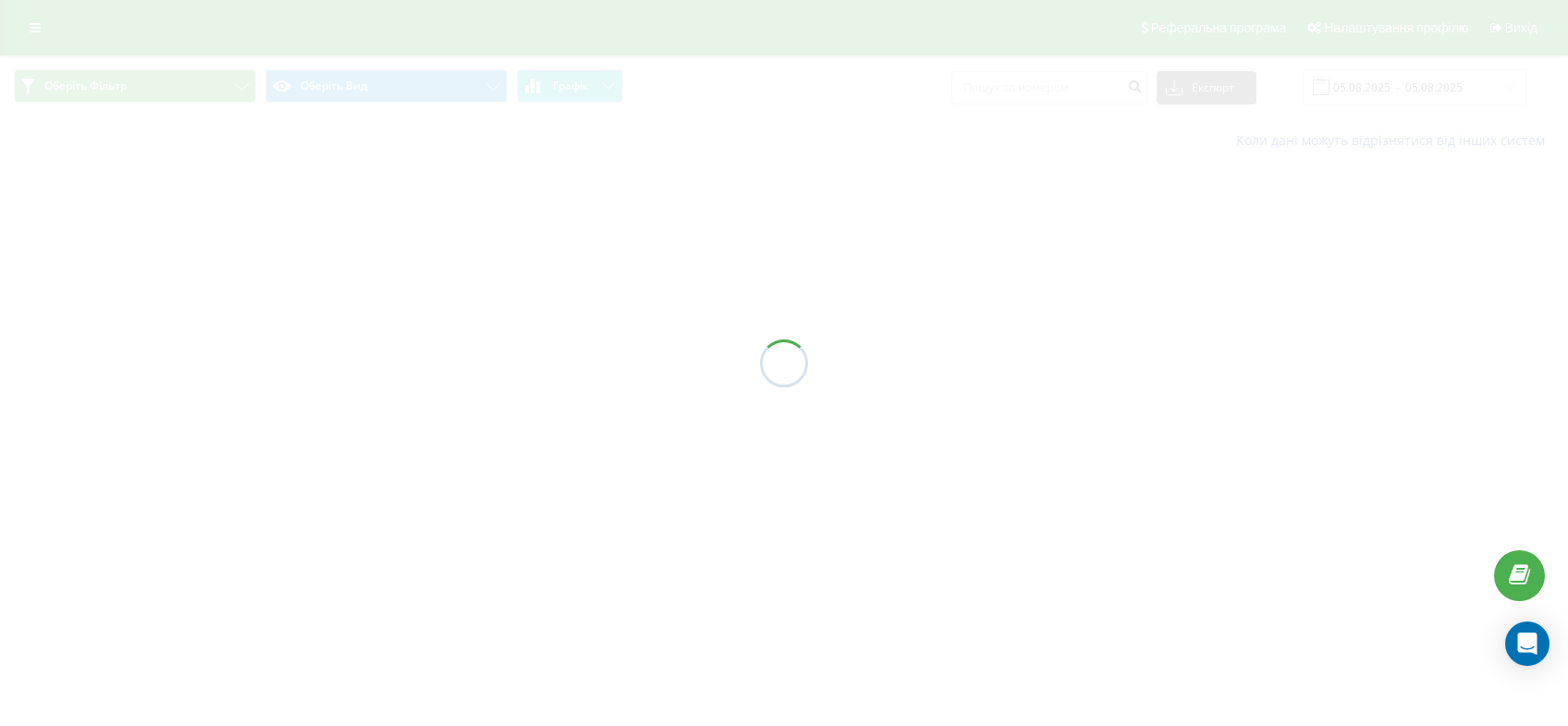 type on "05.08.2025  -  06.08.2025" 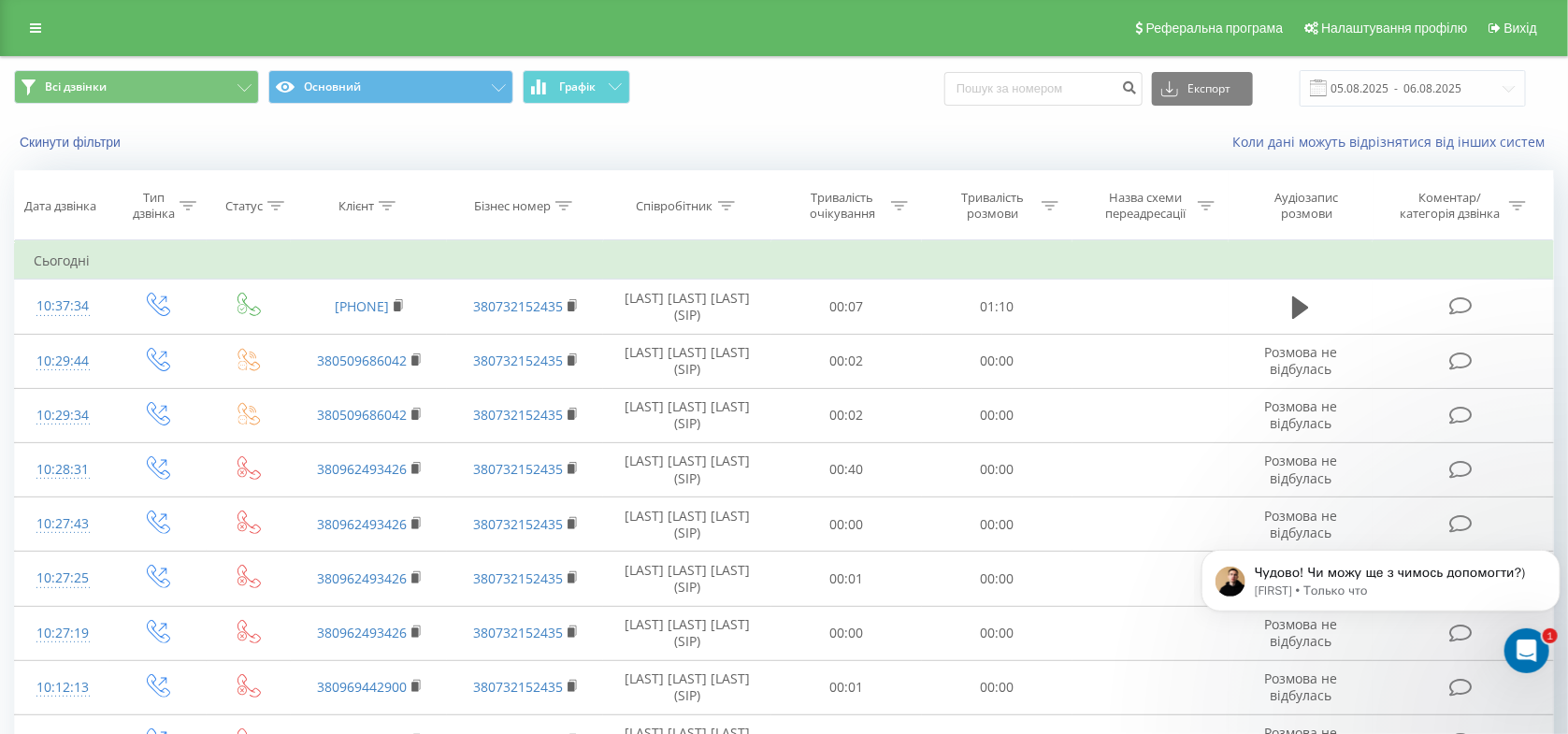 scroll, scrollTop: 0, scrollLeft: 0, axis: both 